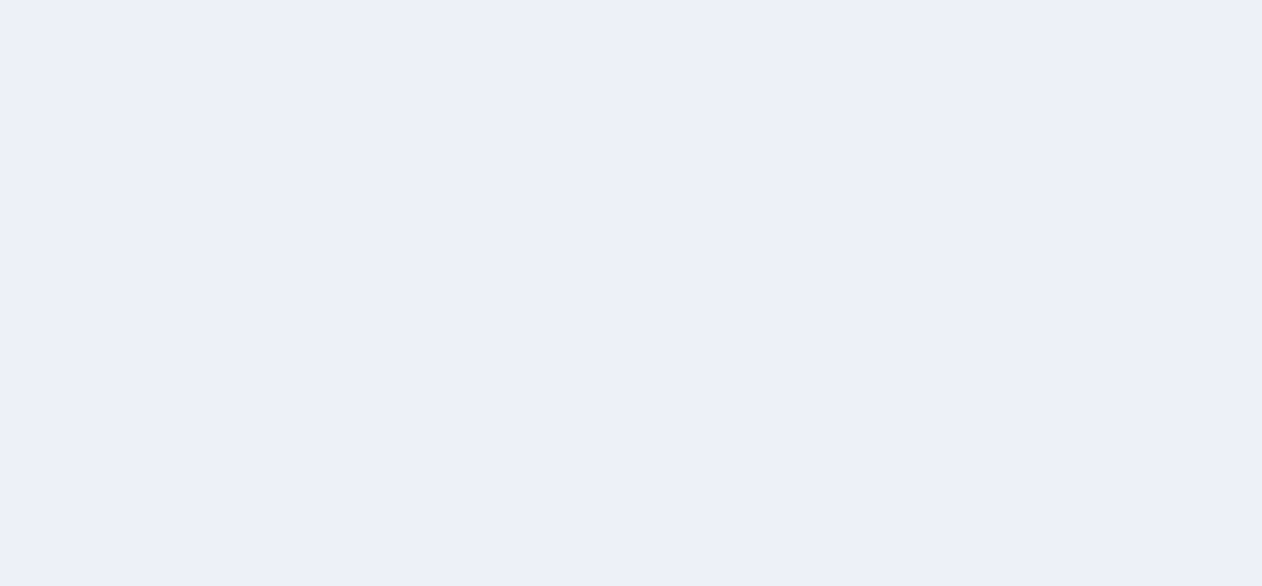 scroll, scrollTop: 0, scrollLeft: 0, axis: both 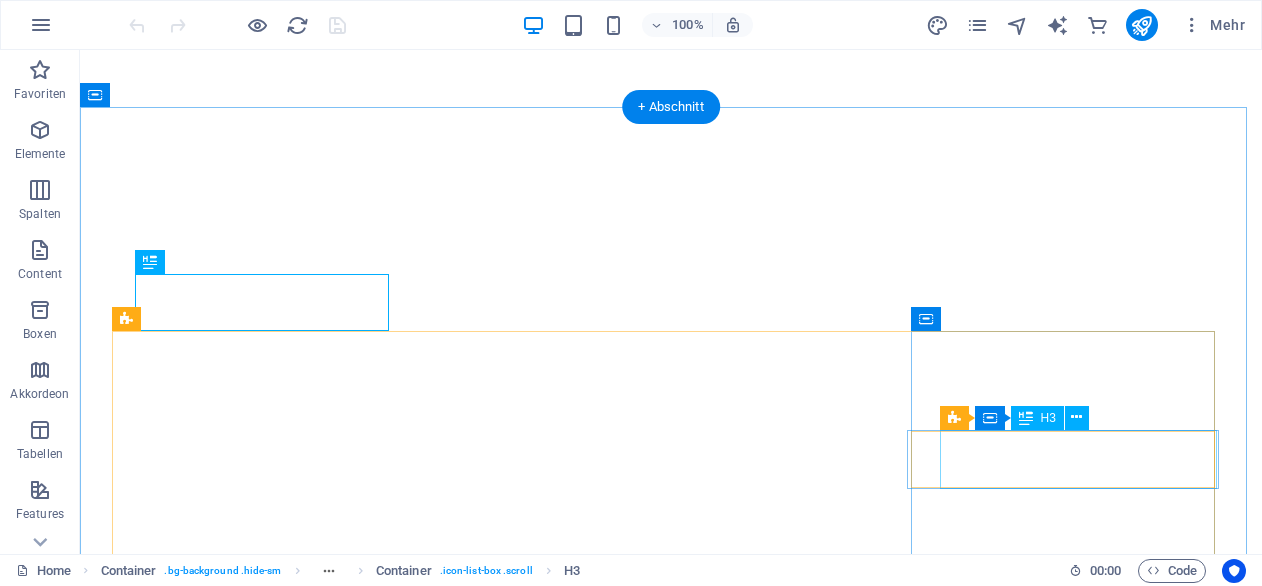 select 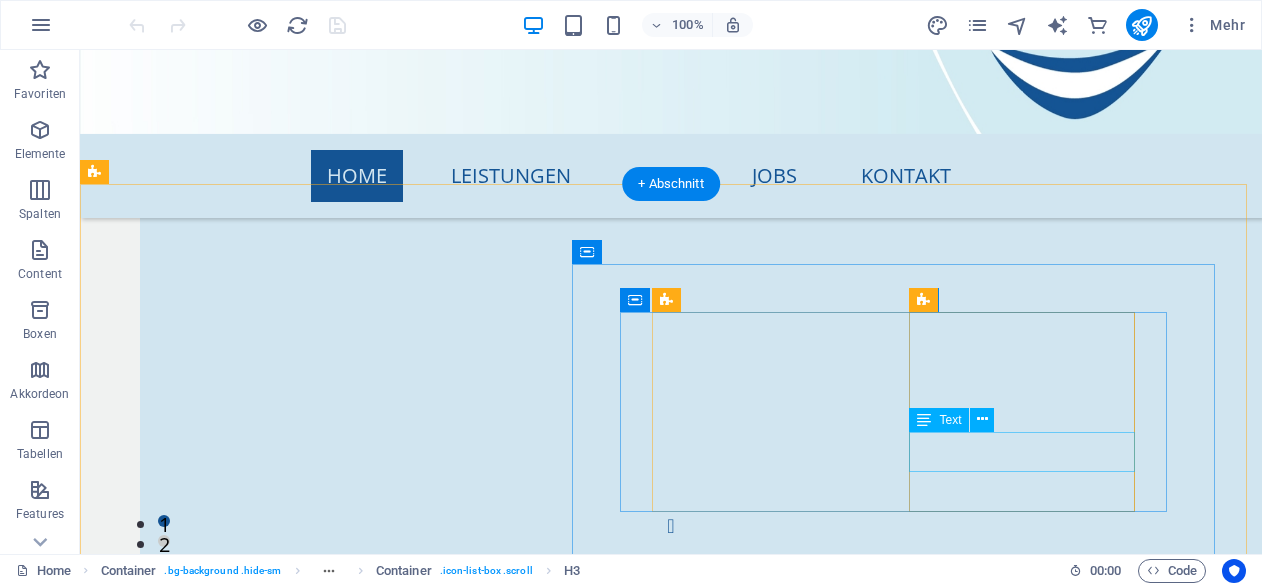 scroll, scrollTop: 7673, scrollLeft: 0, axis: vertical 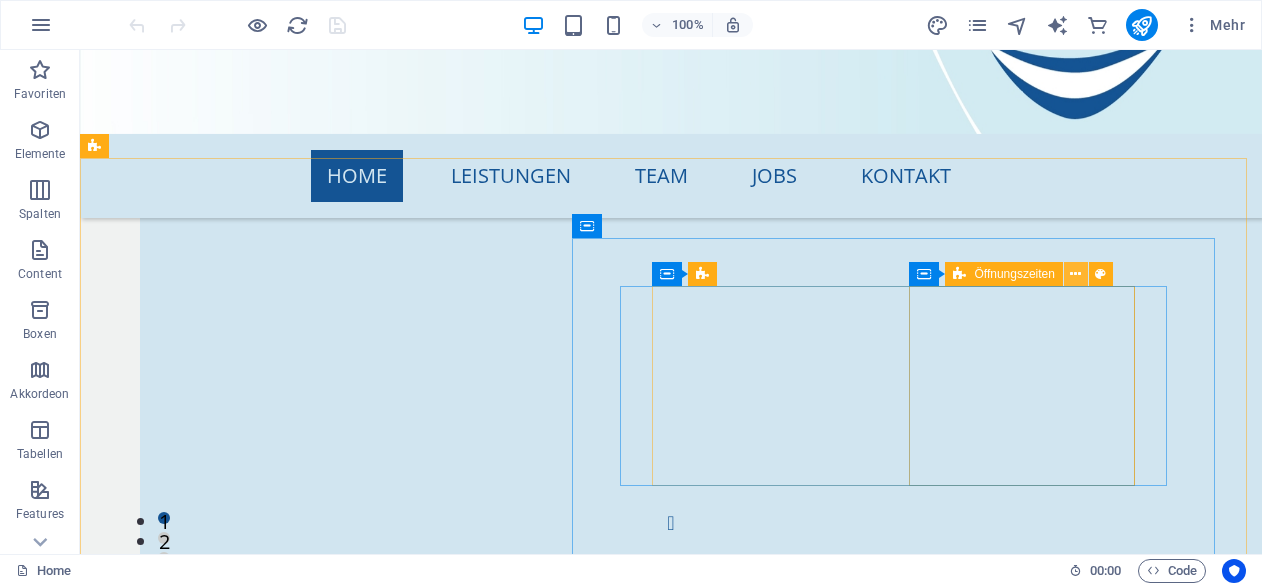 click at bounding box center (1075, 274) 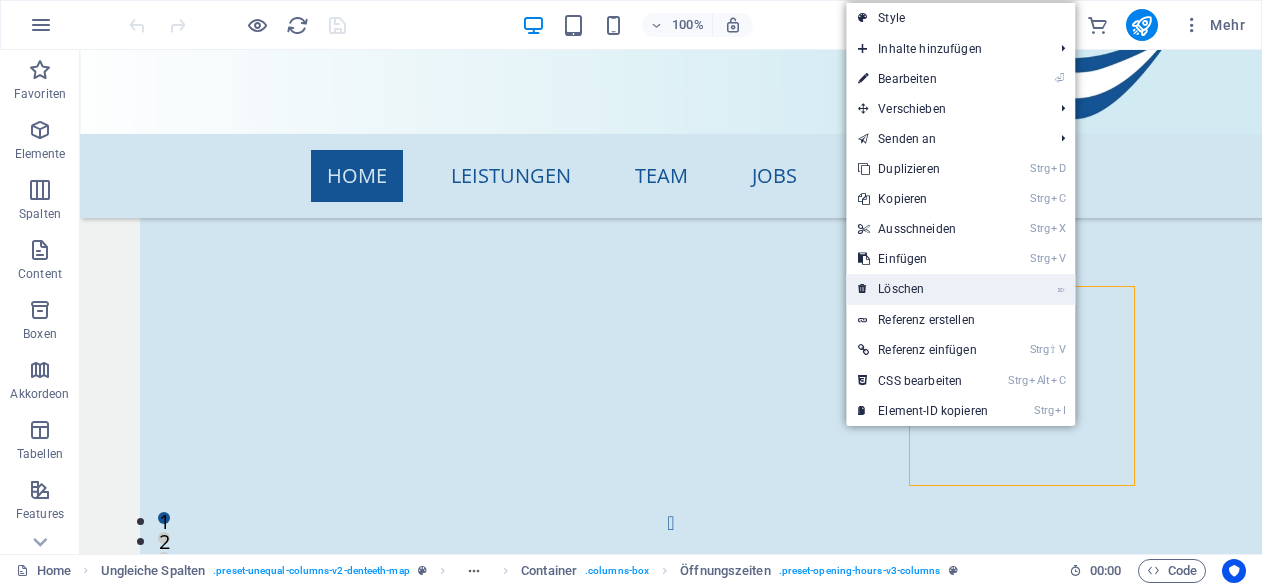 click on "⌦  Löschen" at bounding box center [923, 289] 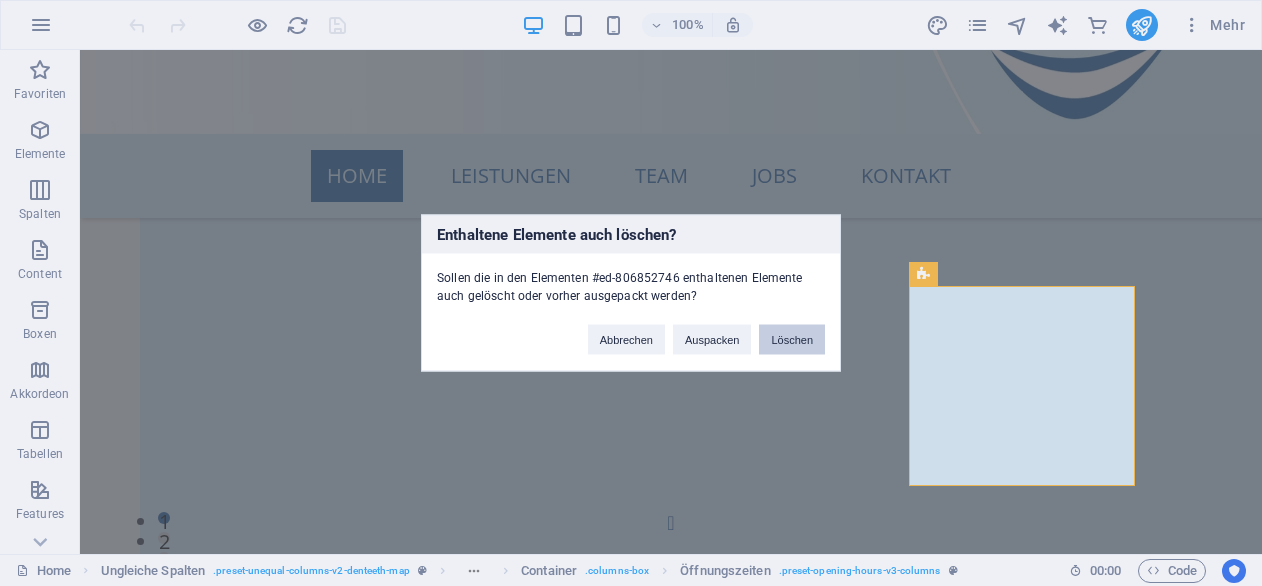 click on "Löschen" at bounding box center [792, 340] 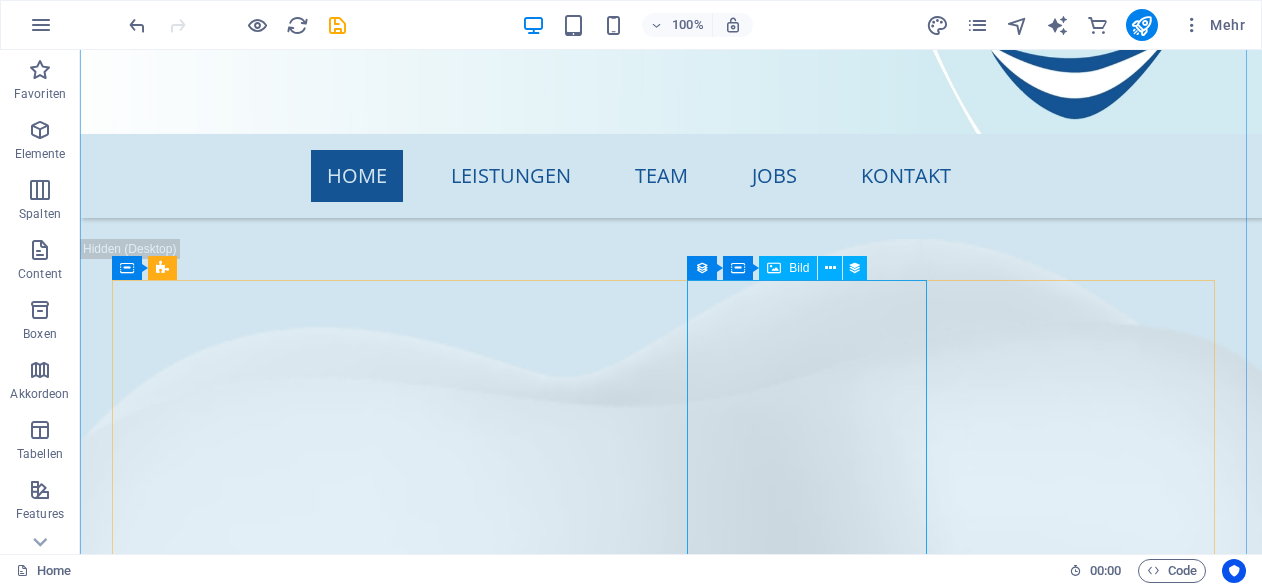 scroll, scrollTop: 5199, scrollLeft: 0, axis: vertical 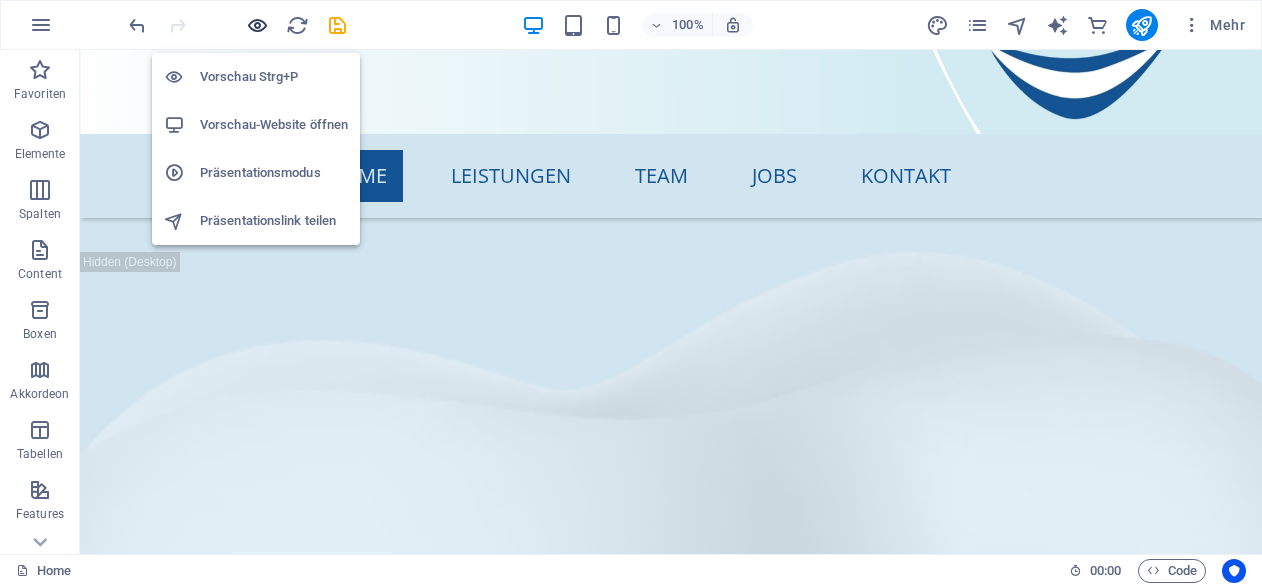 click at bounding box center [257, 25] 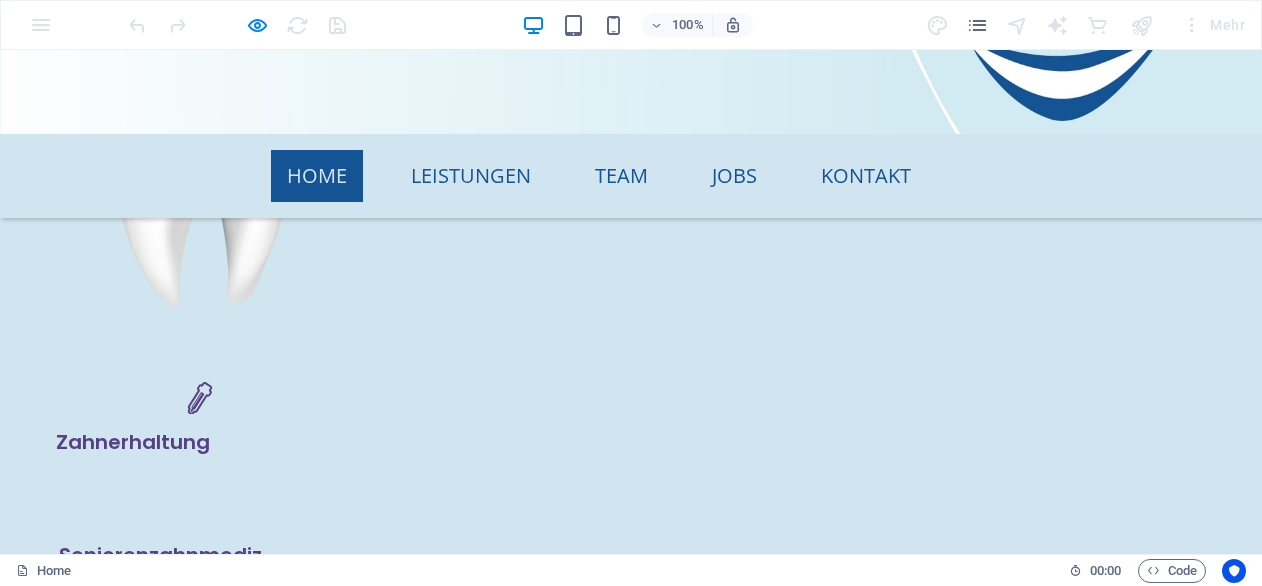 scroll, scrollTop: 3990, scrollLeft: 0, axis: vertical 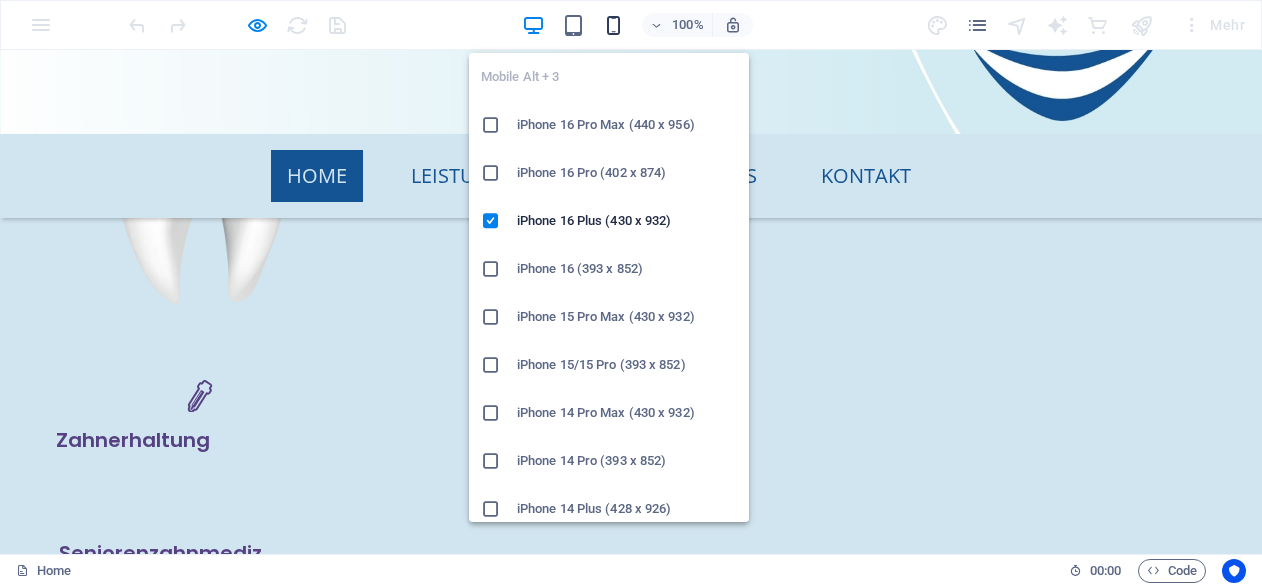 click at bounding box center [613, 25] 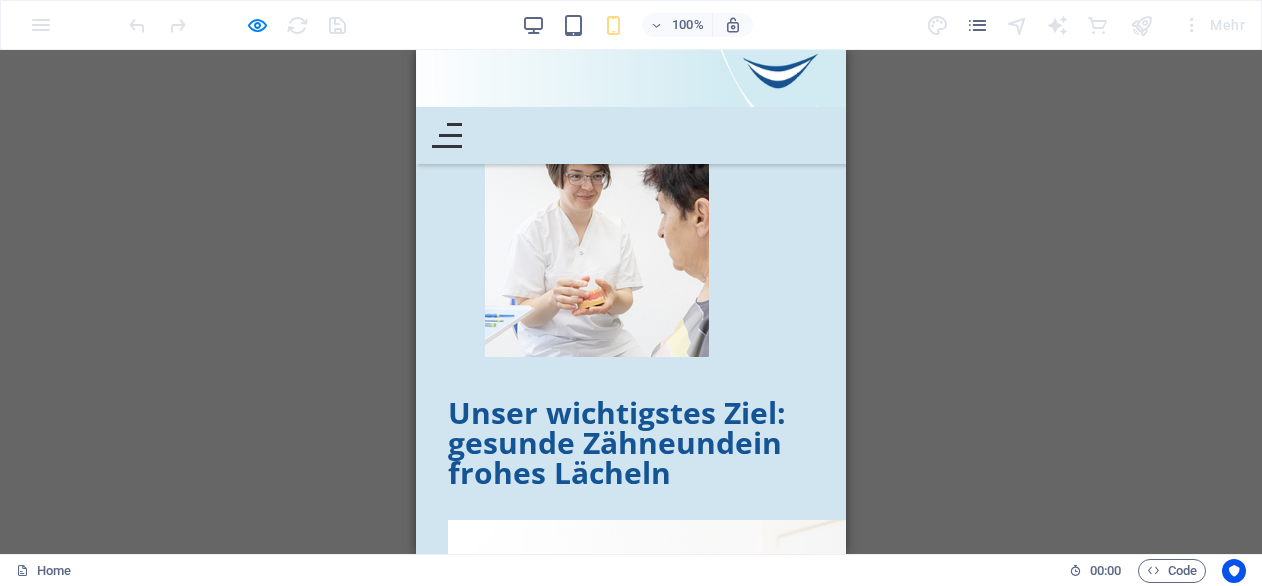scroll, scrollTop: 1097, scrollLeft: 0, axis: vertical 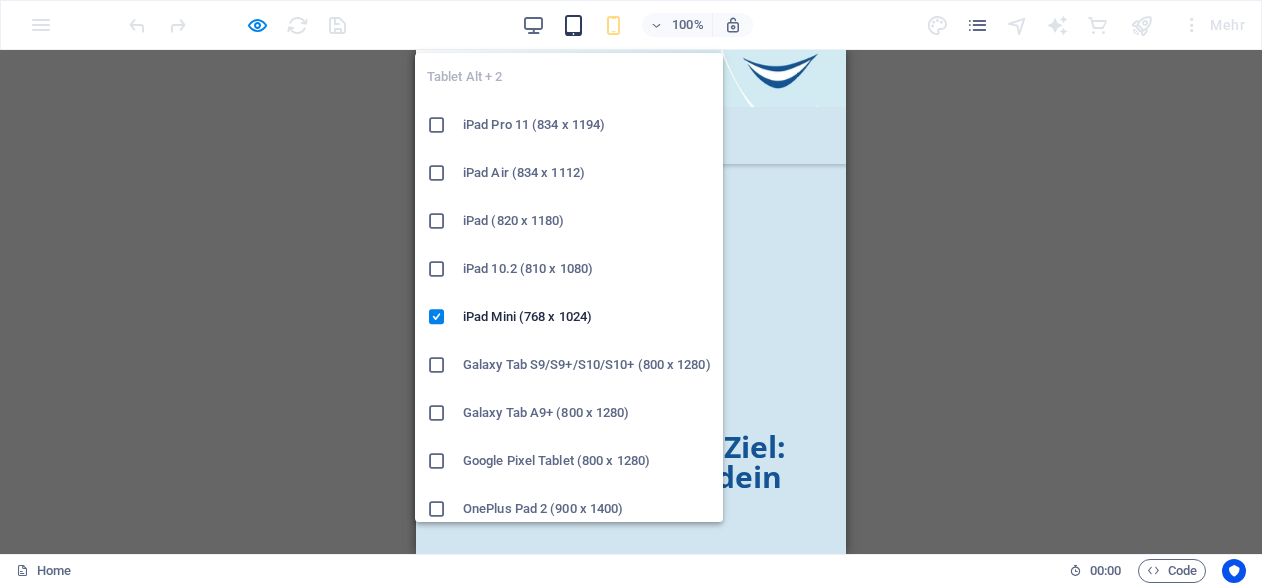 click at bounding box center [573, 25] 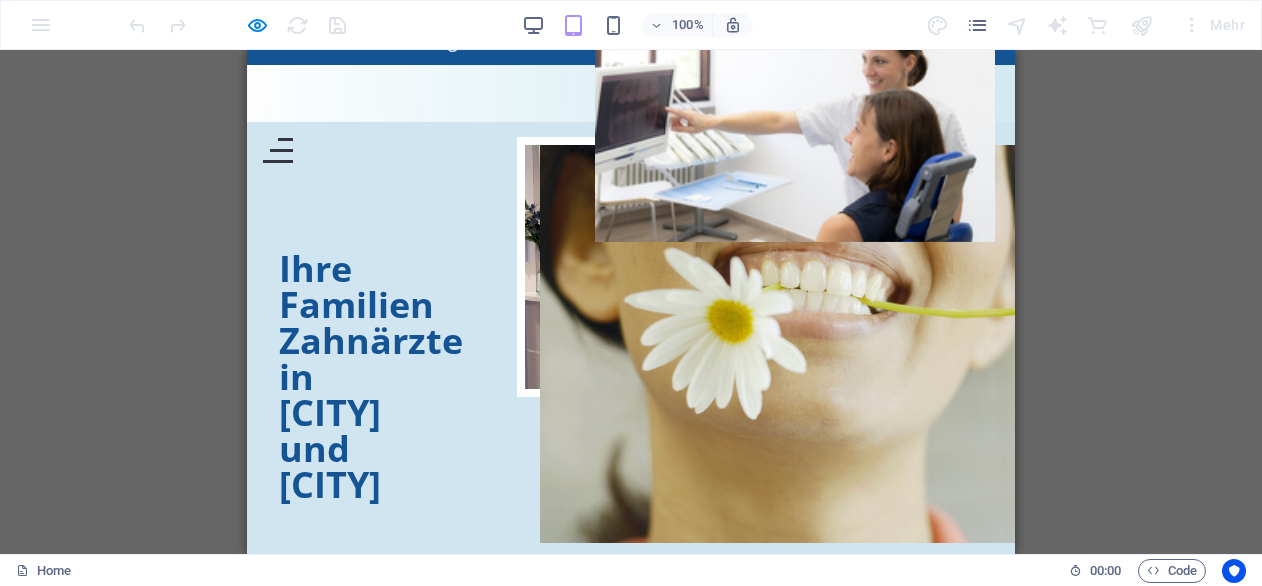 scroll, scrollTop: 0, scrollLeft: 0, axis: both 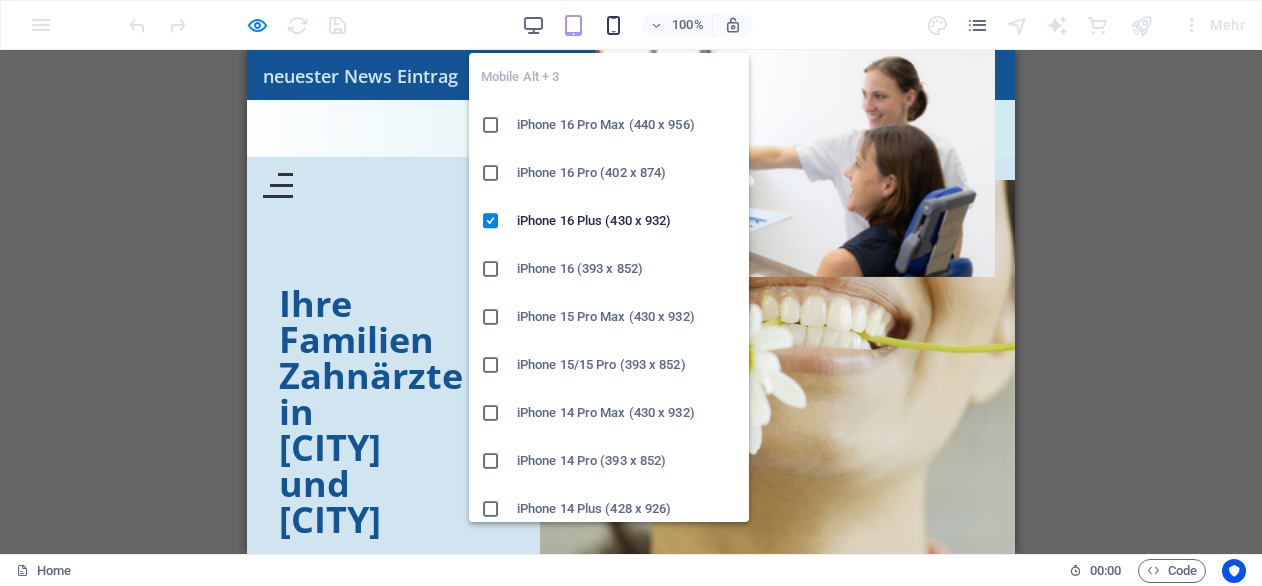 click at bounding box center [613, 25] 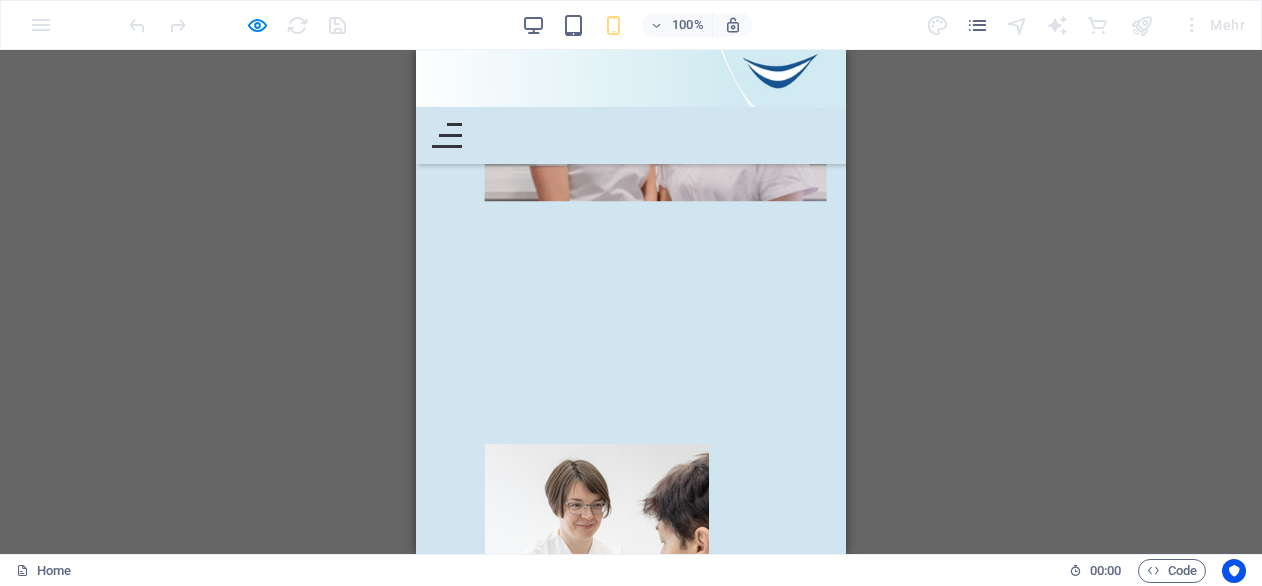 scroll, scrollTop: 844, scrollLeft: 0, axis: vertical 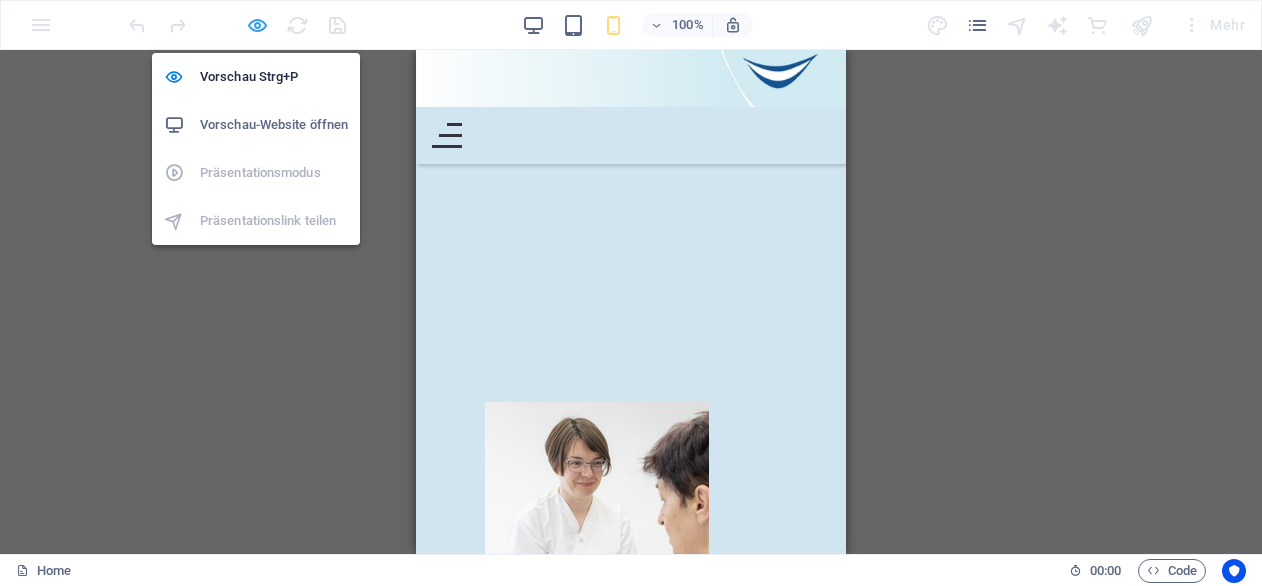 click at bounding box center (257, 25) 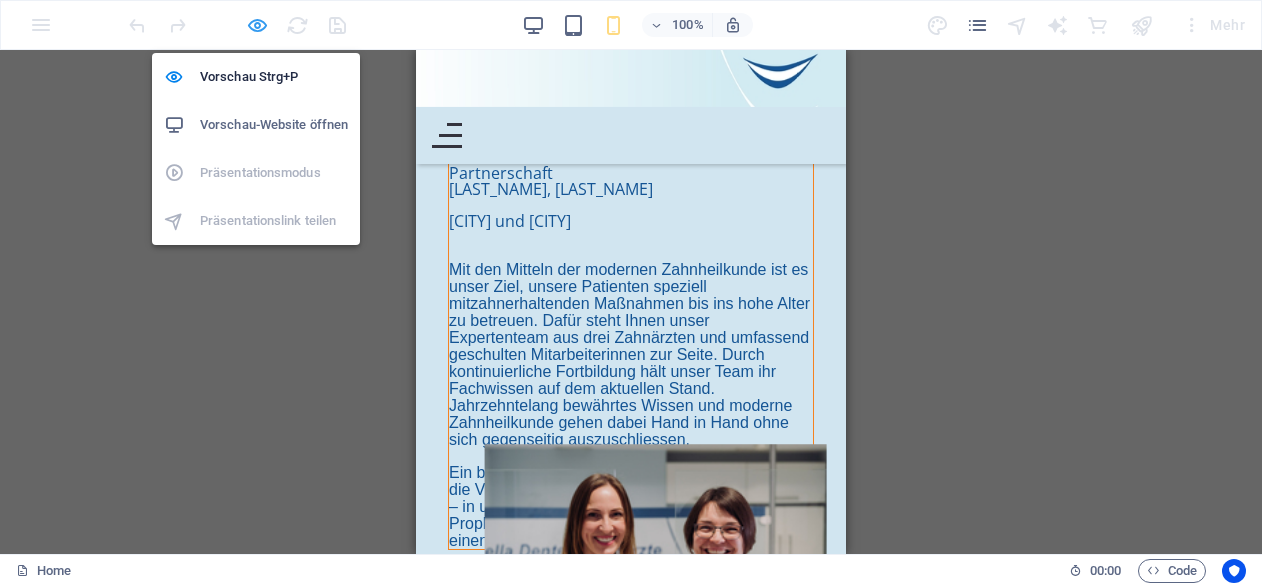scroll, scrollTop: 1355, scrollLeft: 0, axis: vertical 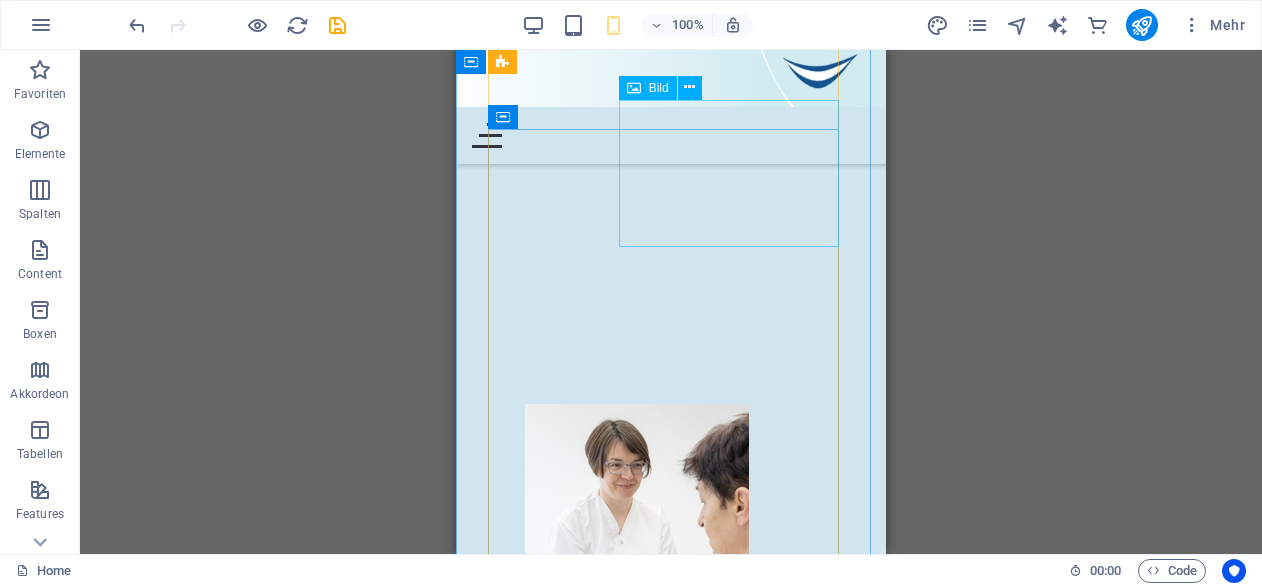 click at bounding box center [776, -1261] 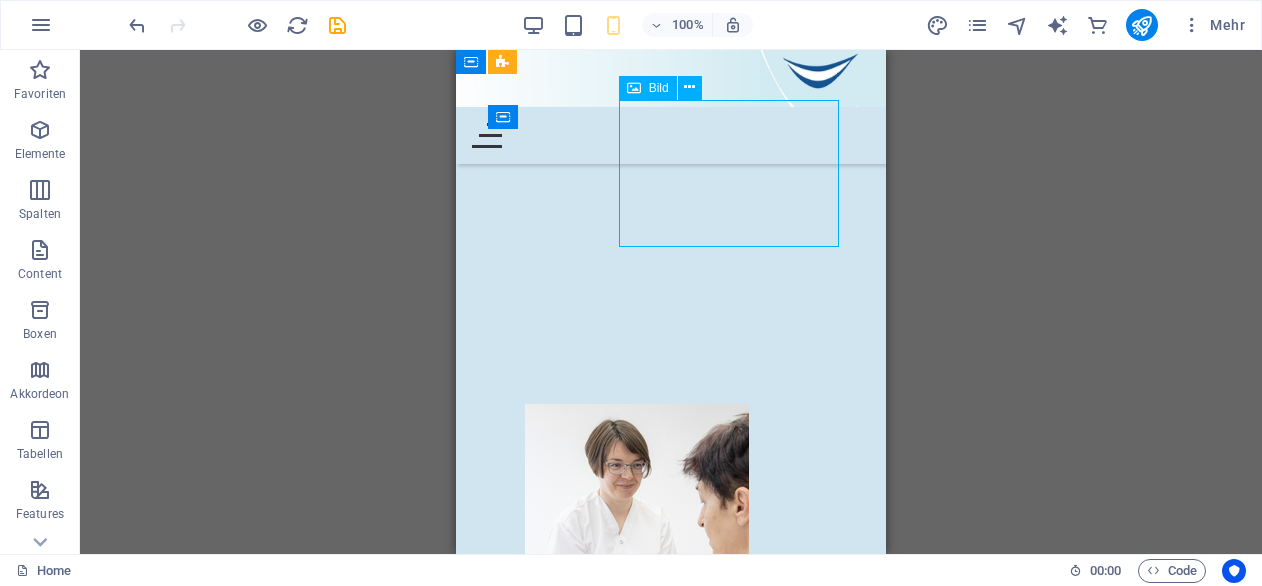 click at bounding box center [776, -1261] 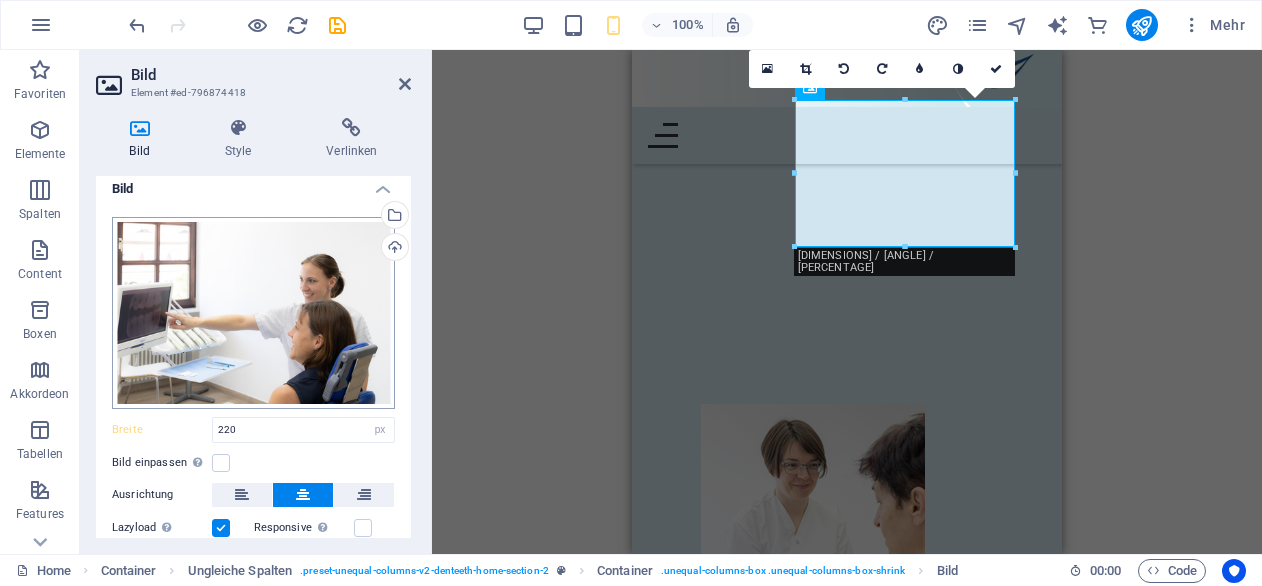 scroll, scrollTop: 10, scrollLeft: 0, axis: vertical 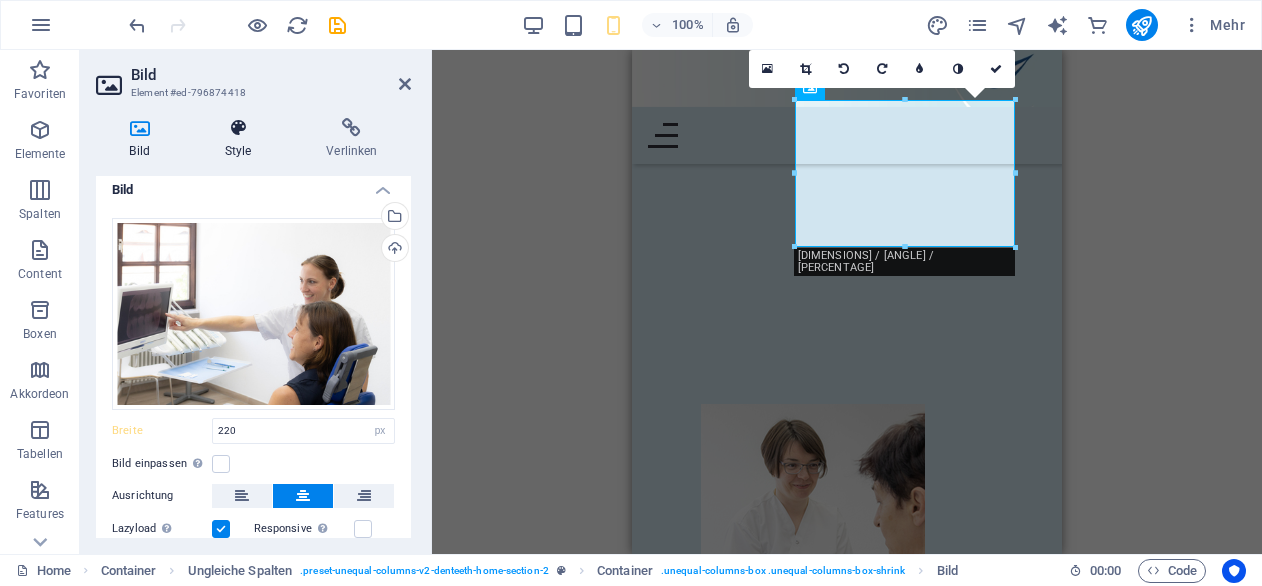 click at bounding box center (238, 128) 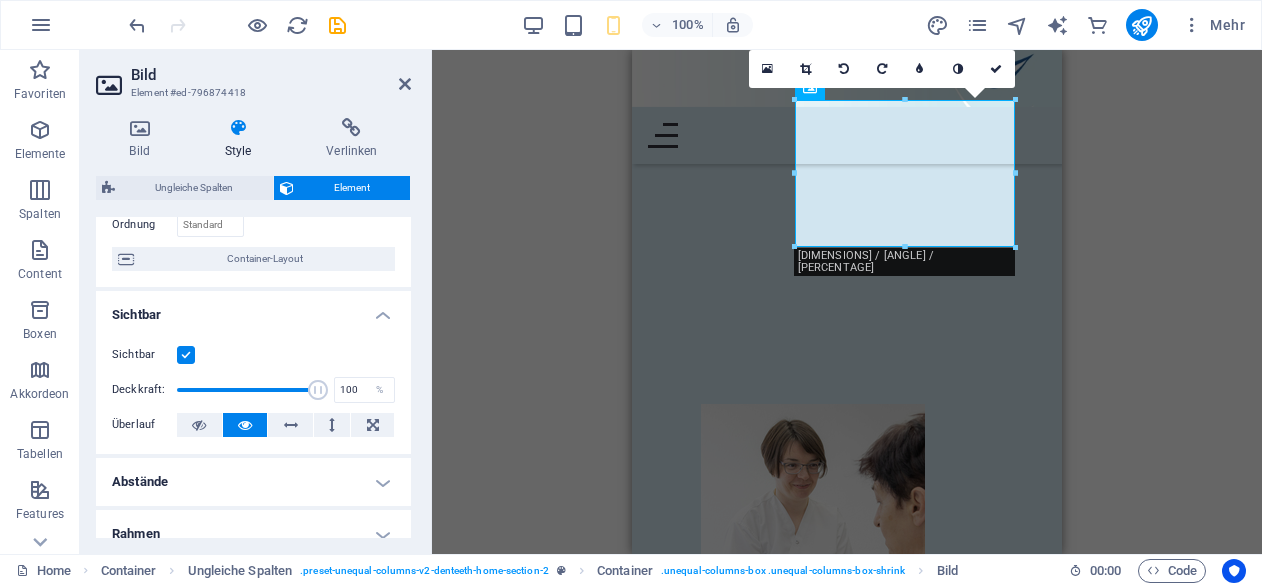 scroll, scrollTop: 166, scrollLeft: 0, axis: vertical 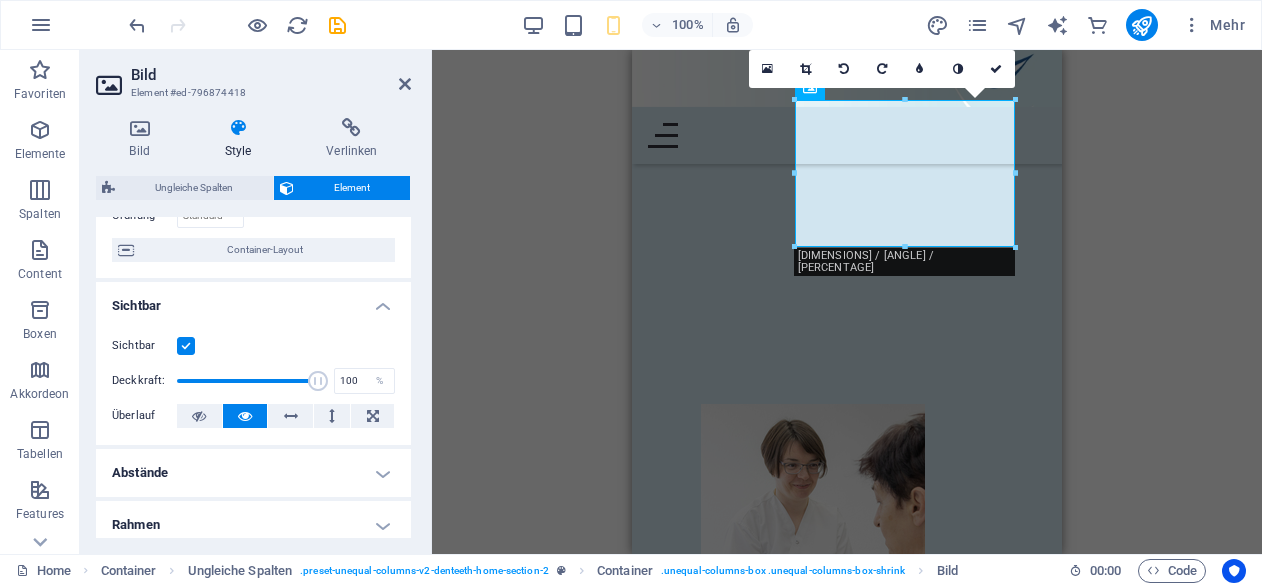click at bounding box center (186, 346) 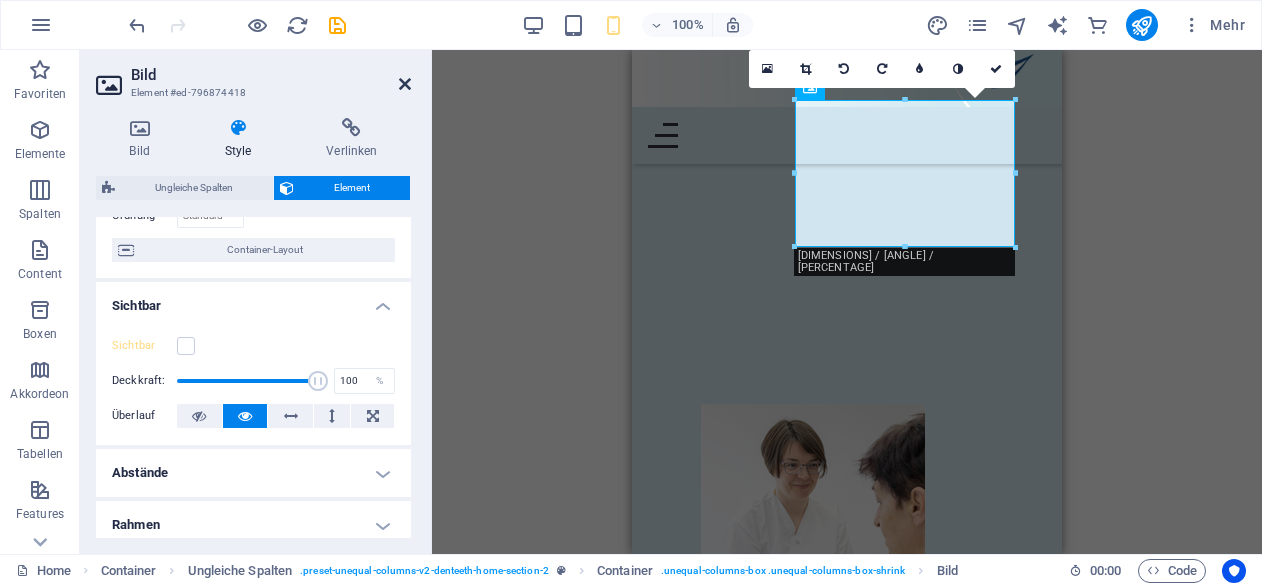 click at bounding box center [405, 84] 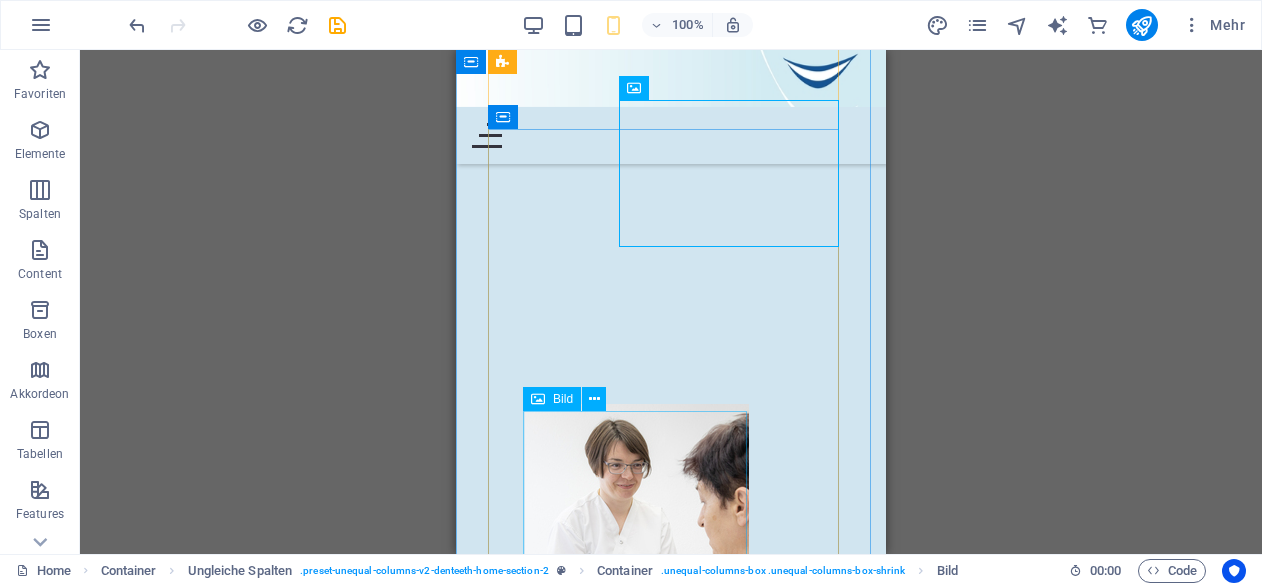 click at bounding box center (671, 525) 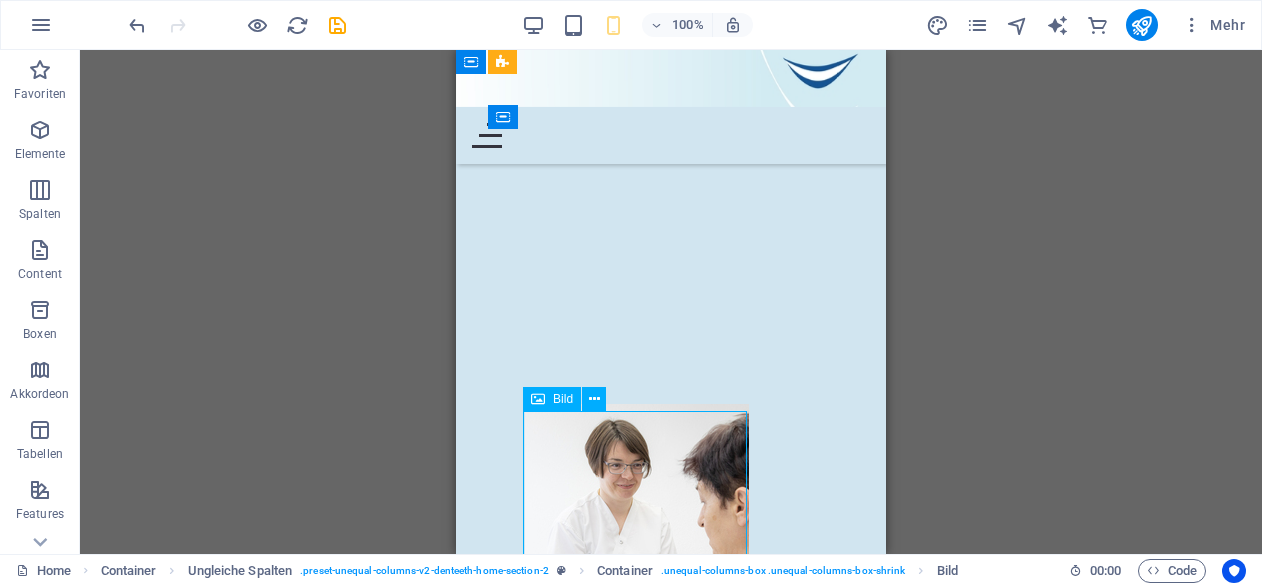 click at bounding box center [671, 525] 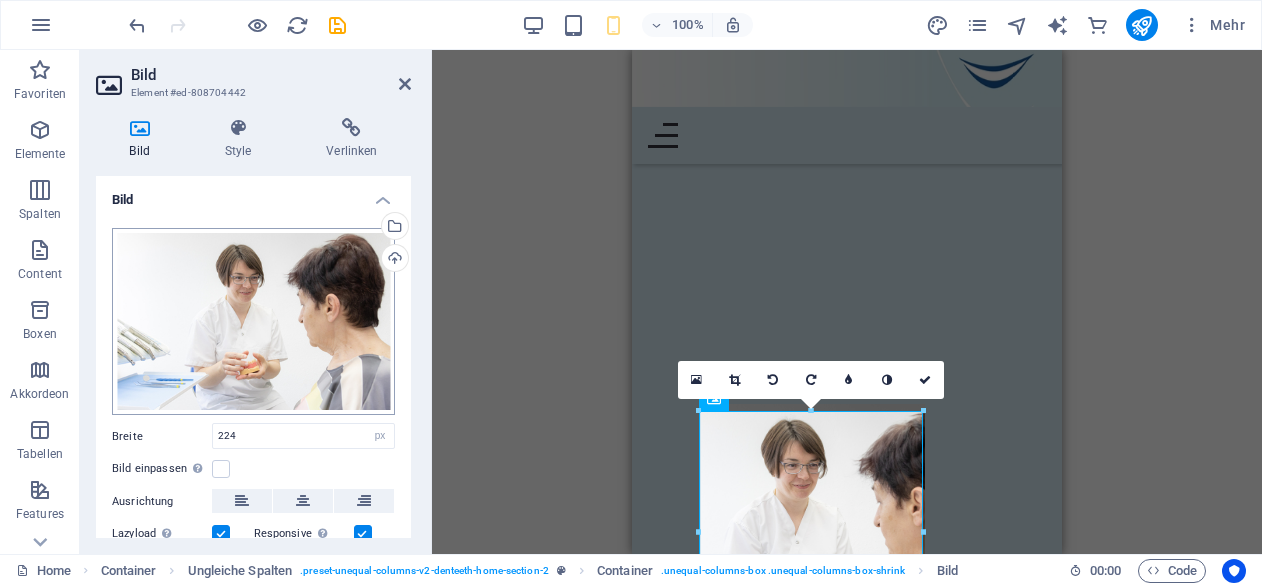 scroll, scrollTop: 132, scrollLeft: 0, axis: vertical 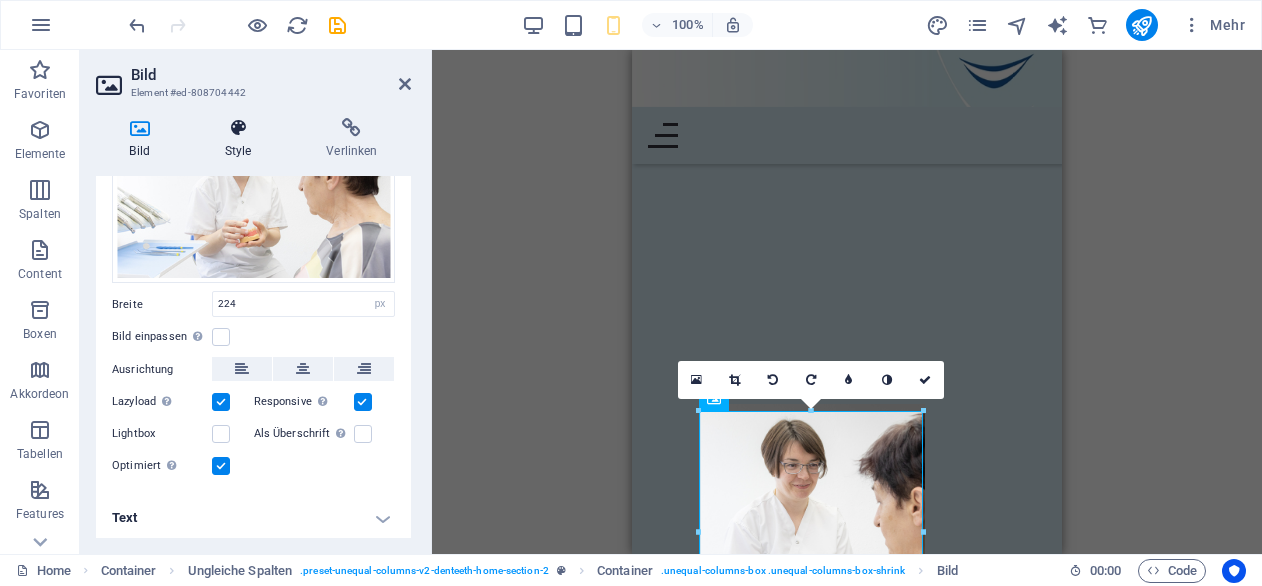 click at bounding box center (238, 128) 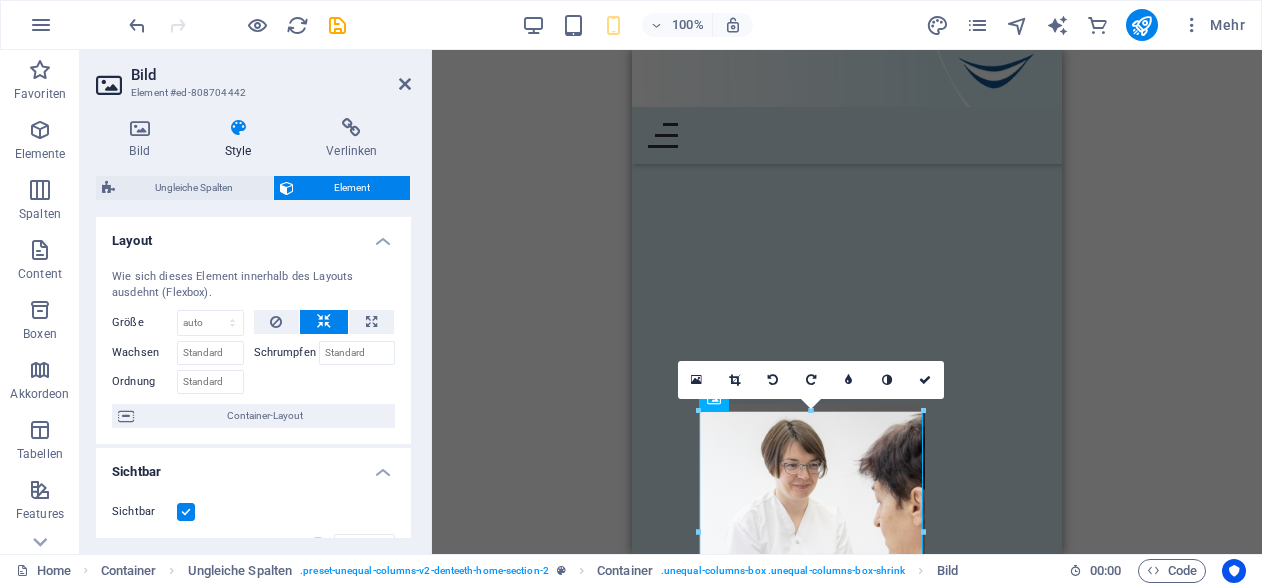click at bounding box center (186, 512) 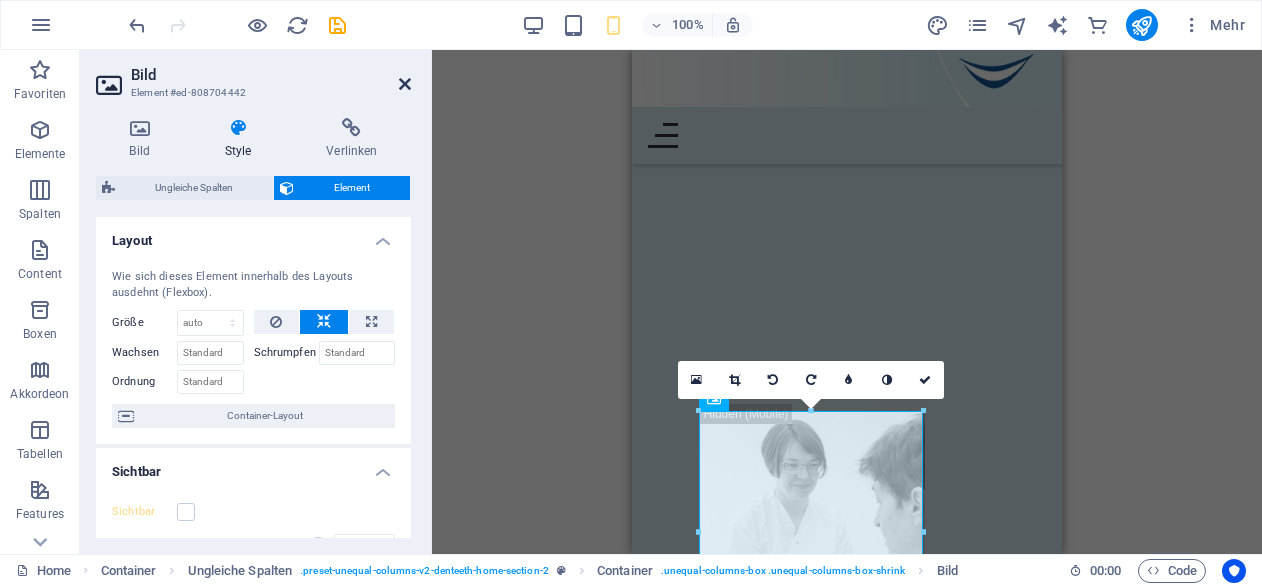 click at bounding box center (405, 84) 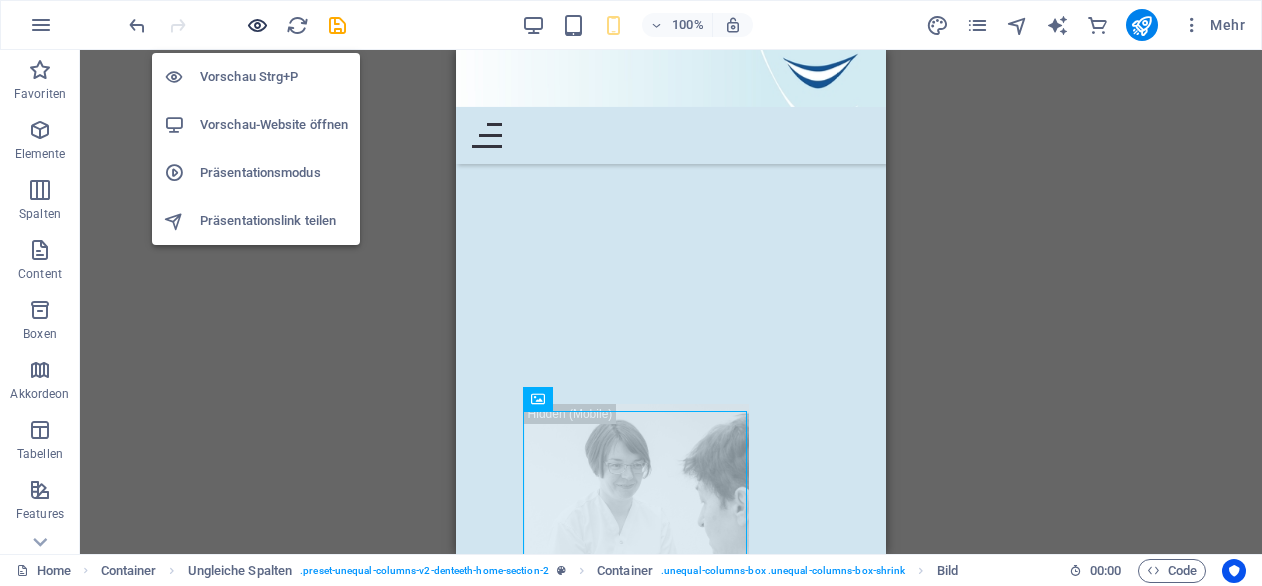 click at bounding box center (257, 25) 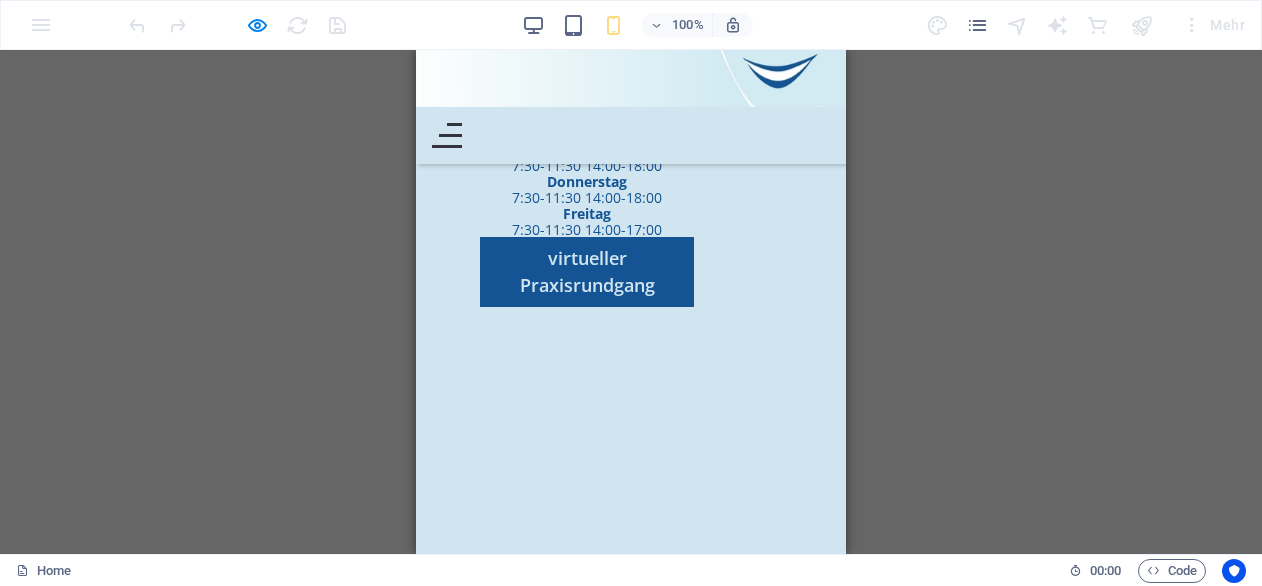 scroll, scrollTop: 10420, scrollLeft: 0, axis: vertical 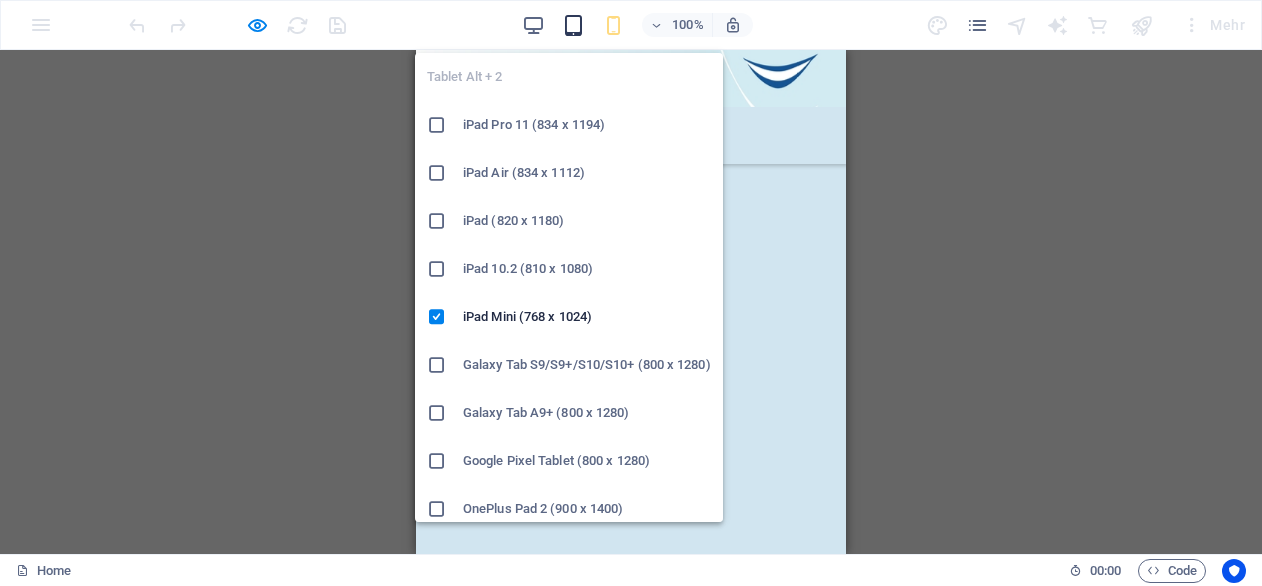 click at bounding box center [573, 25] 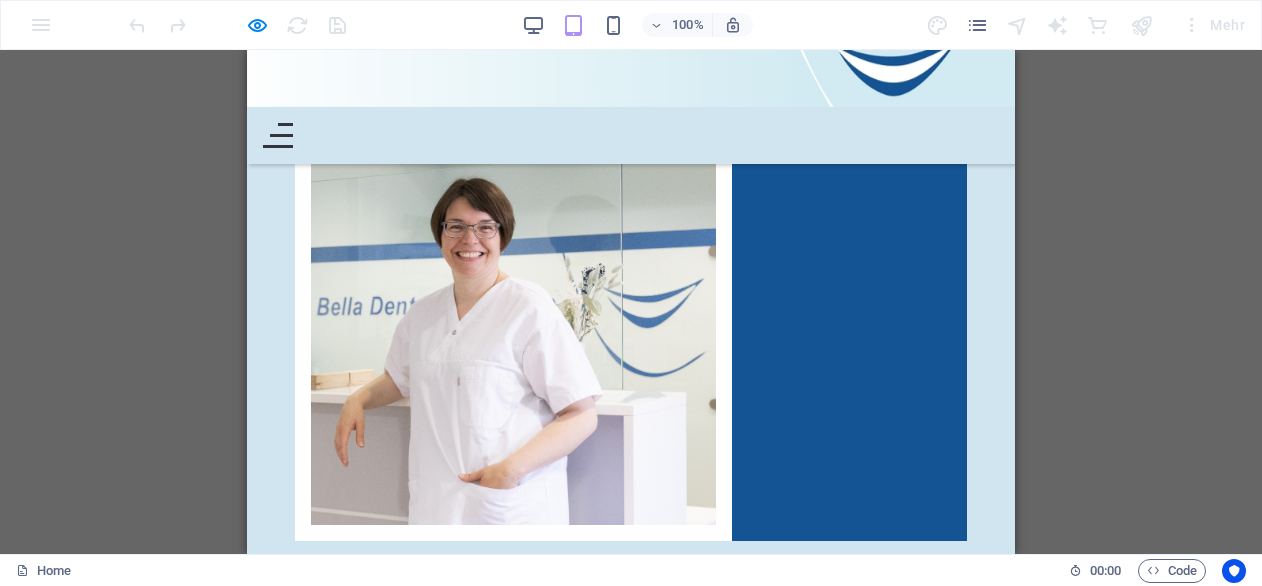 scroll, scrollTop: 8955, scrollLeft: 0, axis: vertical 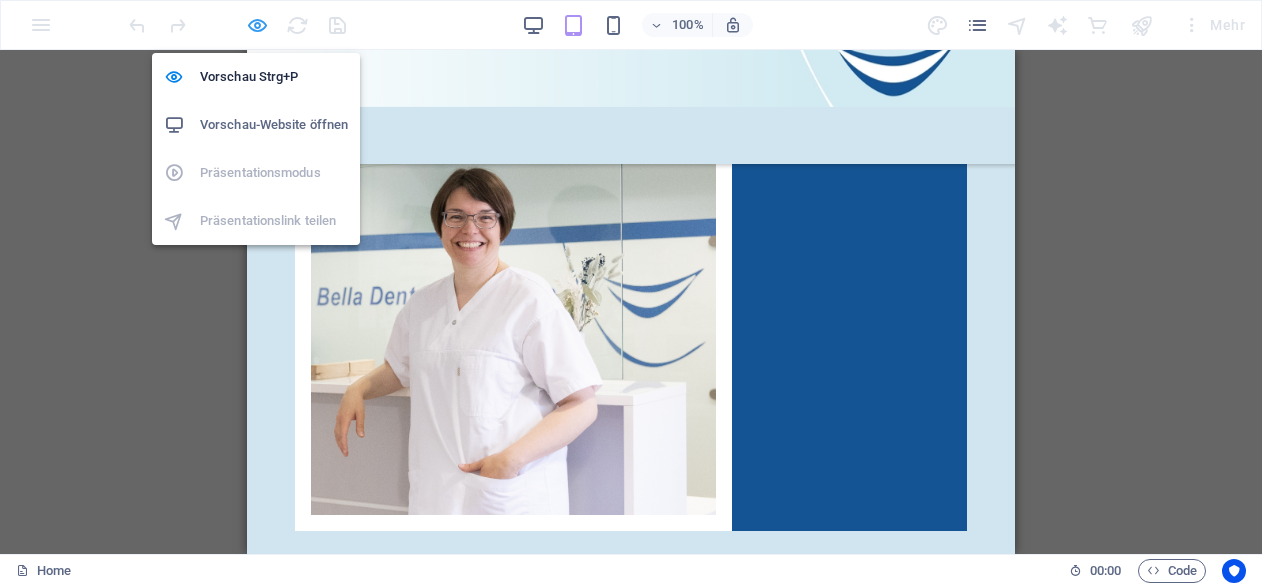 click at bounding box center (257, 25) 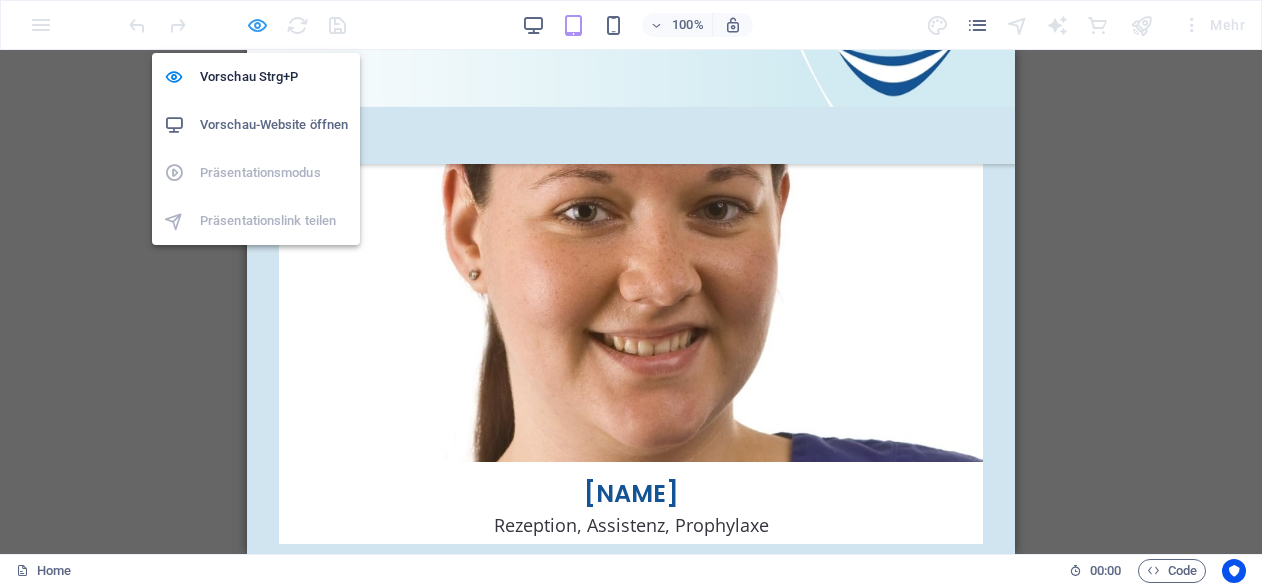 scroll, scrollTop: 9947, scrollLeft: 0, axis: vertical 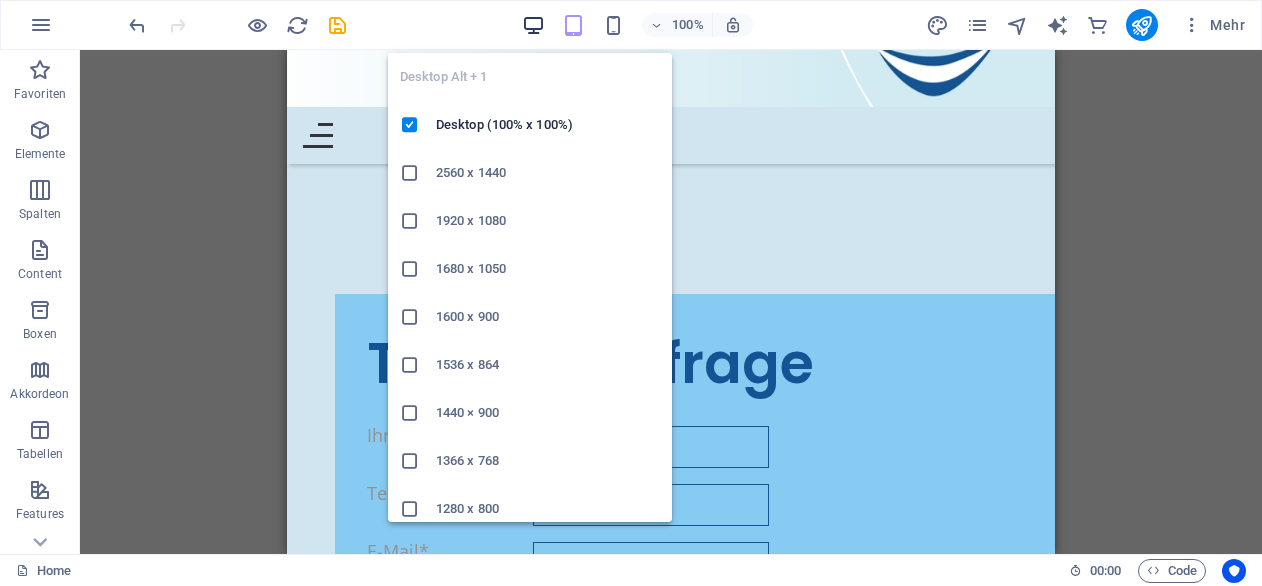 click at bounding box center [533, 25] 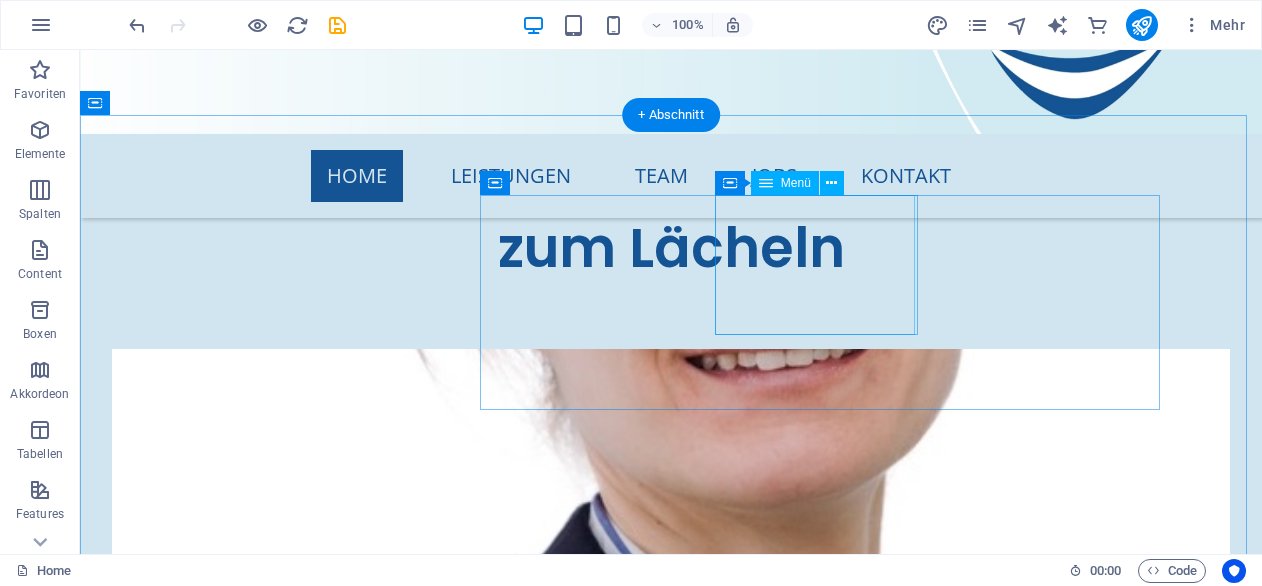 scroll, scrollTop: 8210, scrollLeft: 0, axis: vertical 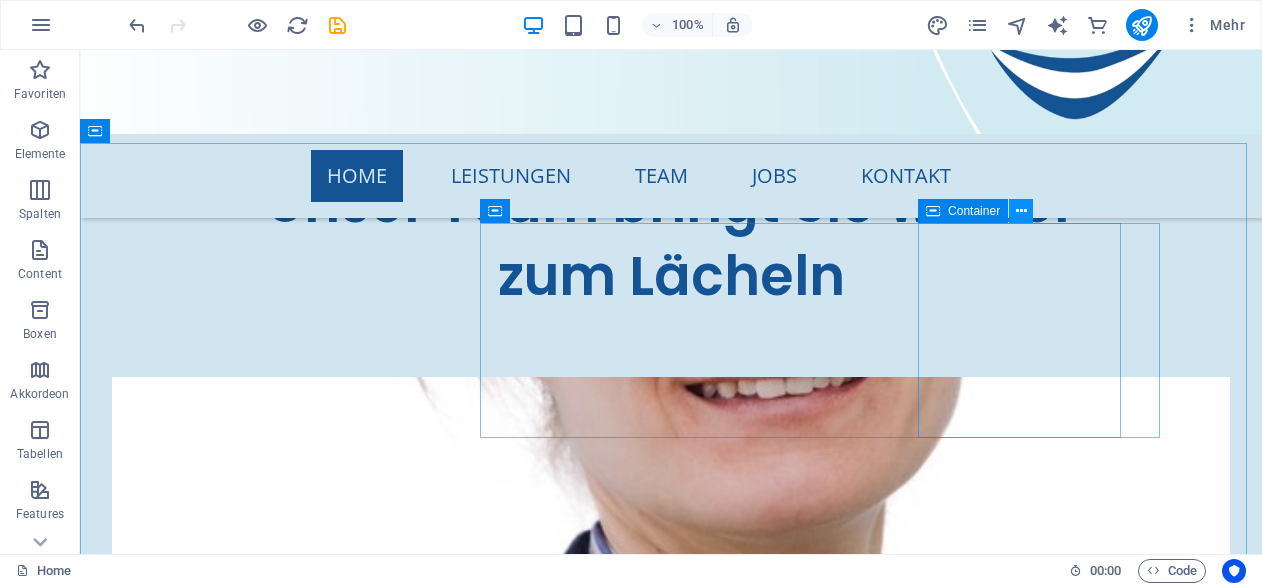 click at bounding box center [1021, 211] 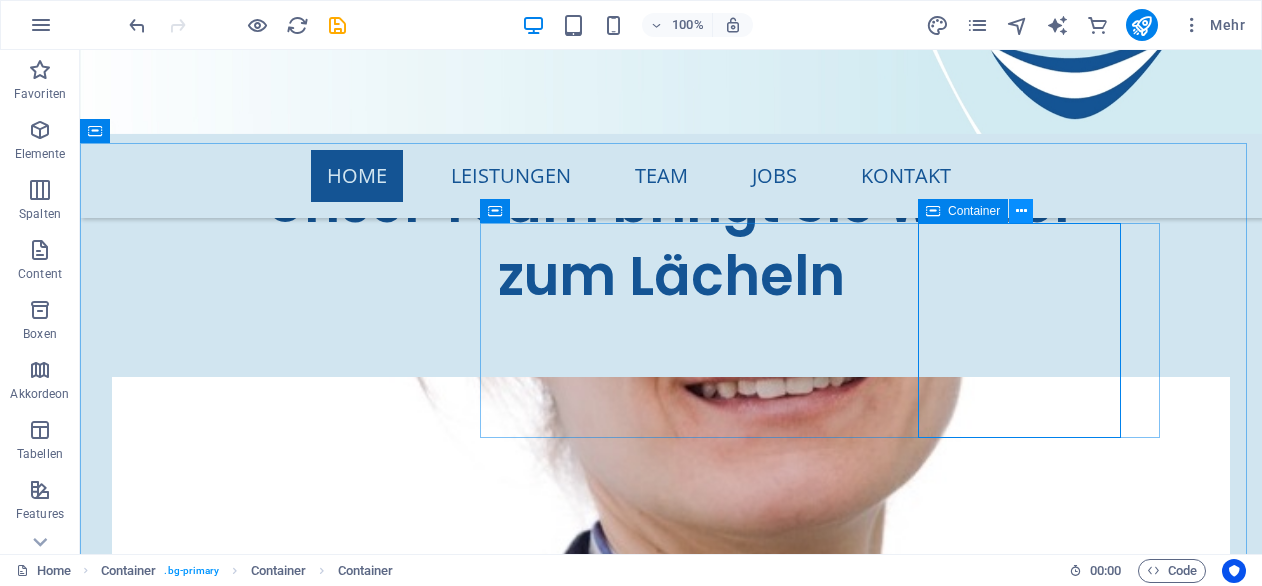 click at bounding box center [1021, 211] 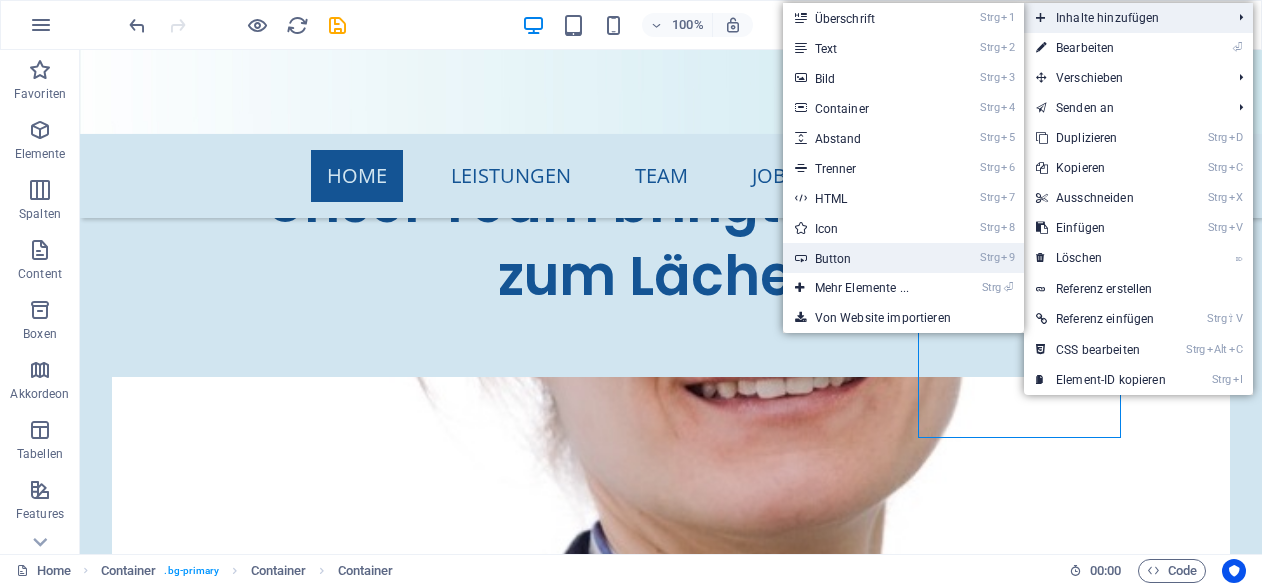click on "Strg 9  Button" at bounding box center [866, 258] 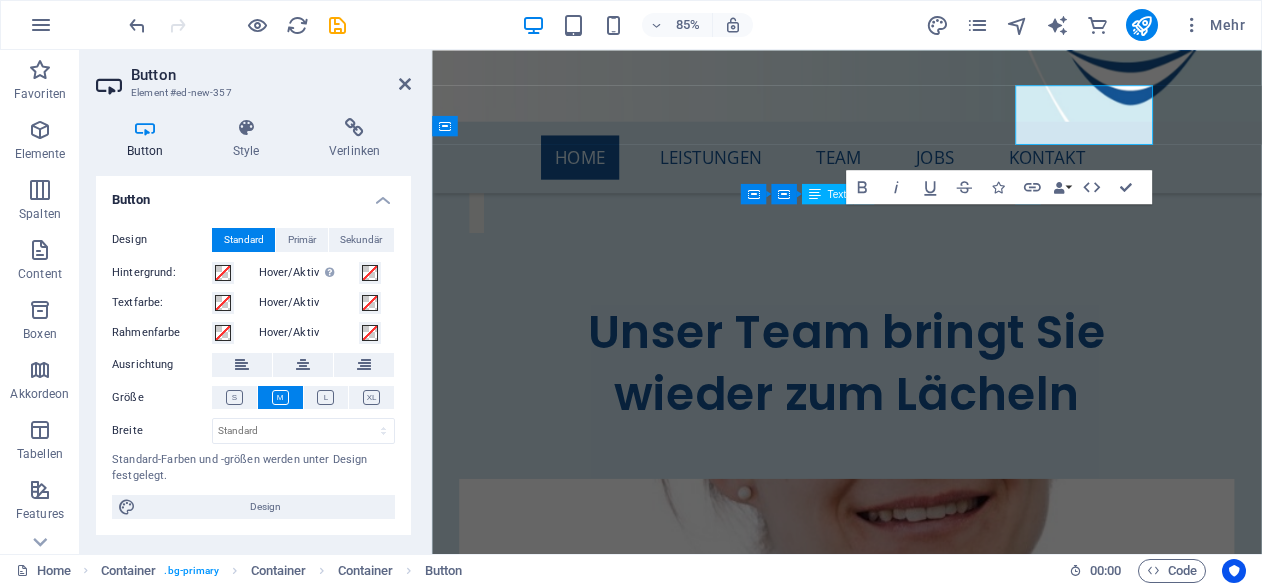 scroll, scrollTop: 8275, scrollLeft: 0, axis: vertical 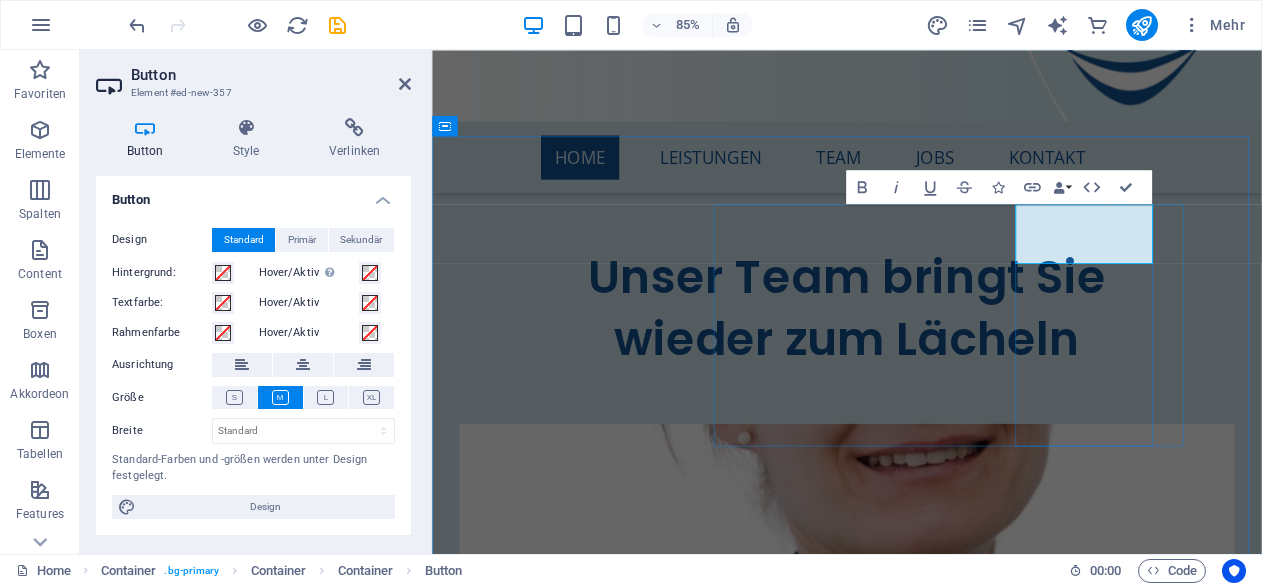 click on "Button-Beschriftung" at bounding box center (599, 8201) 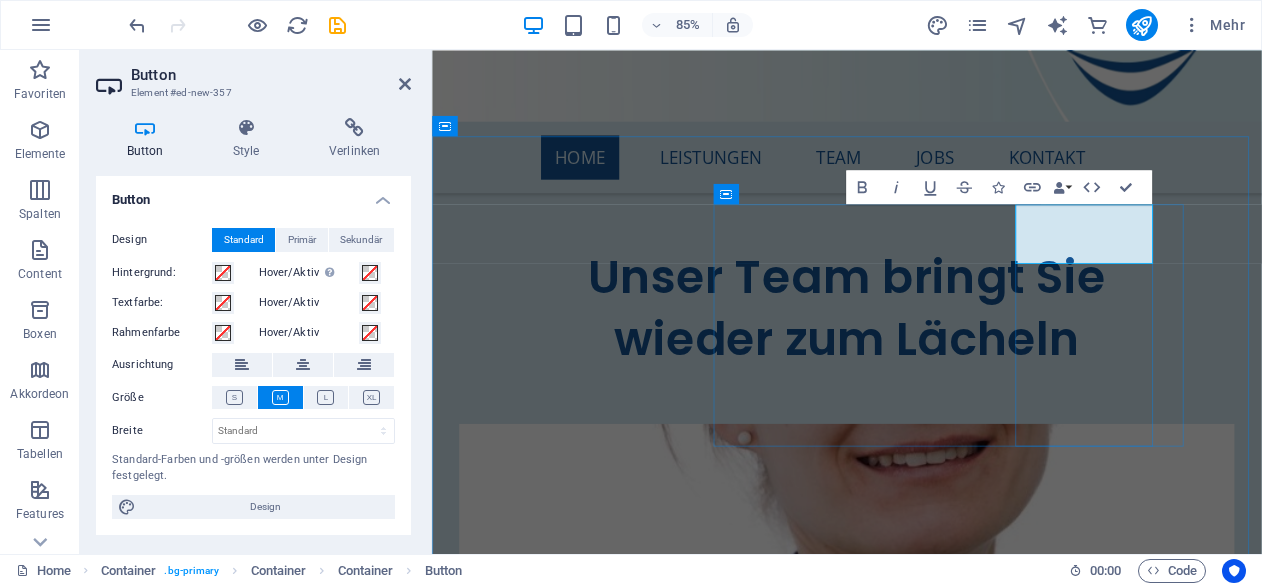 click on "Button-Beschriftung" at bounding box center [599, 8201] 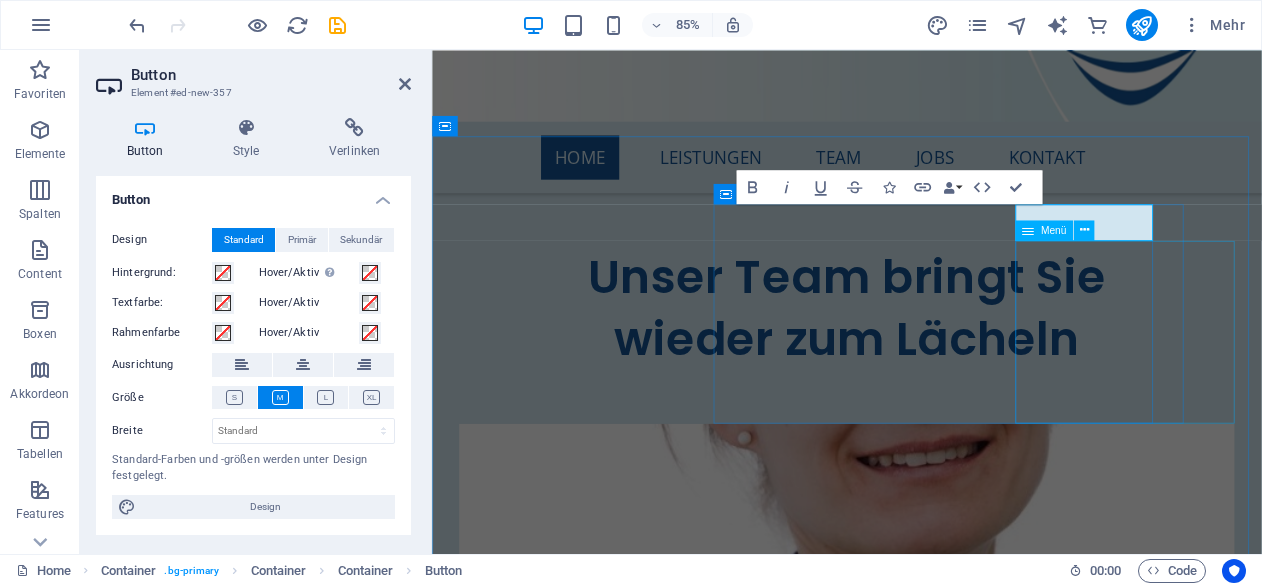 type 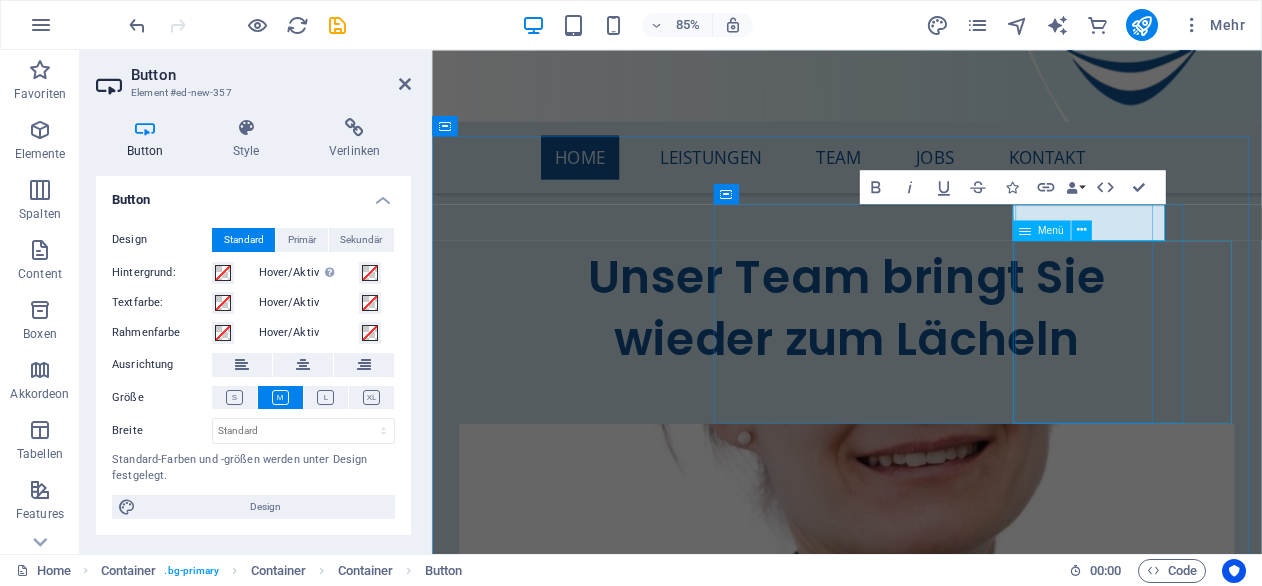 scroll, scrollTop: 0, scrollLeft: 13, axis: horizontal 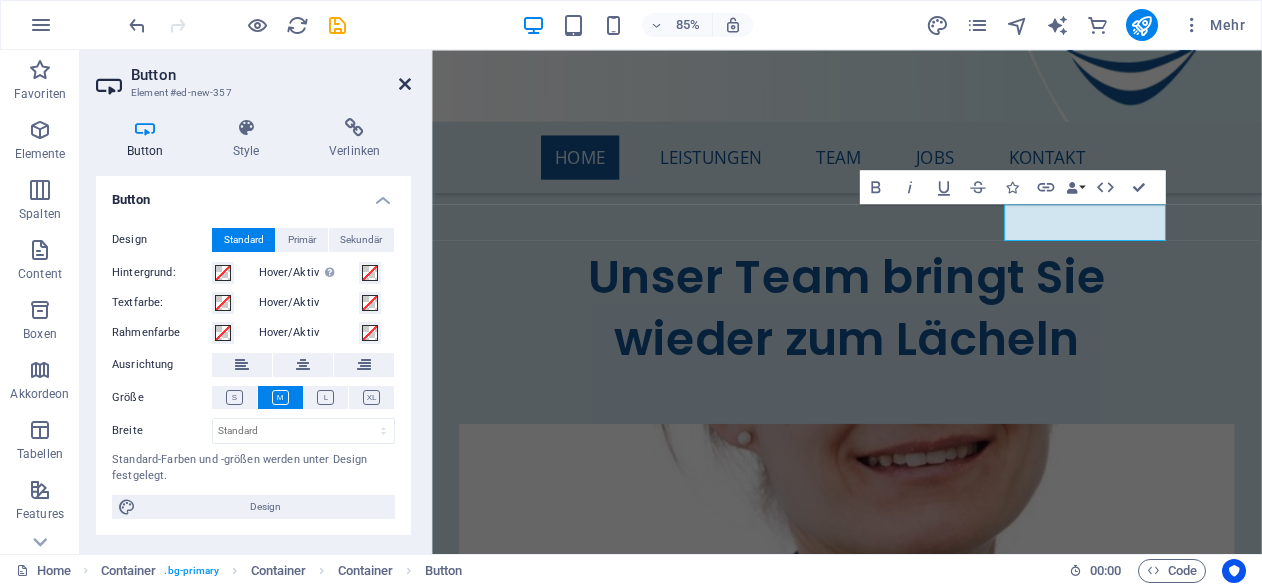 click at bounding box center (405, 84) 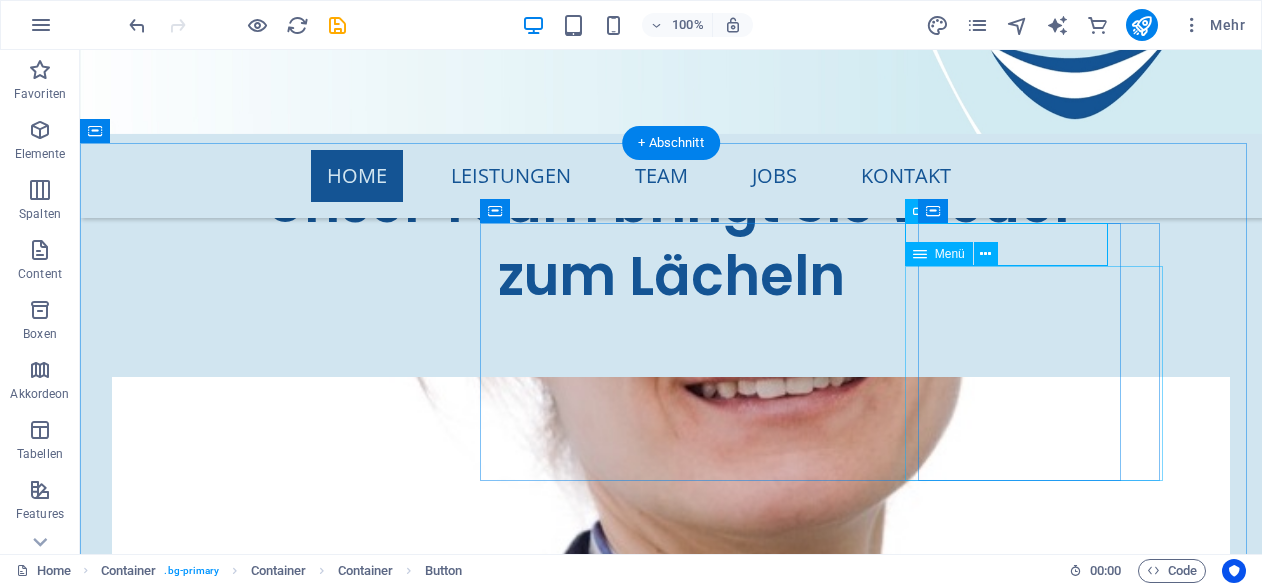 click on "Terminanfrage Kontaktanfrage Impressum Datenschutzrichtlinie Patientenumfrage" at bounding box center [643, 8507] 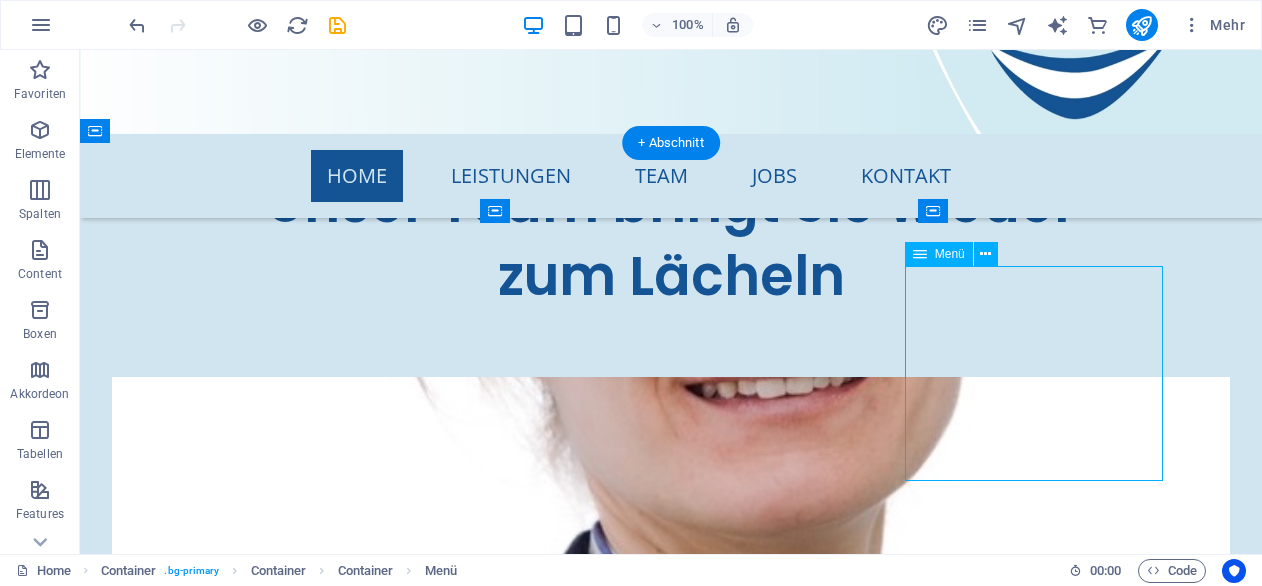 click on "Terminanfrage Kontaktanfrage Impressum Datenschutzrichtlinie Patientenumfrage" at bounding box center [643, 8507] 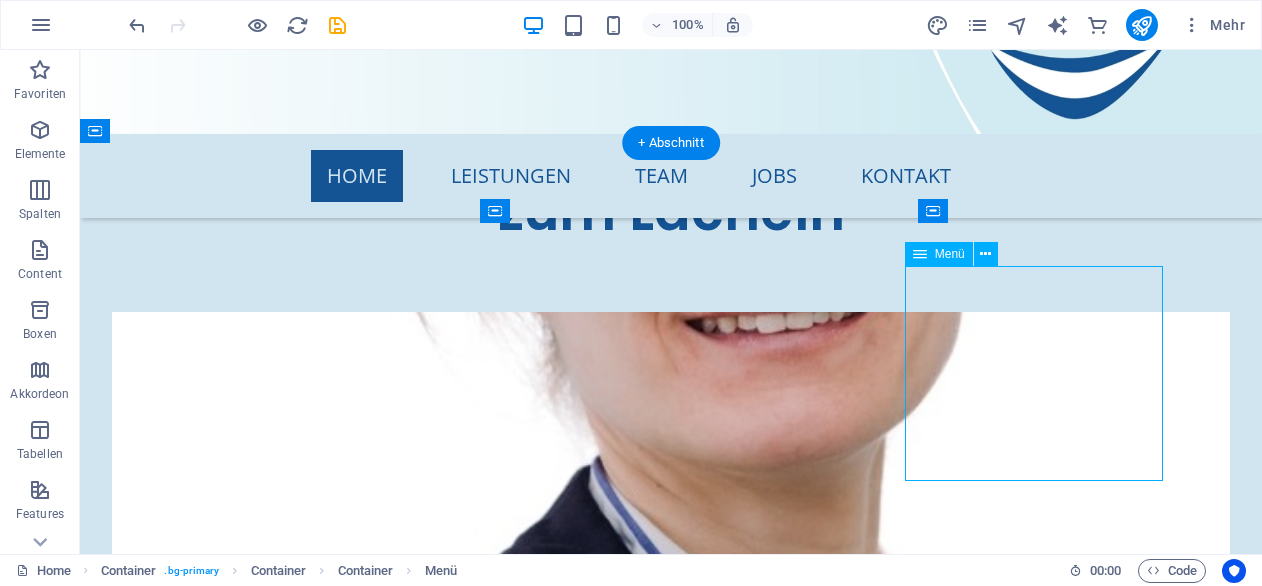 select on "3" 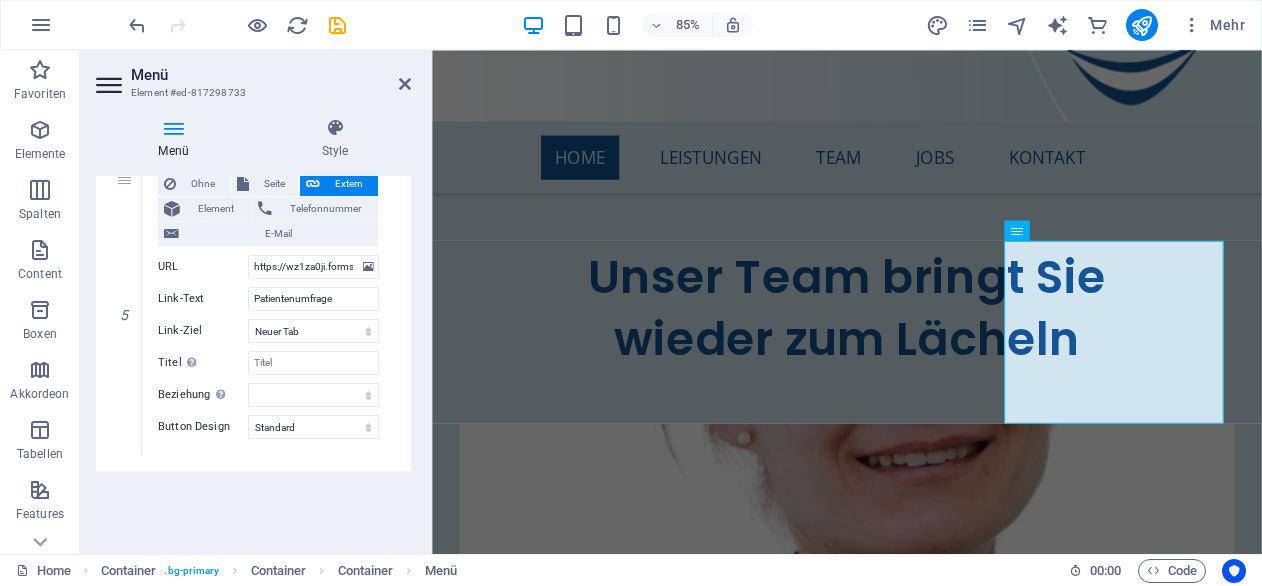 scroll, scrollTop: 1411, scrollLeft: 0, axis: vertical 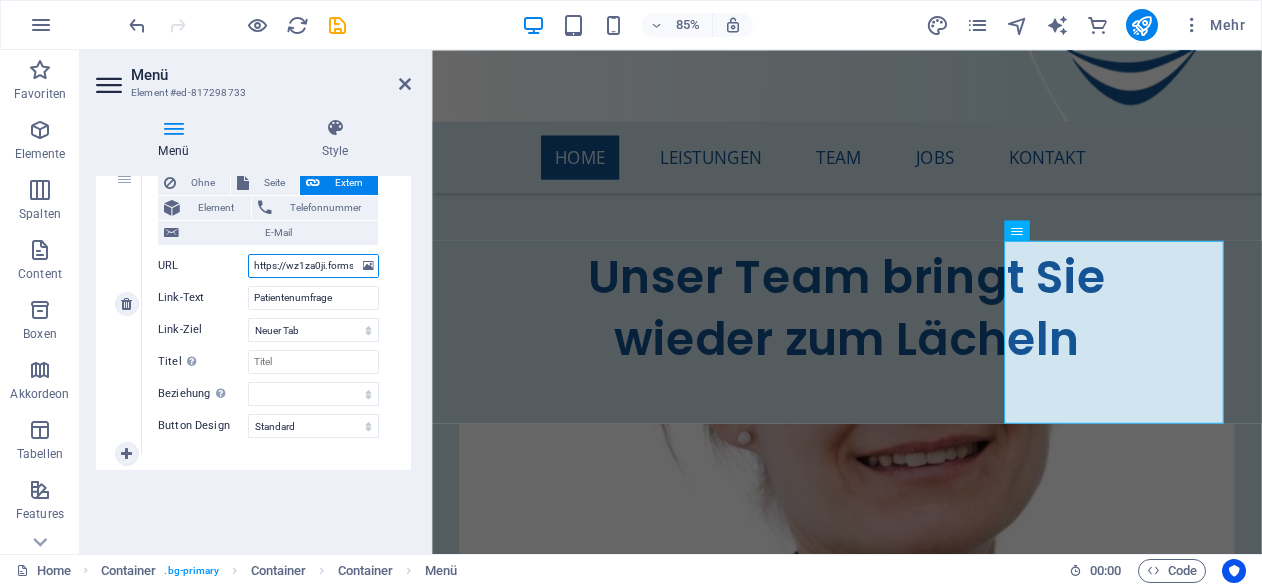 click on "https://wz1za0ji.forms.app/my-new-form" at bounding box center [313, 266] 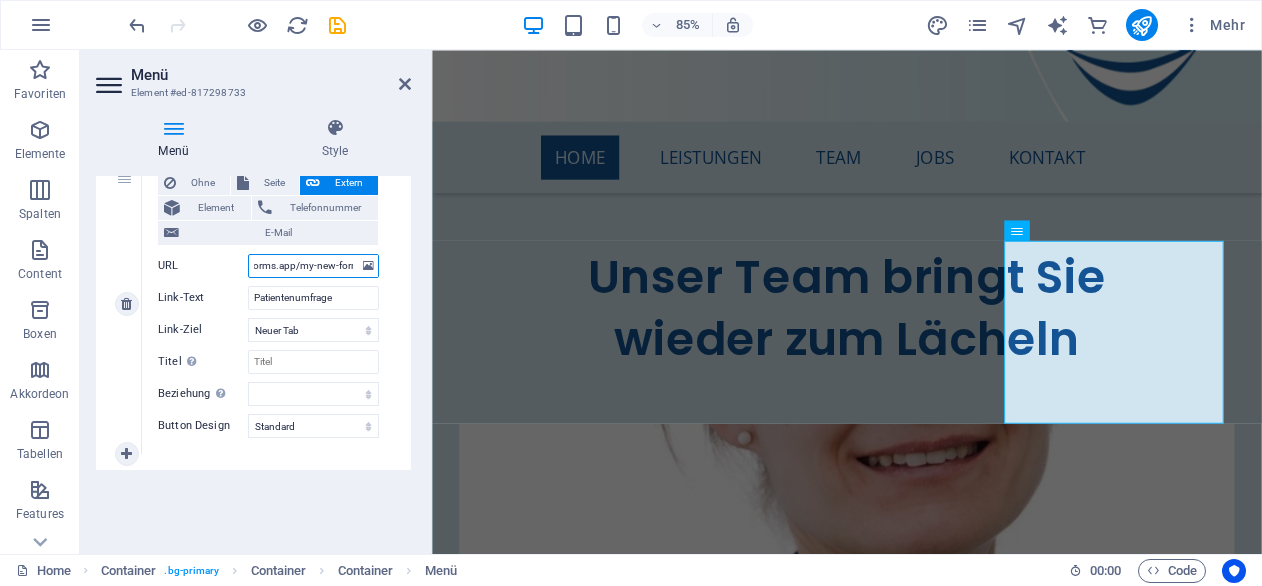 scroll, scrollTop: 0, scrollLeft: 86, axis: horizontal 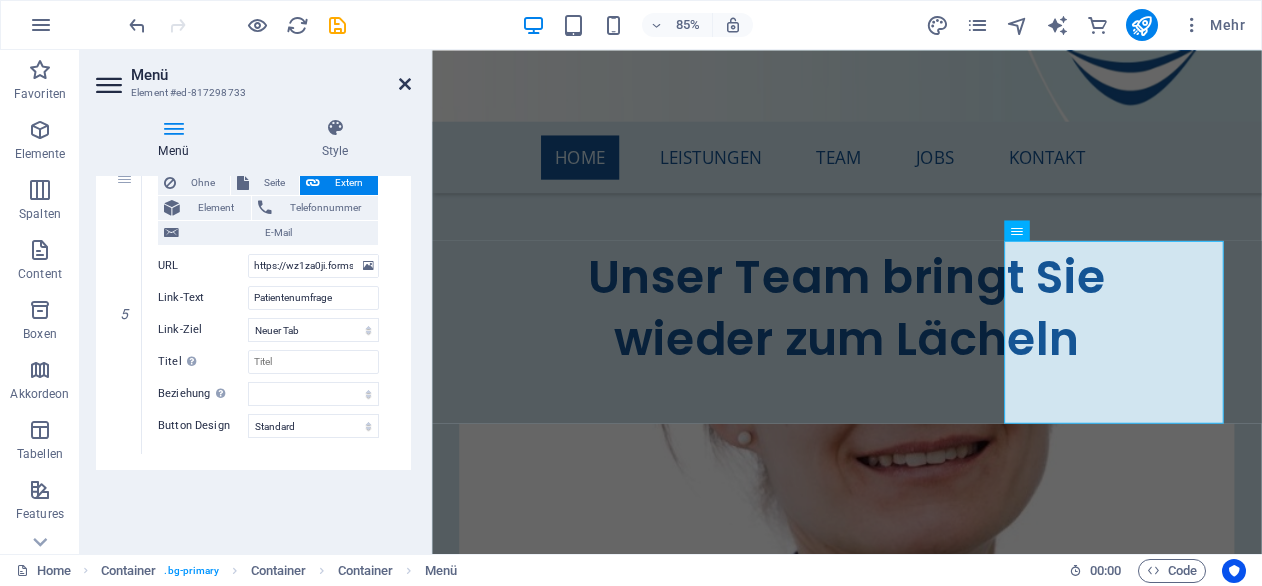 click at bounding box center (405, 84) 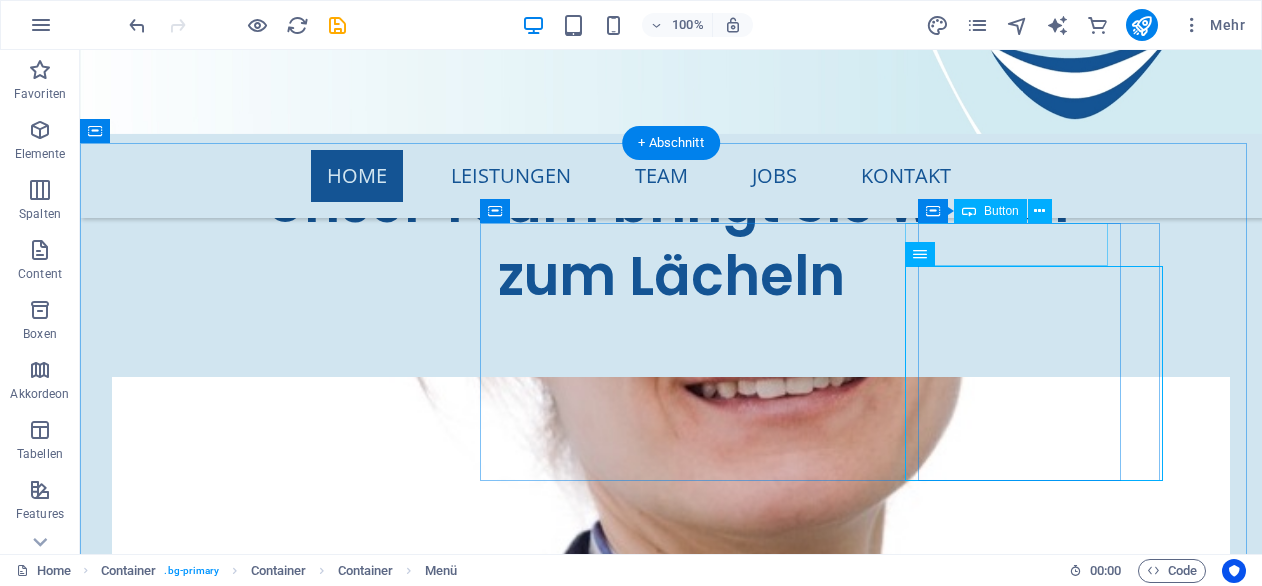click on "Patientenumfrage" at bounding box center (643, 8378) 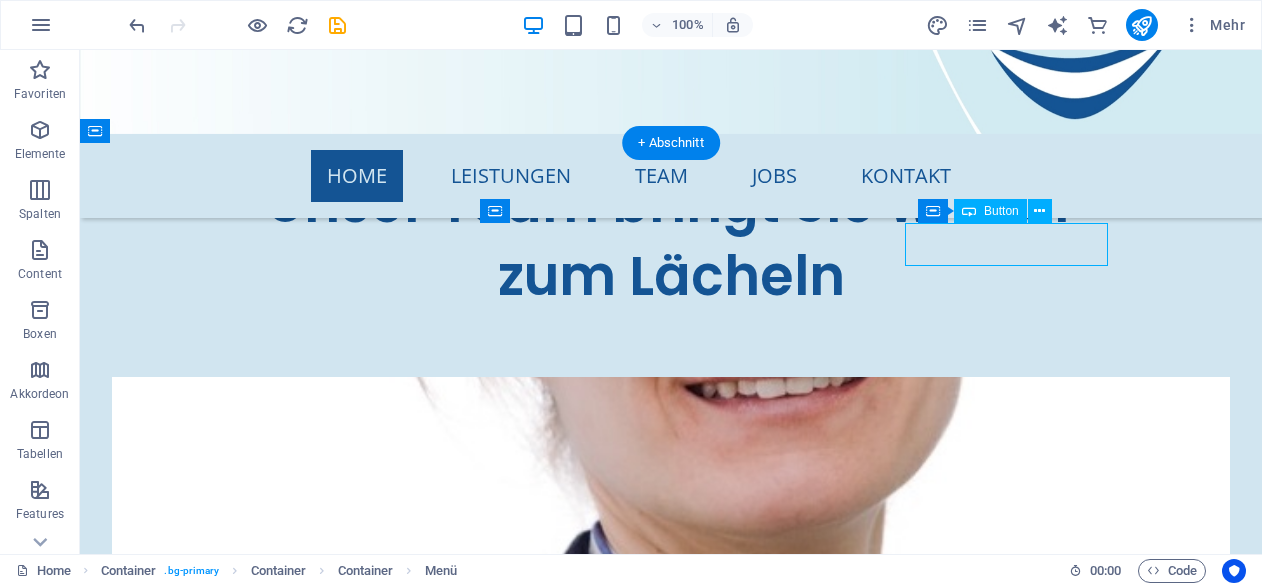 click on "Patientenumfrage" at bounding box center [643, 8378] 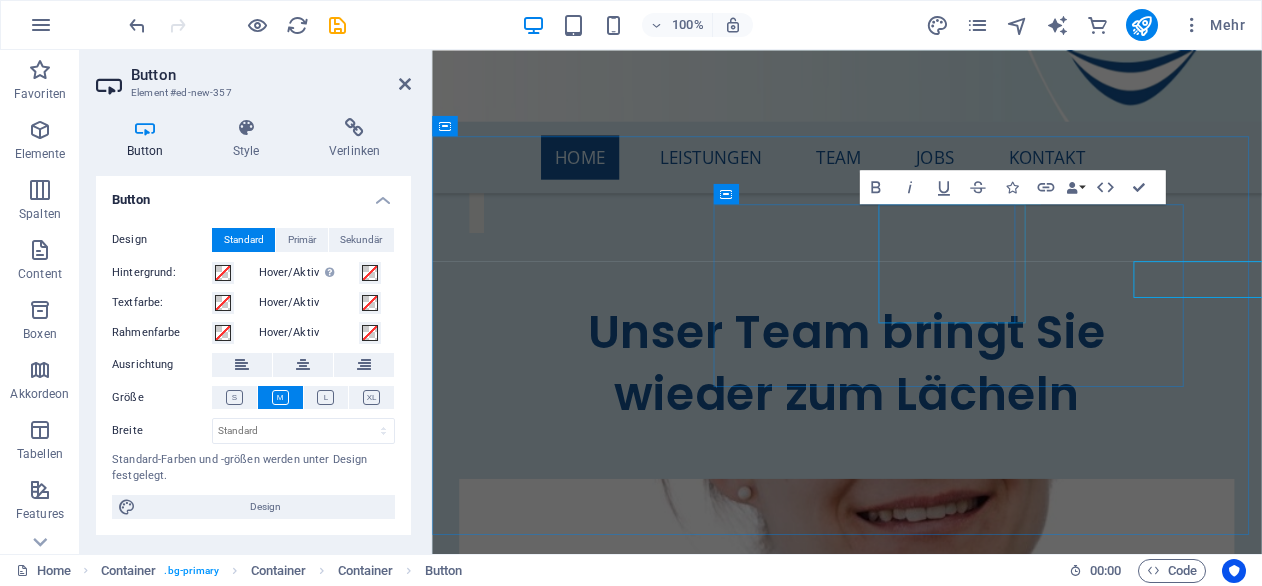 scroll, scrollTop: 8275, scrollLeft: 0, axis: vertical 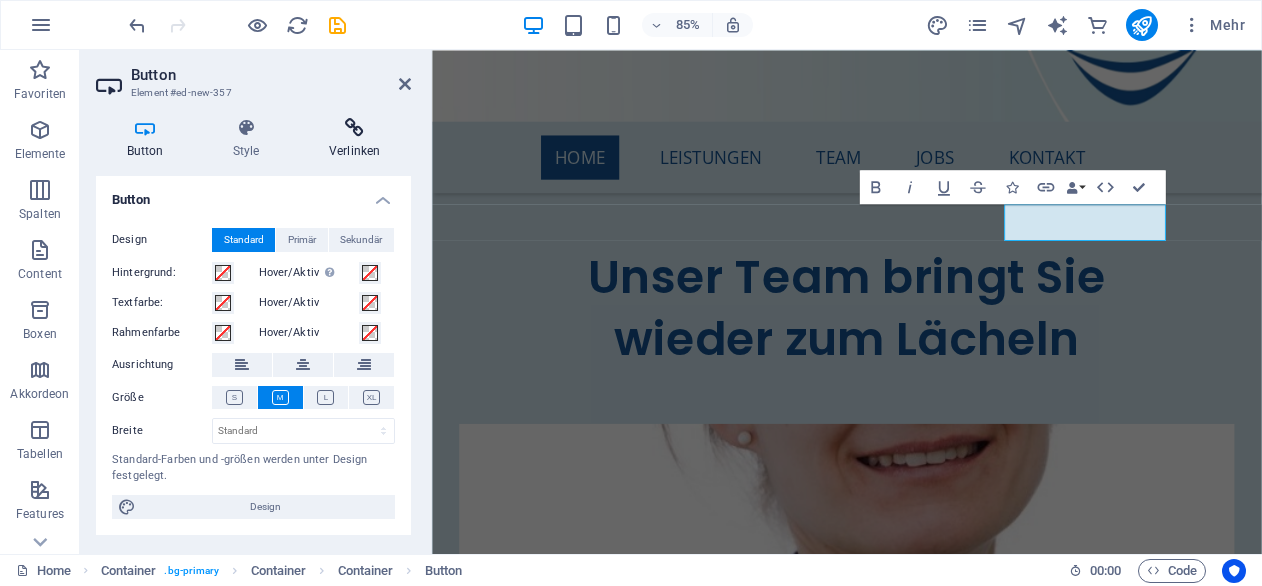 click at bounding box center [354, 128] 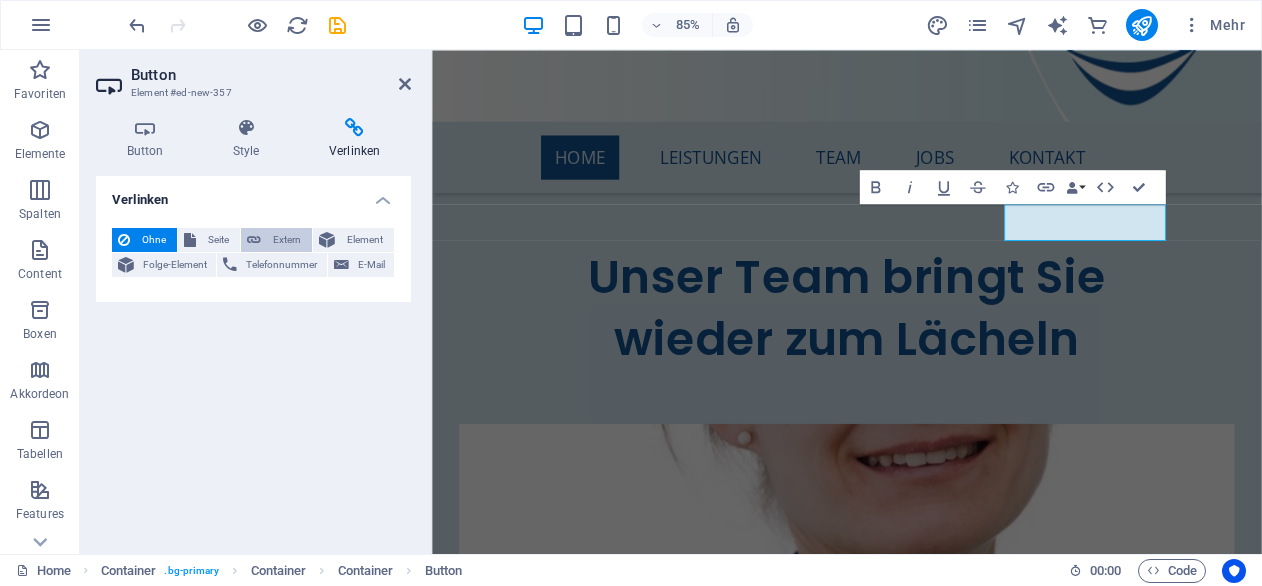 click on "Extern" at bounding box center (286, 240) 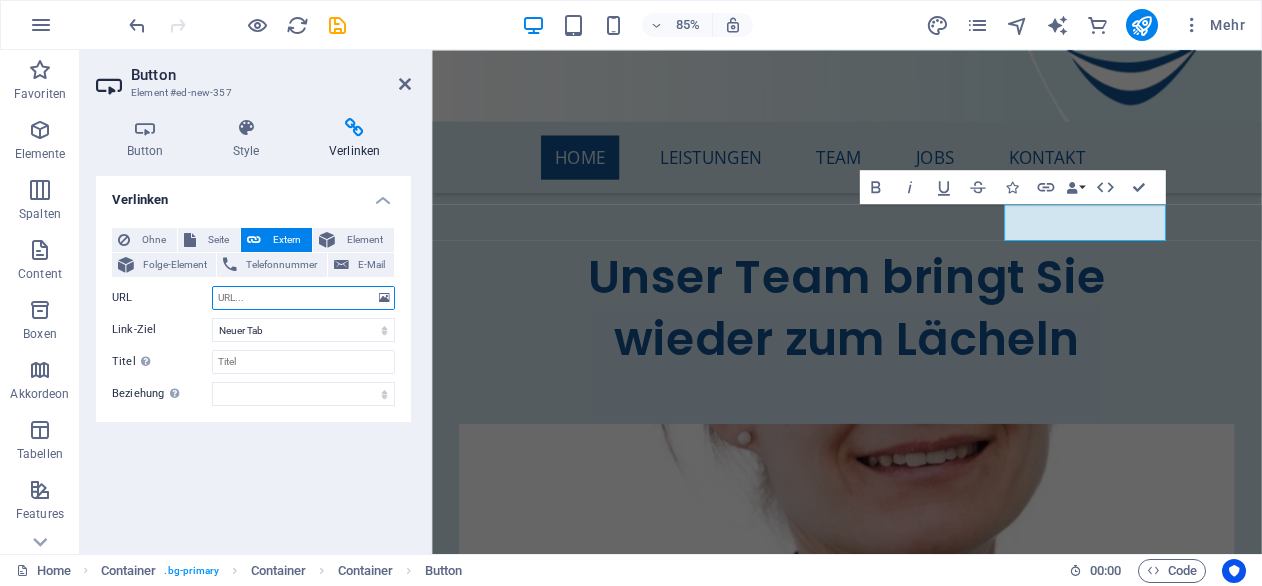 paste on "https://wz1za0ji.forms.app/my-new-form" 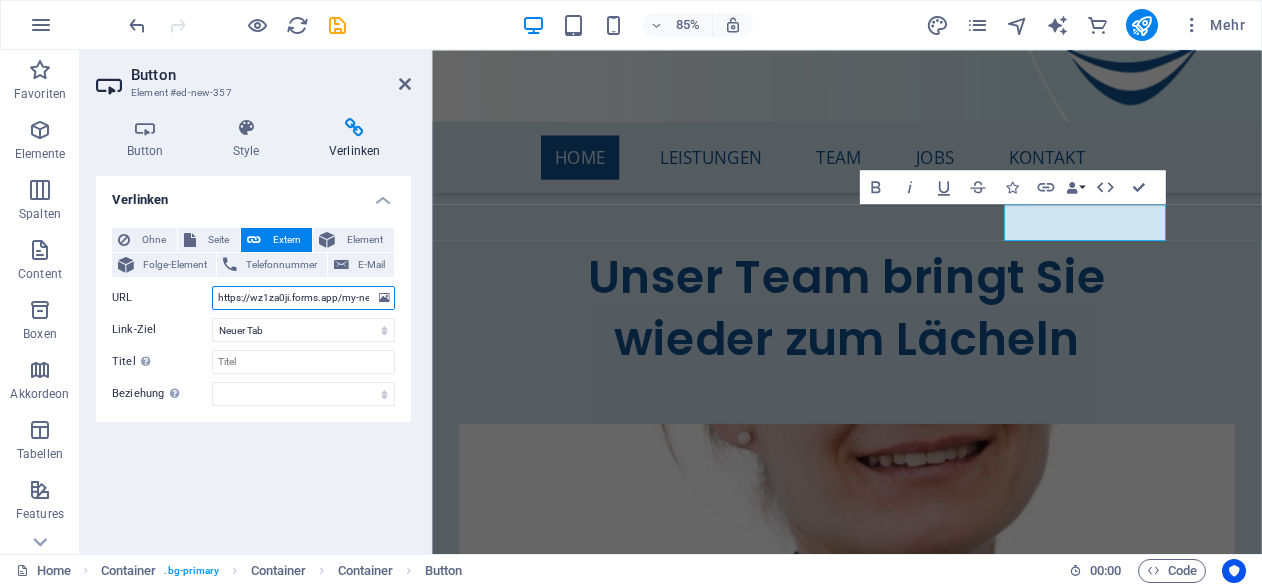 scroll, scrollTop: 0, scrollLeft: 34, axis: horizontal 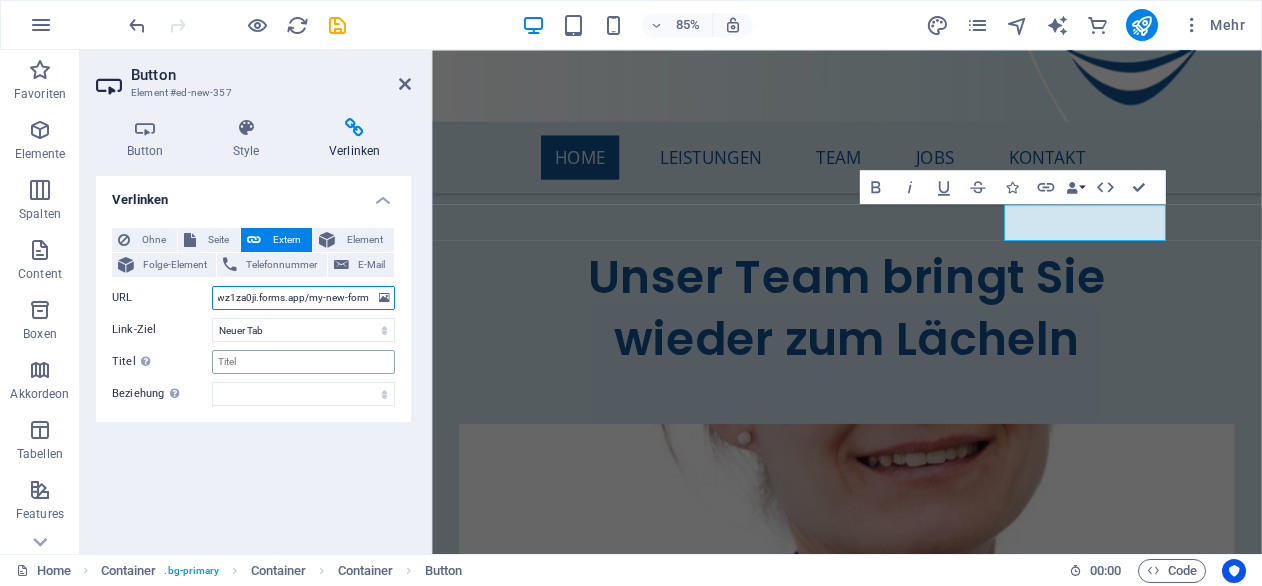 type on "https://wz1za0ji.forms.app/my-new-form" 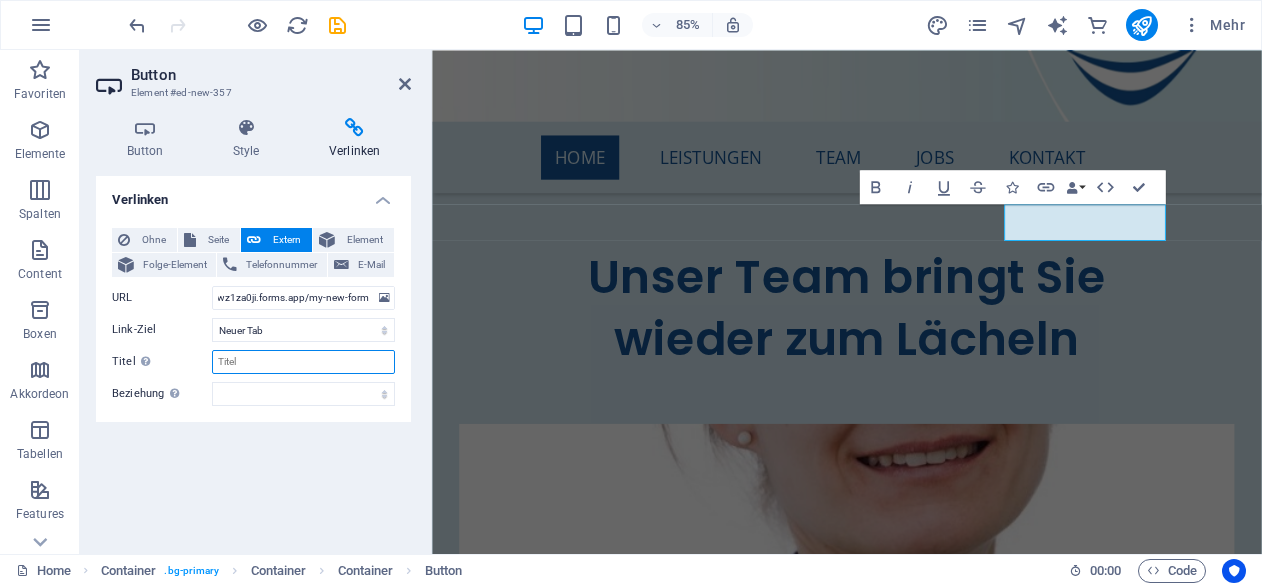 scroll, scrollTop: 0, scrollLeft: 0, axis: both 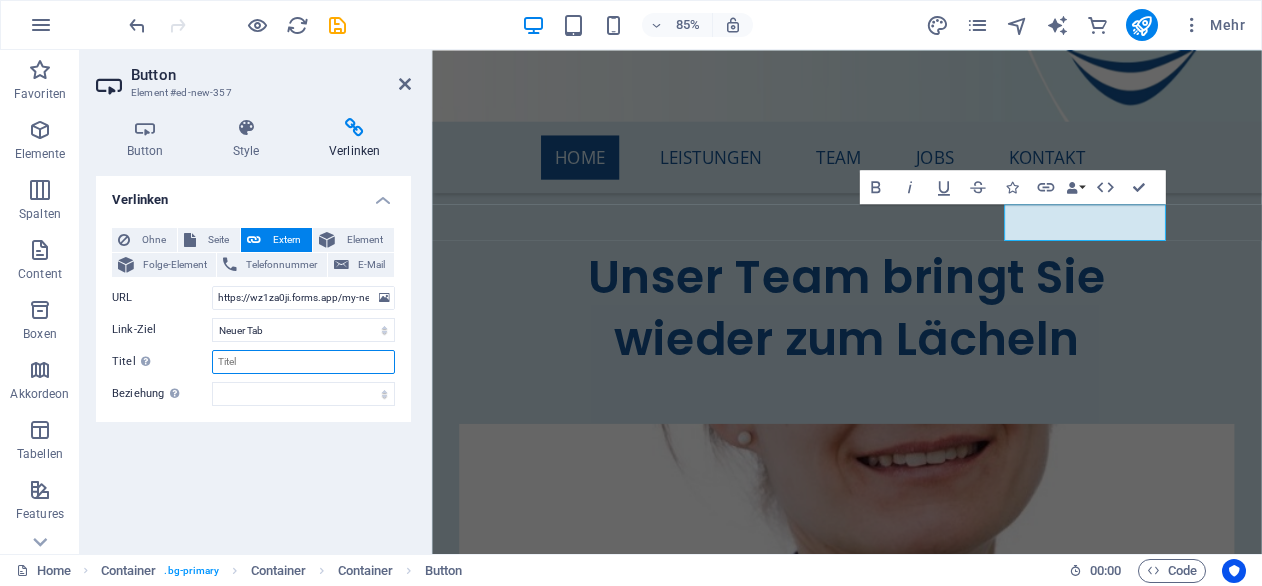 click on "Titel Zusätzliche Linkbeschreibung, sollte nicht mit dem Linktext identisch sein. Der Titel wird meist als Tooltip-Text angezeigt, wenn die Maus über das Element bewegt wird. Kann leer bleiben." at bounding box center [303, 362] 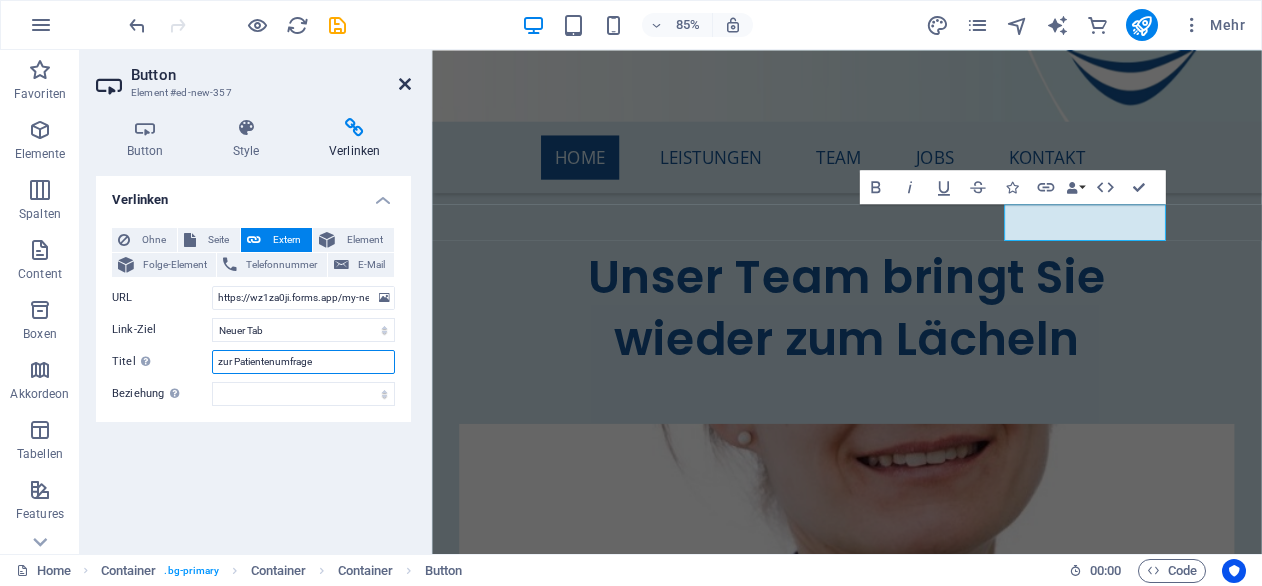 type on "zur Patientenumfrage" 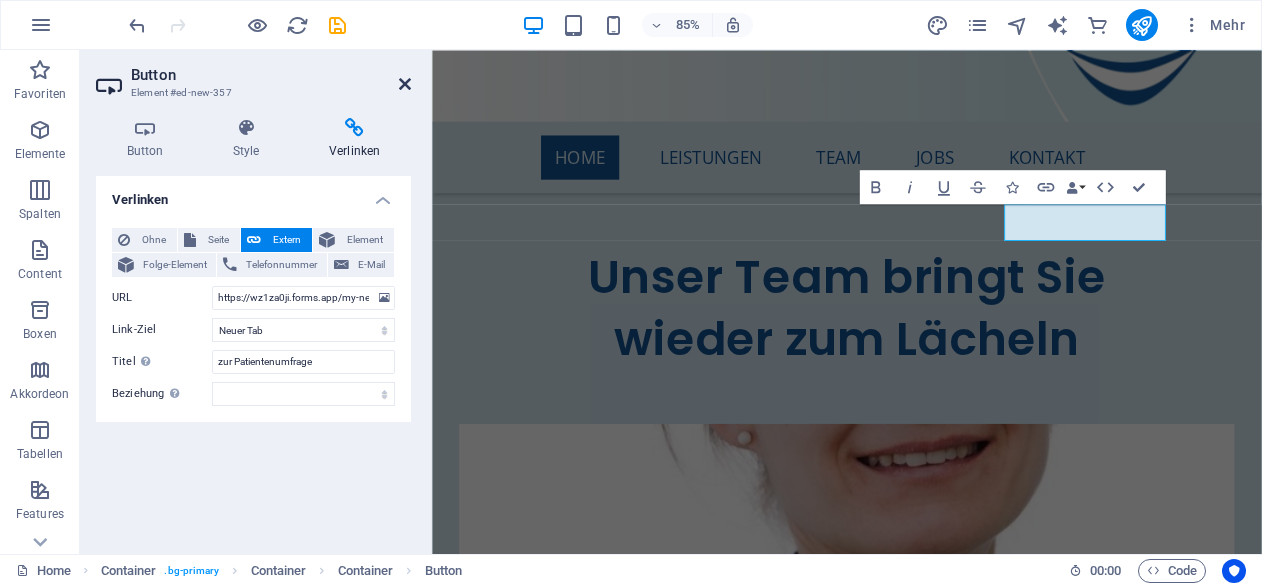 click at bounding box center [405, 84] 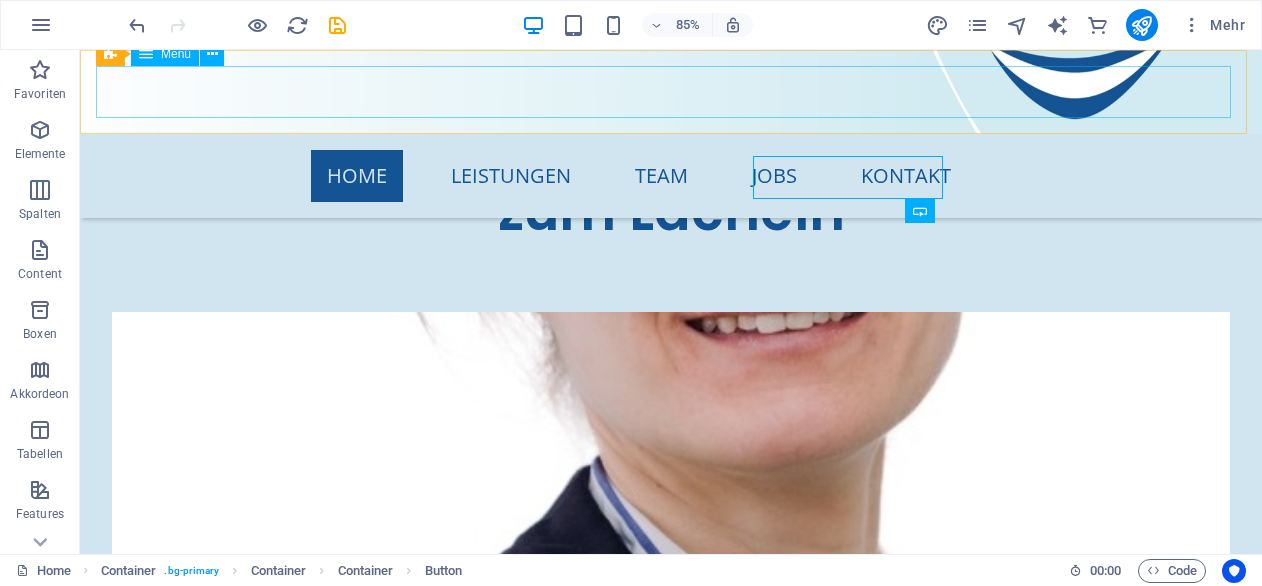 scroll, scrollTop: 8210, scrollLeft: 0, axis: vertical 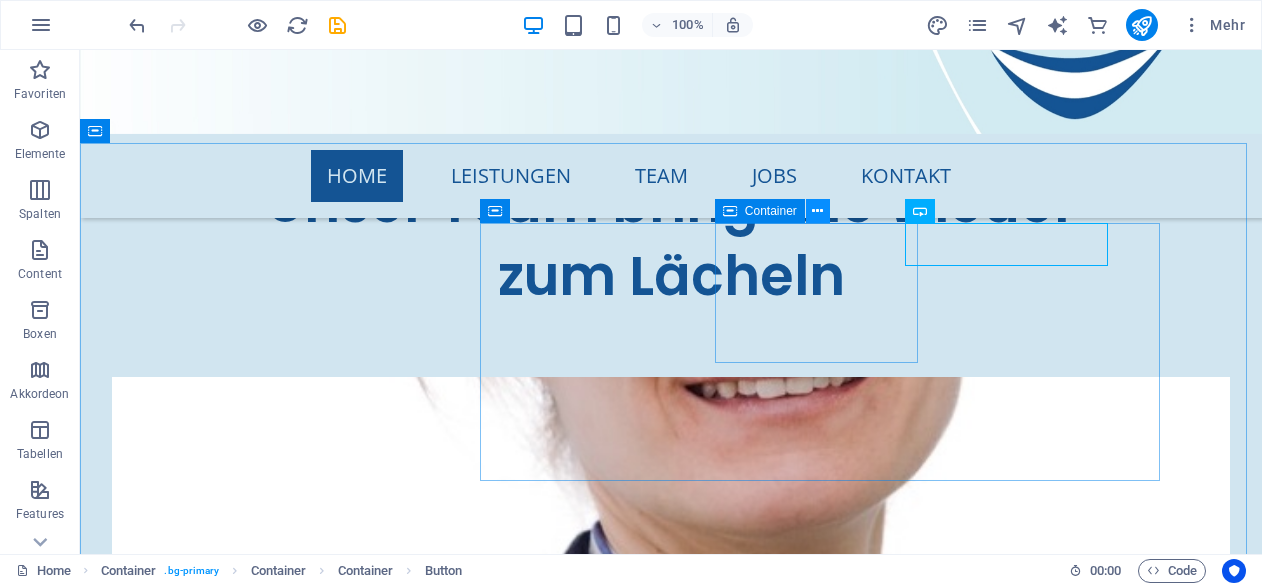 click at bounding box center [817, 211] 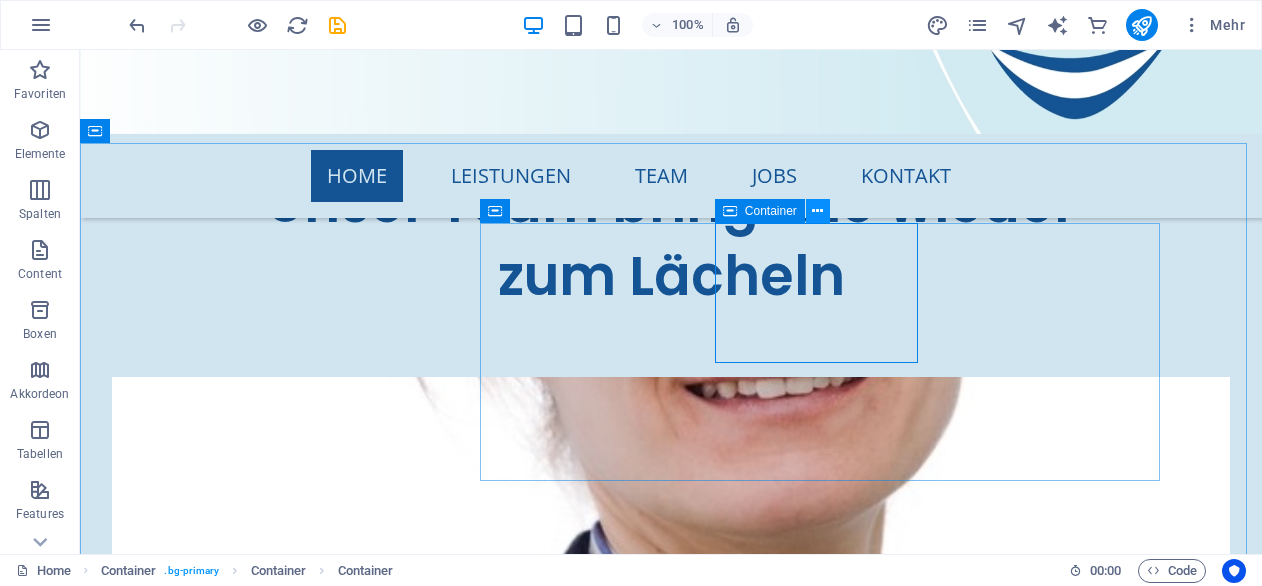 click at bounding box center (817, 211) 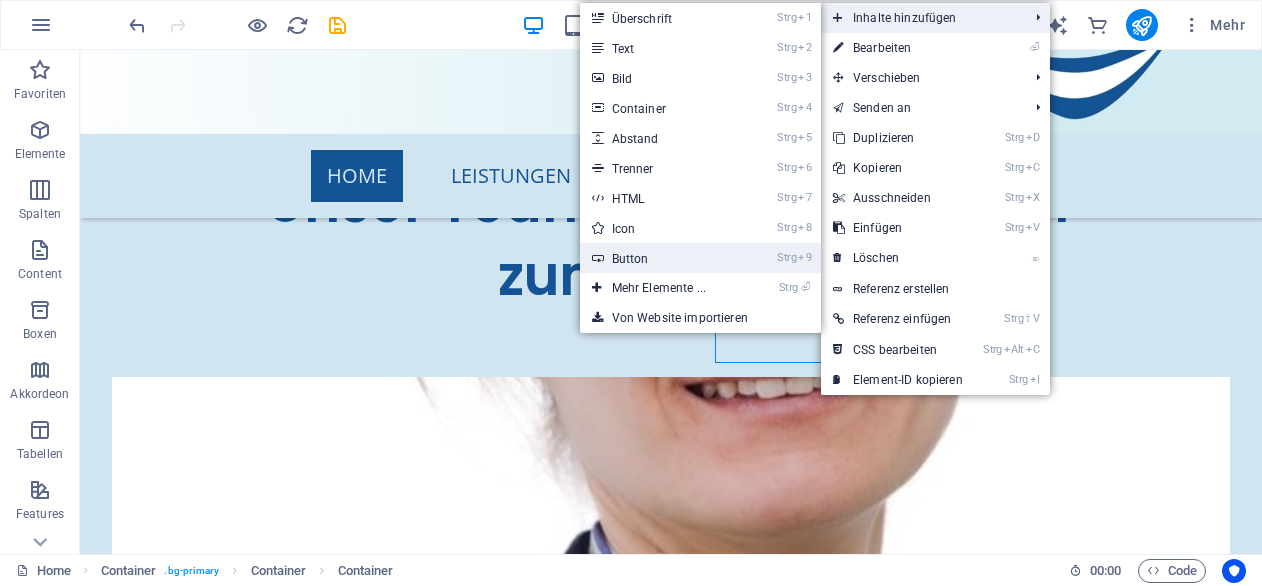 click on "Strg 9  Button" at bounding box center [663, 258] 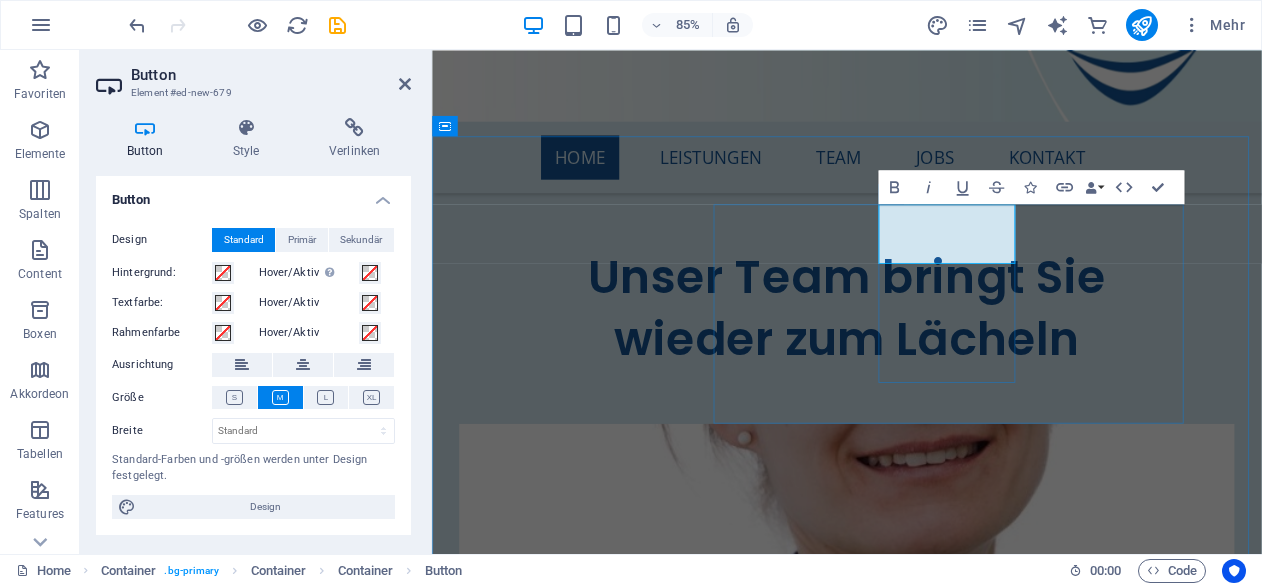 click on "Button-Beschriftung" at bounding box center (596, 8075) 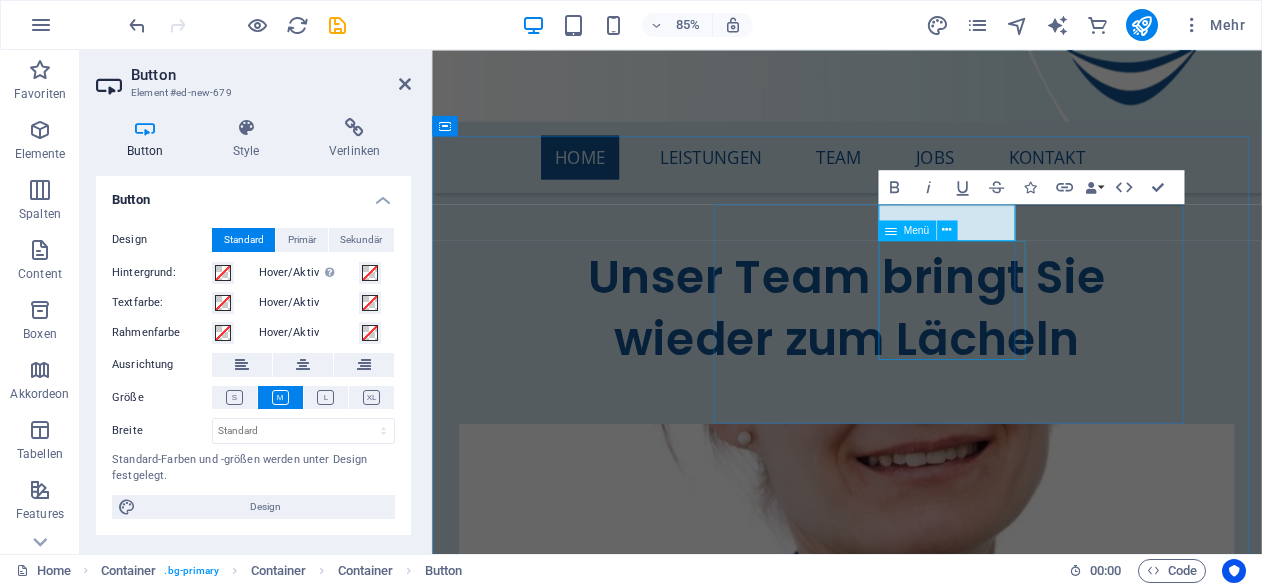 type 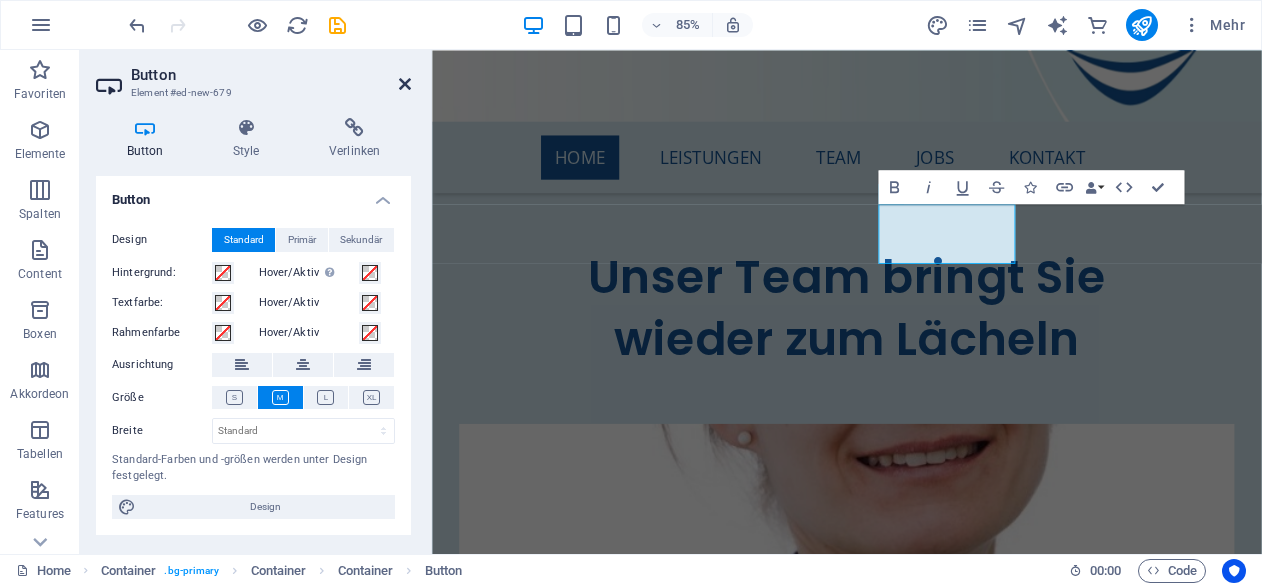click at bounding box center [405, 84] 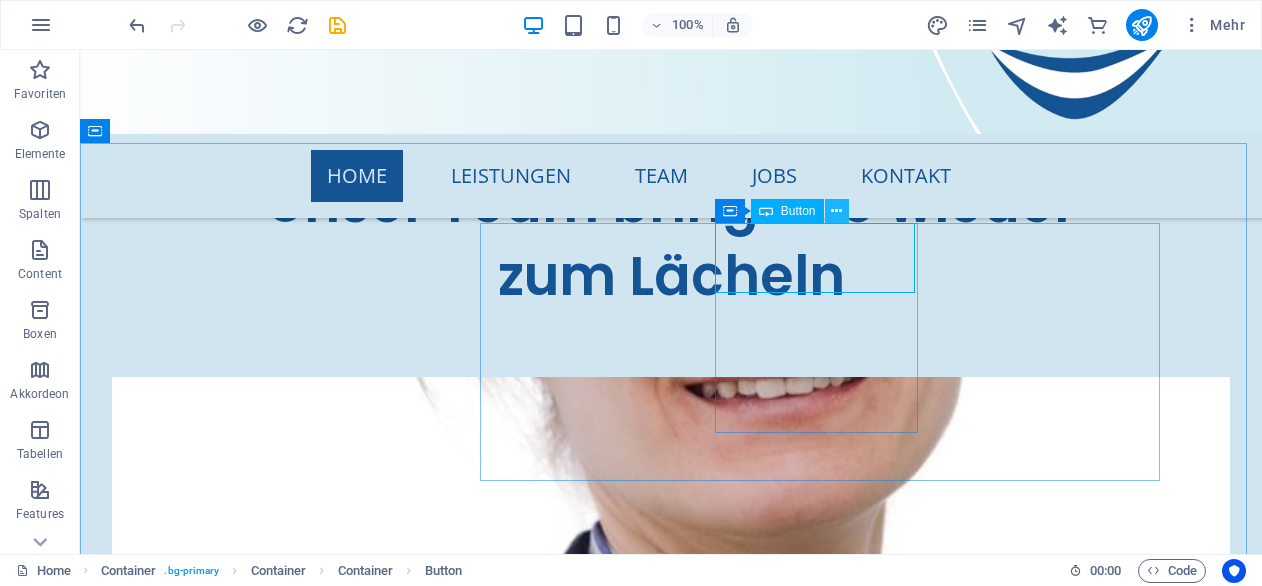 click at bounding box center (836, 211) 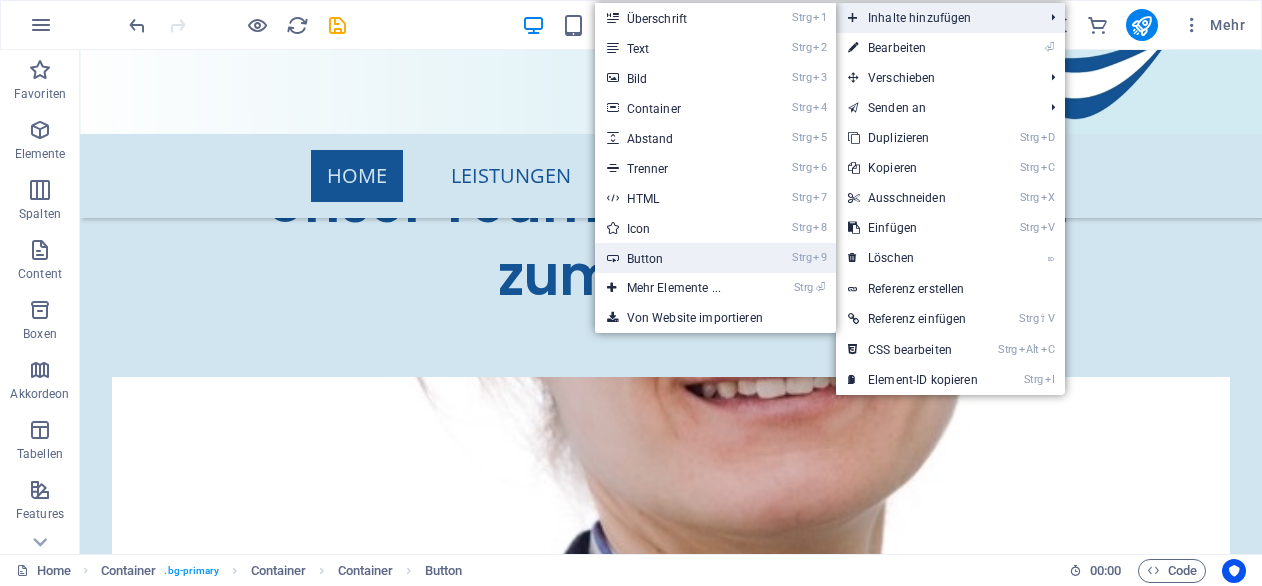 click on "Strg 9  Button" at bounding box center (678, 258) 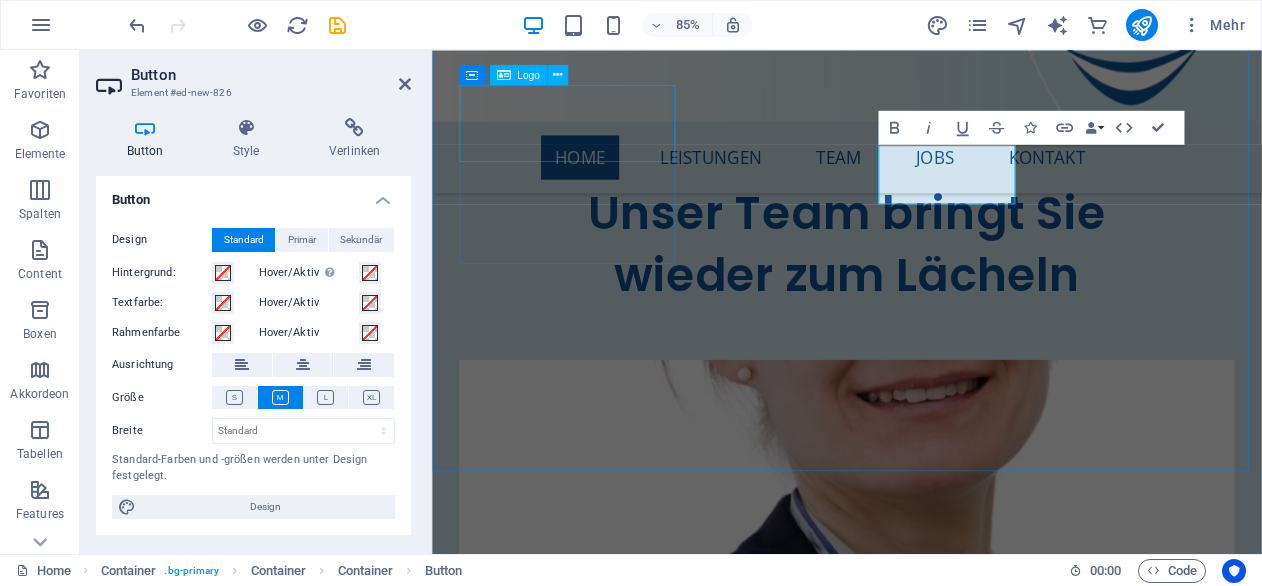 scroll, scrollTop: 8275, scrollLeft: 0, axis: vertical 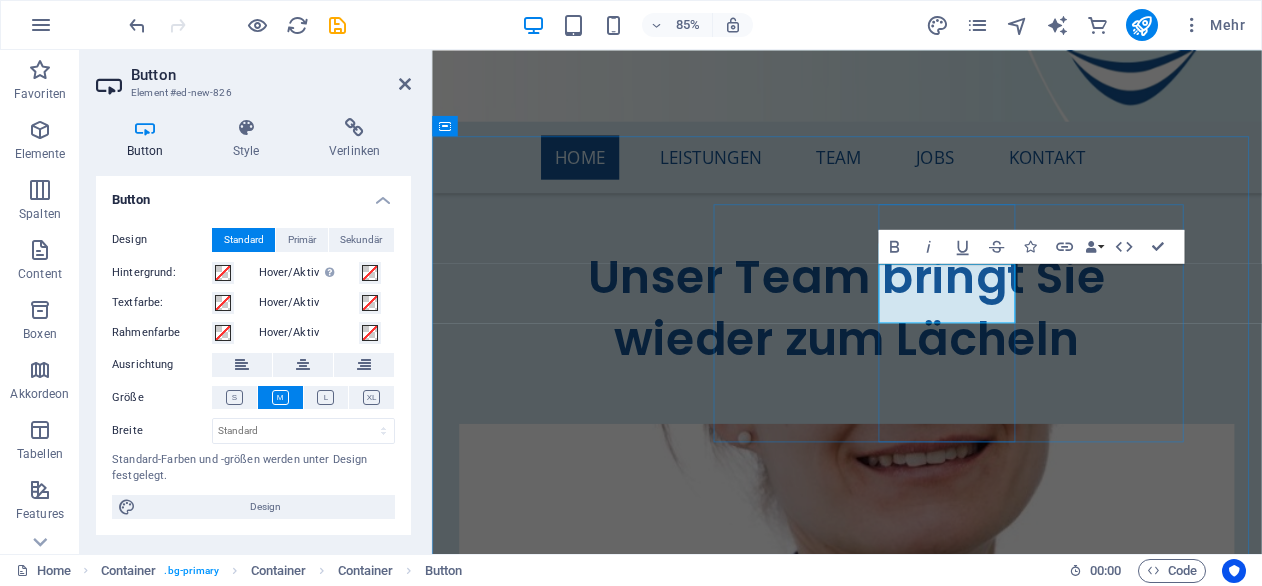 click on "Button-Beschriftung" at bounding box center [596, 8118] 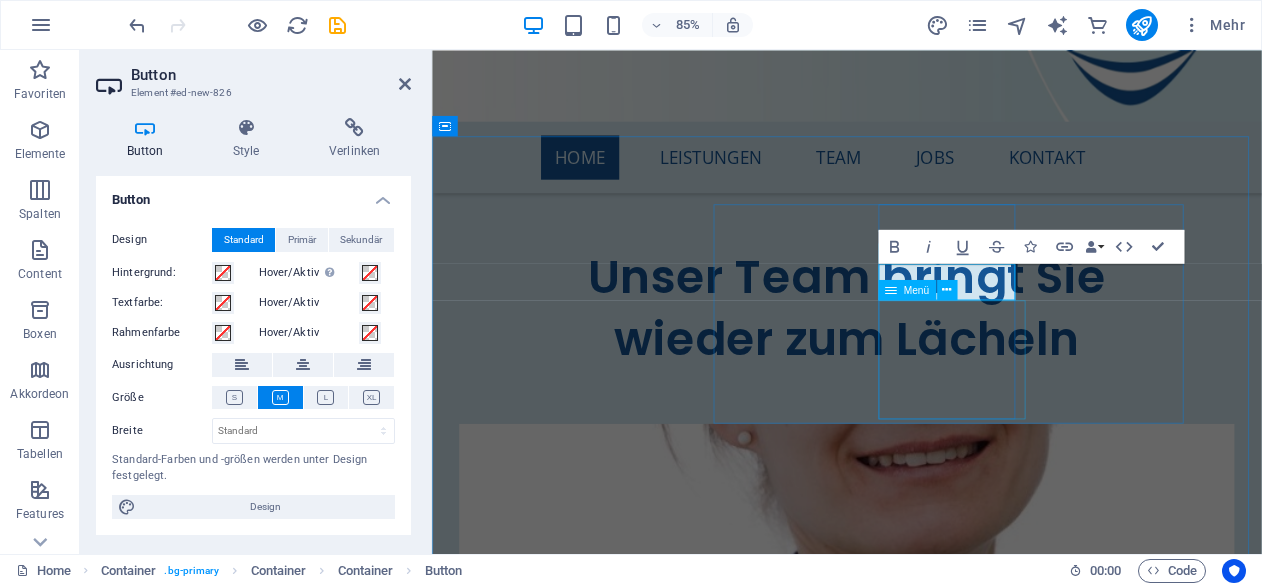 type 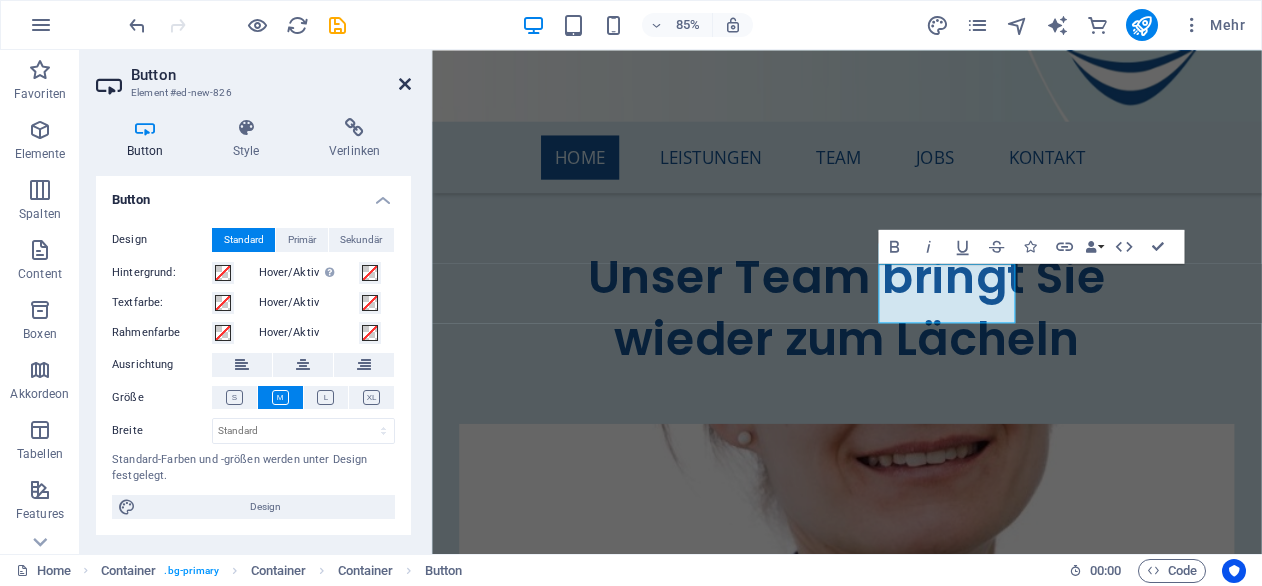 click at bounding box center [405, 84] 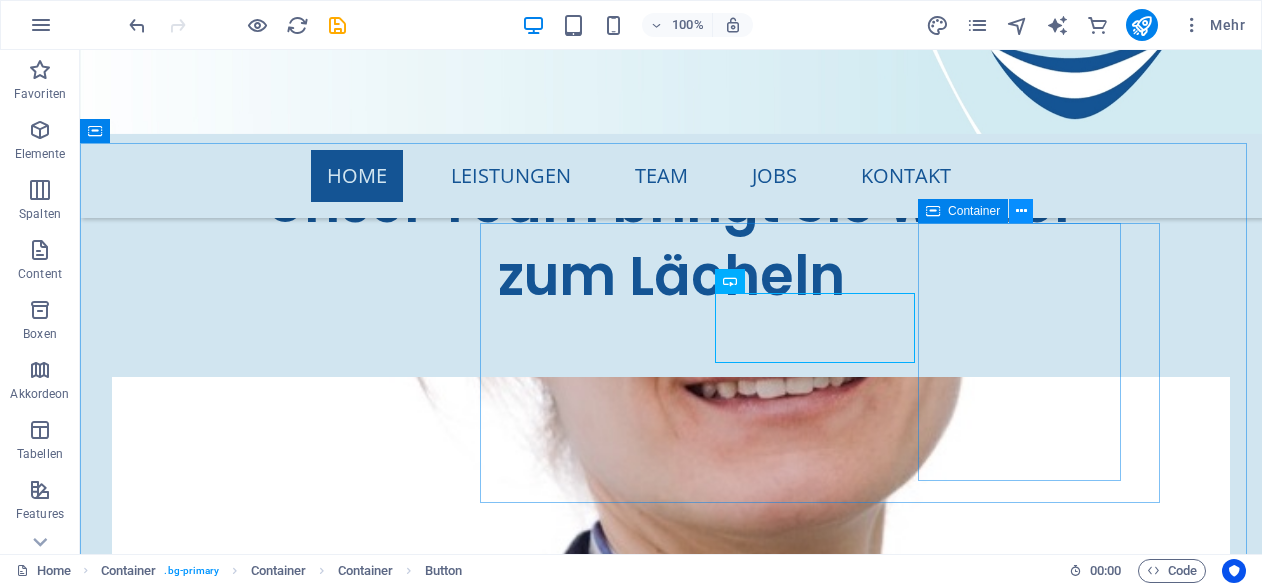click at bounding box center [1021, 211] 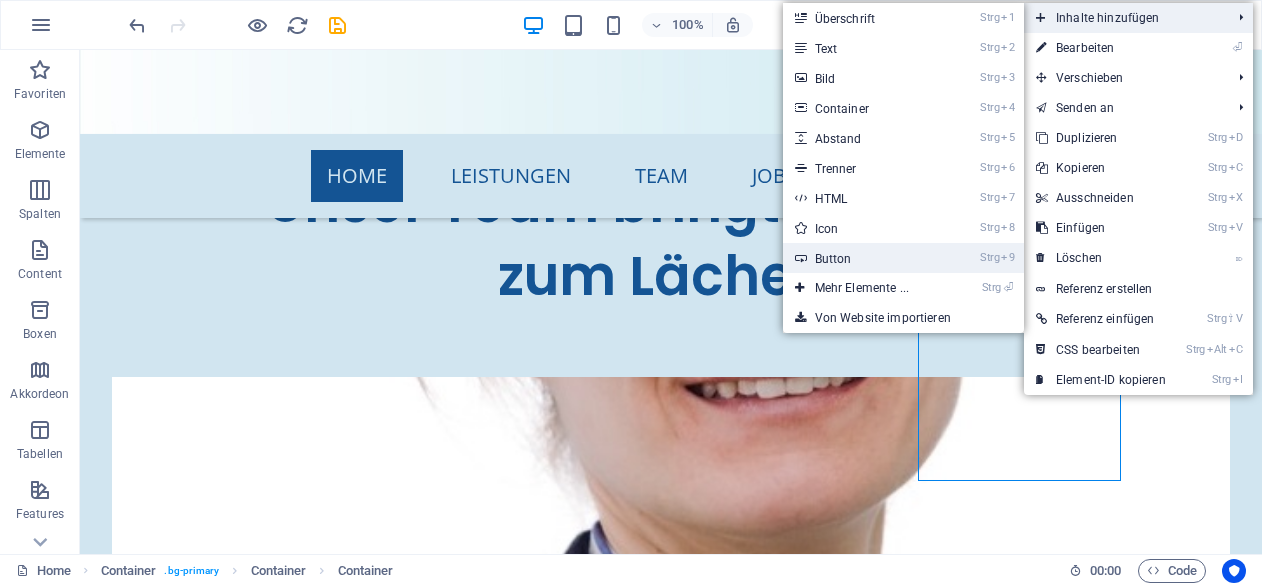 click on "Strg 9  Button" at bounding box center [866, 258] 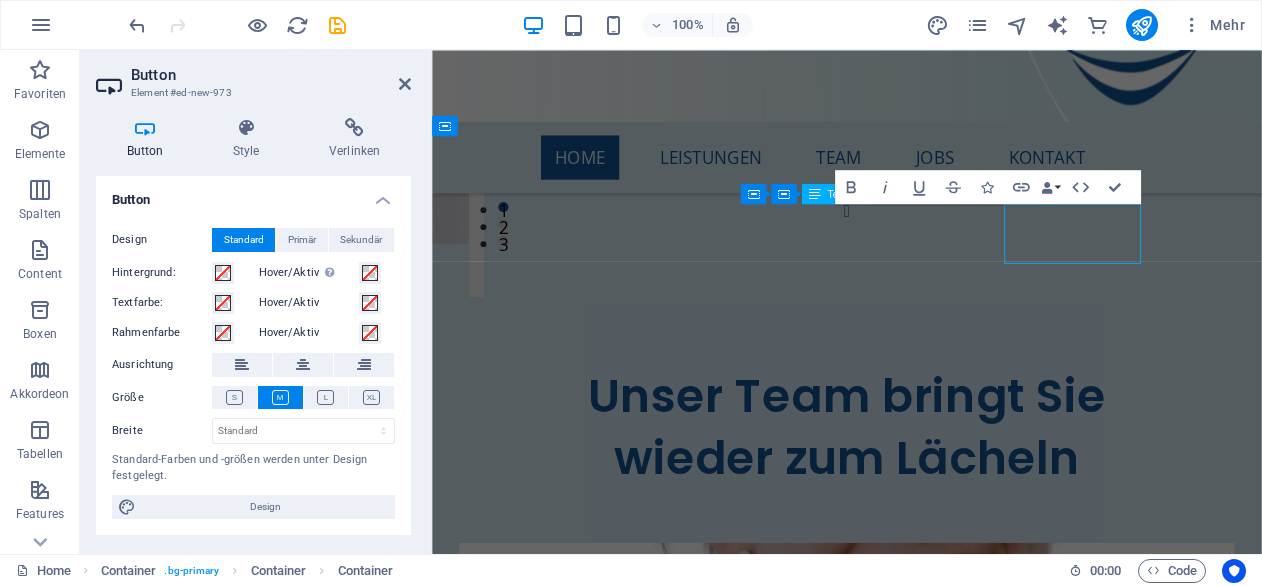scroll, scrollTop: 8275, scrollLeft: 0, axis: vertical 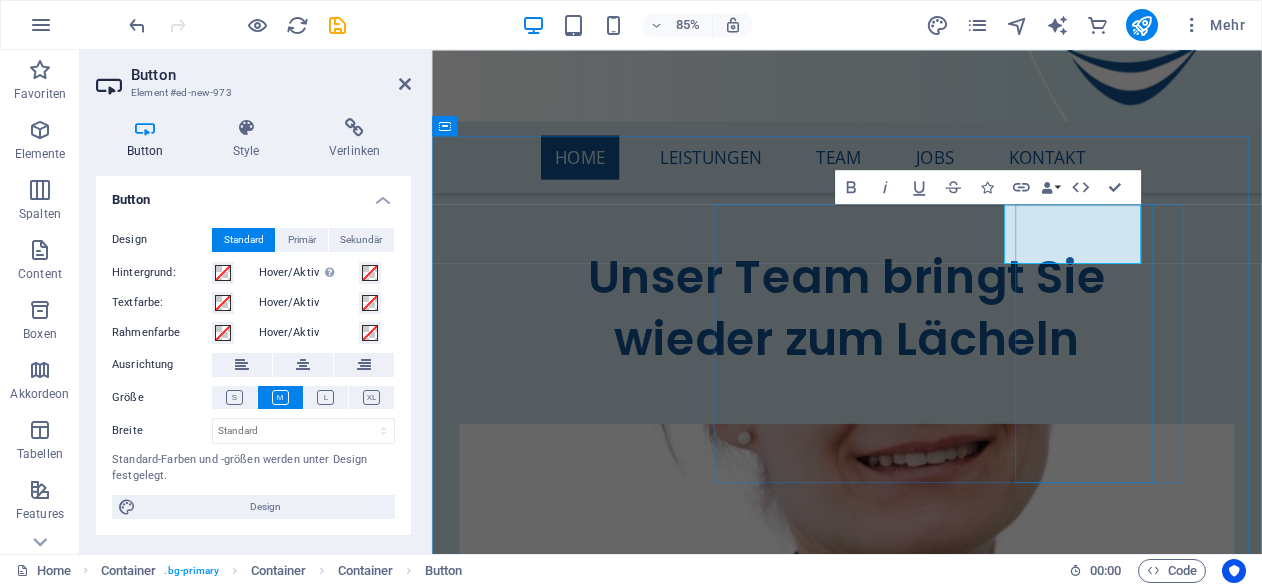 click on "Button-Beschriftung" at bounding box center (599, 8314) 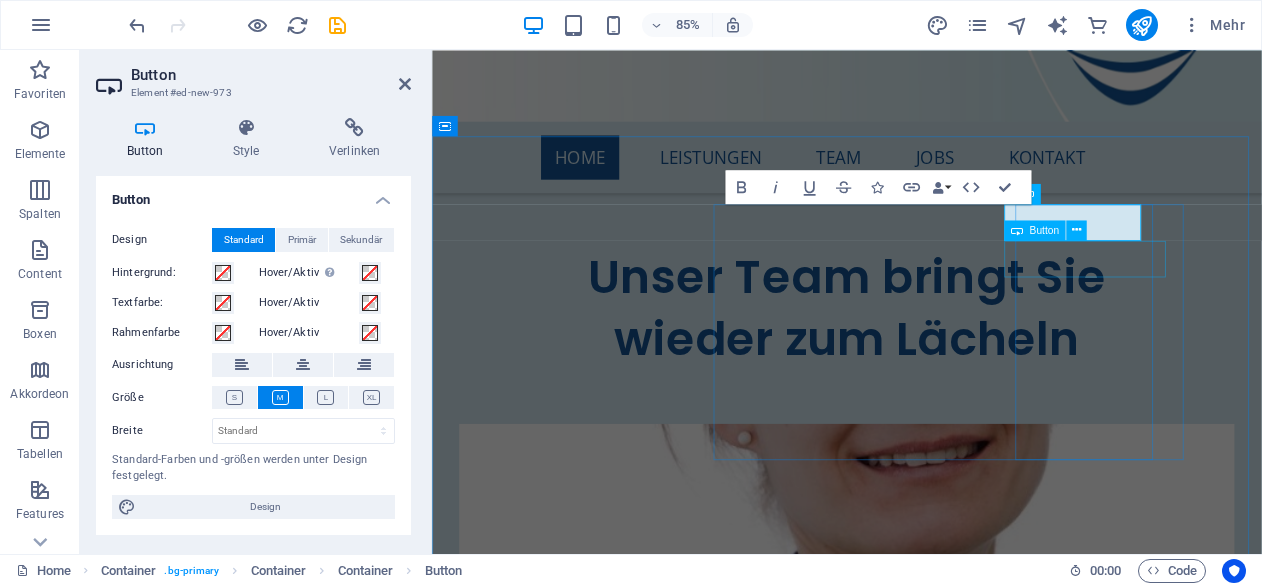 type 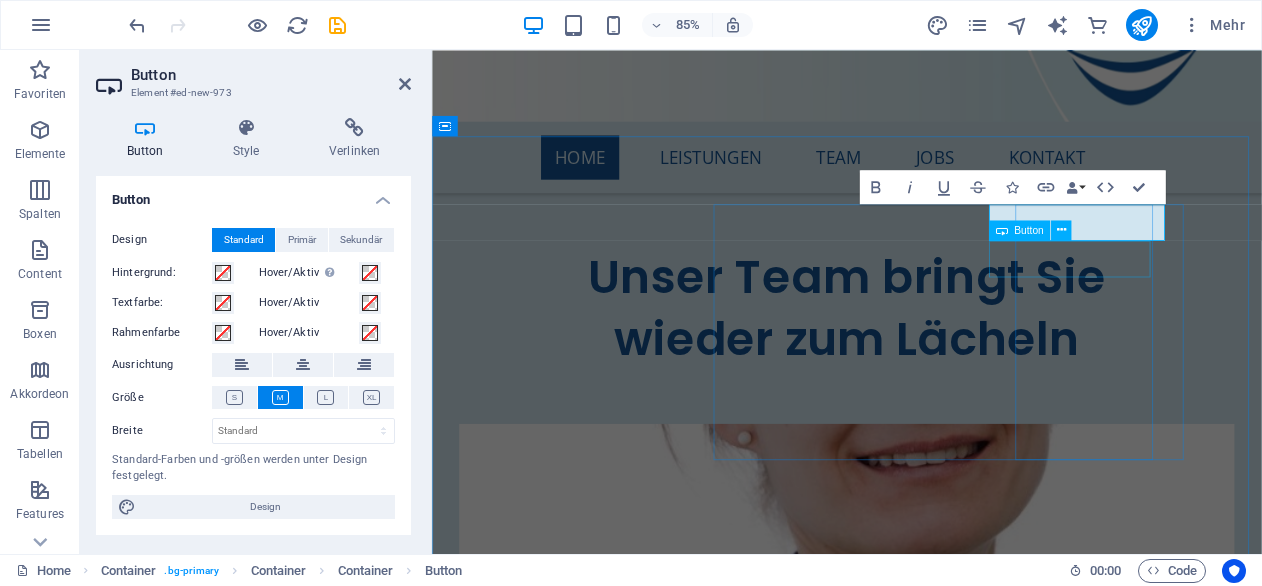 scroll, scrollTop: 0, scrollLeft: 41, axis: horizontal 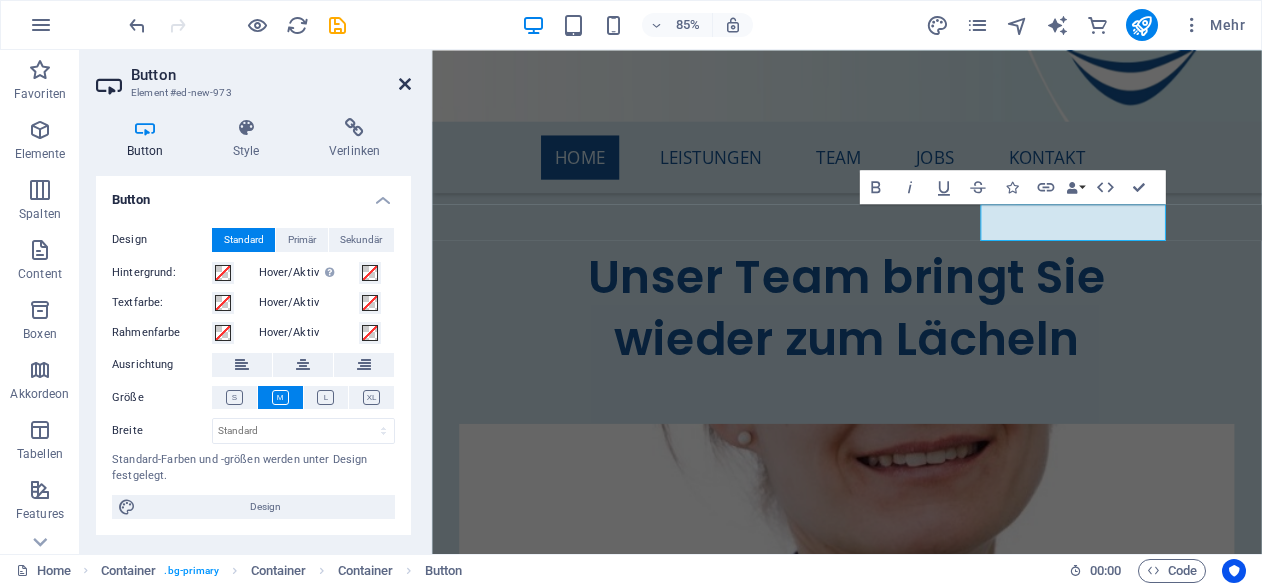 click at bounding box center [405, 84] 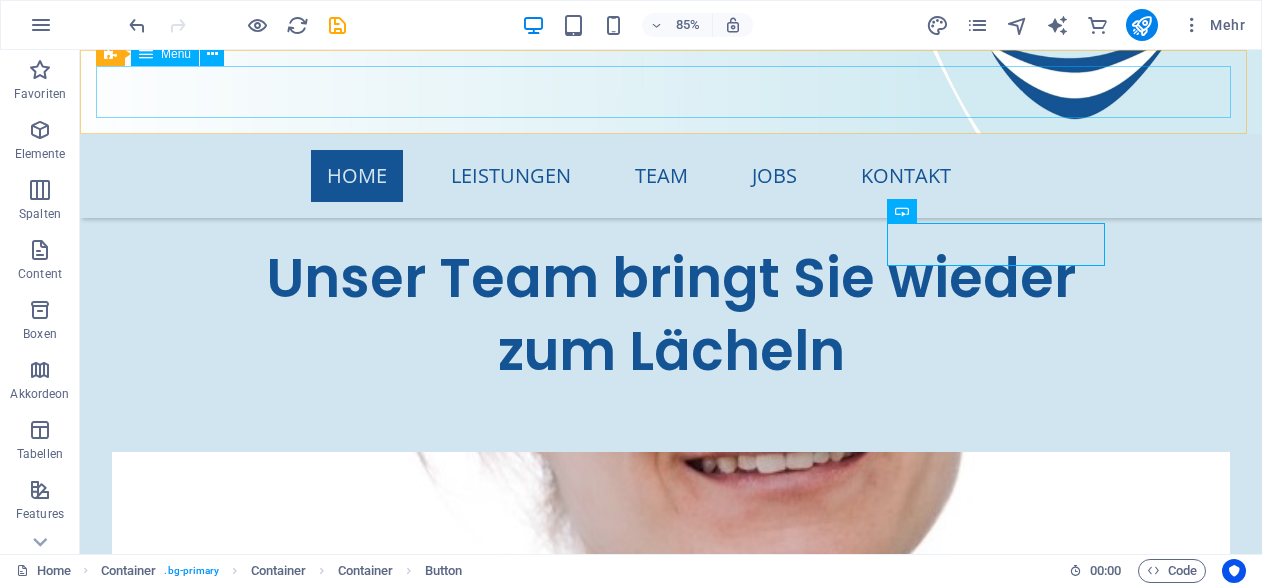 scroll, scrollTop: 8210, scrollLeft: 0, axis: vertical 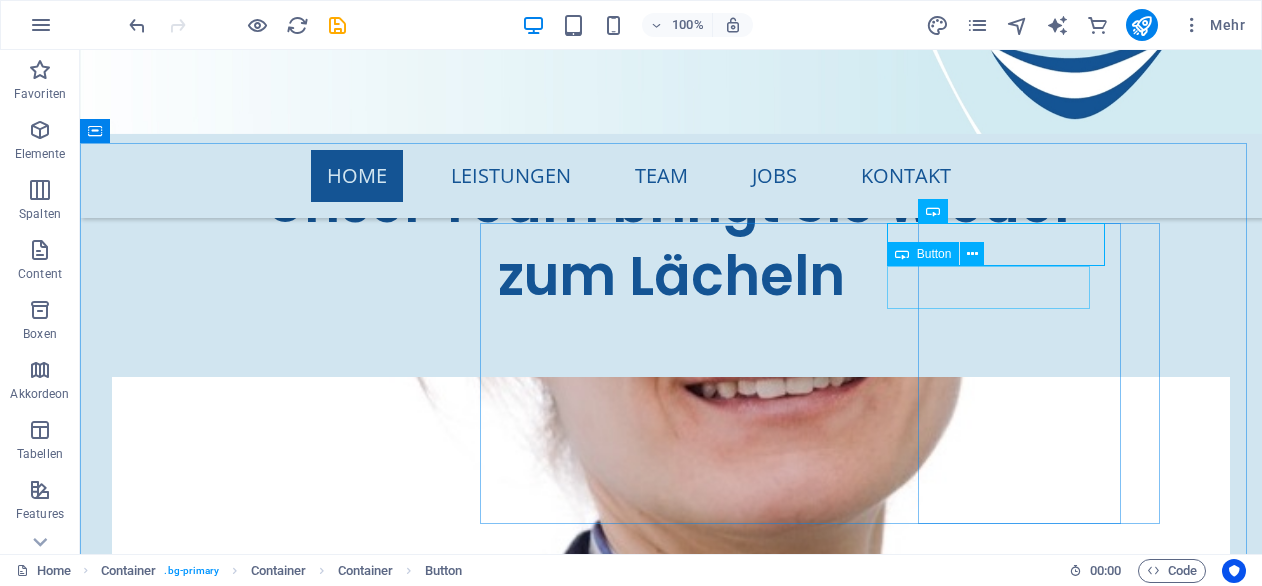 click on "Button" at bounding box center (942, 254) 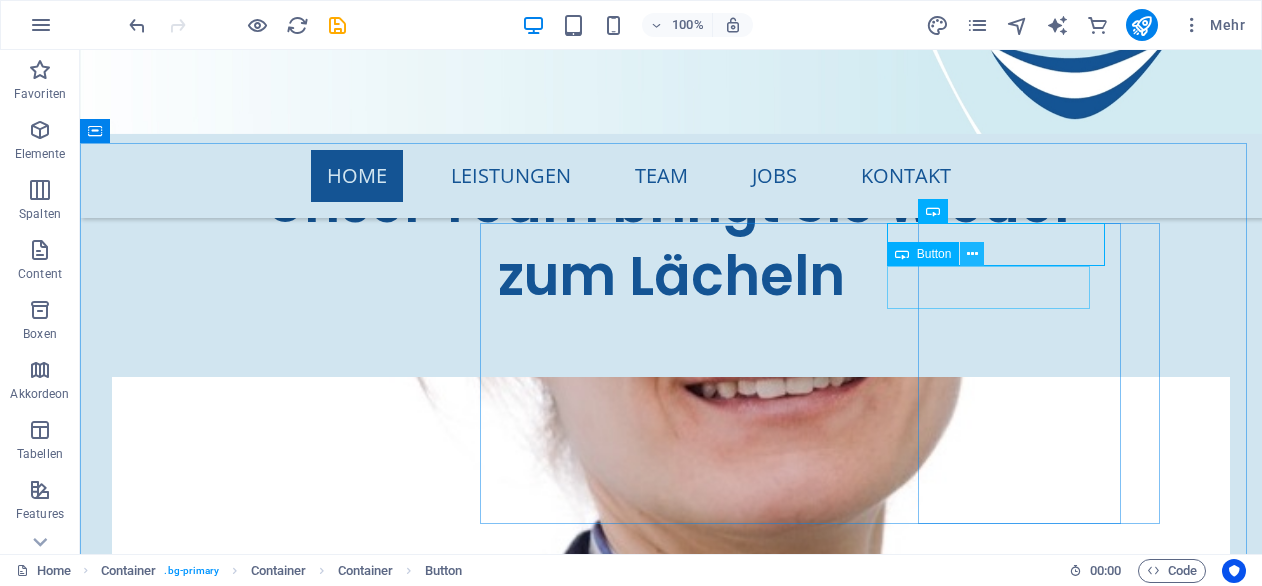 click at bounding box center (972, 254) 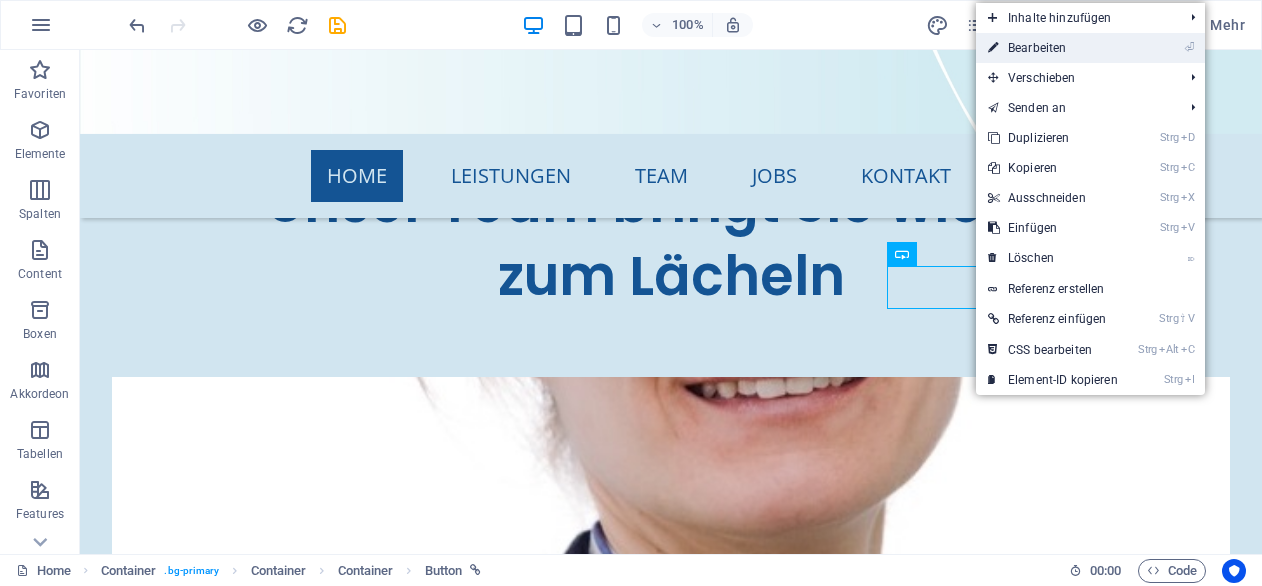 click on "⏎  Bearbeiten" at bounding box center (1053, 48) 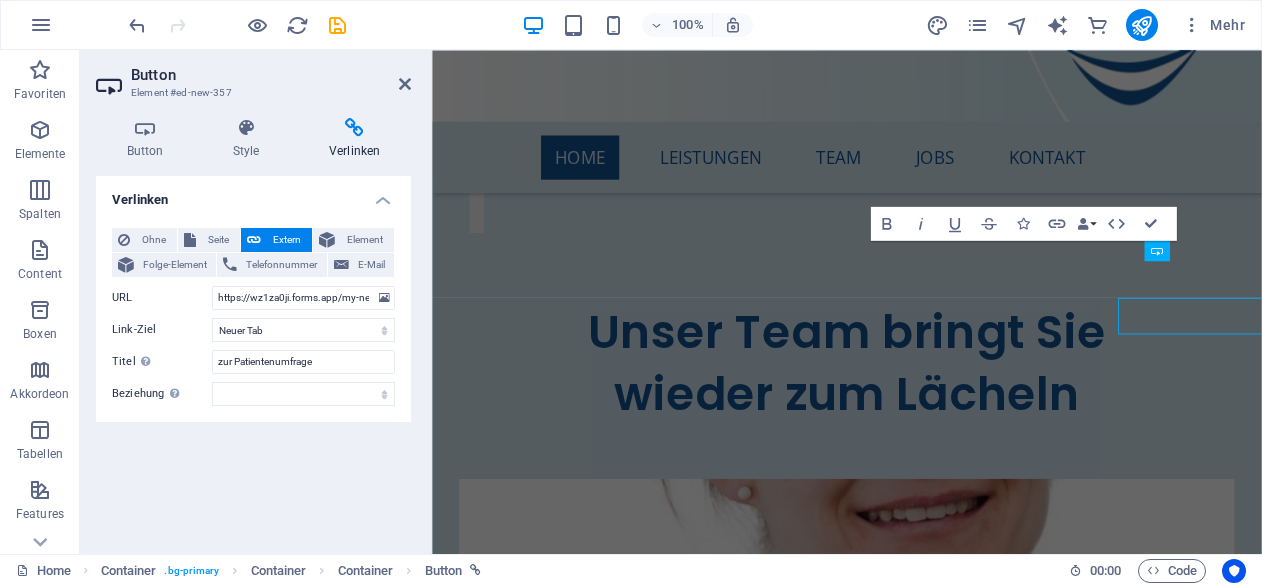 scroll, scrollTop: 8275, scrollLeft: 0, axis: vertical 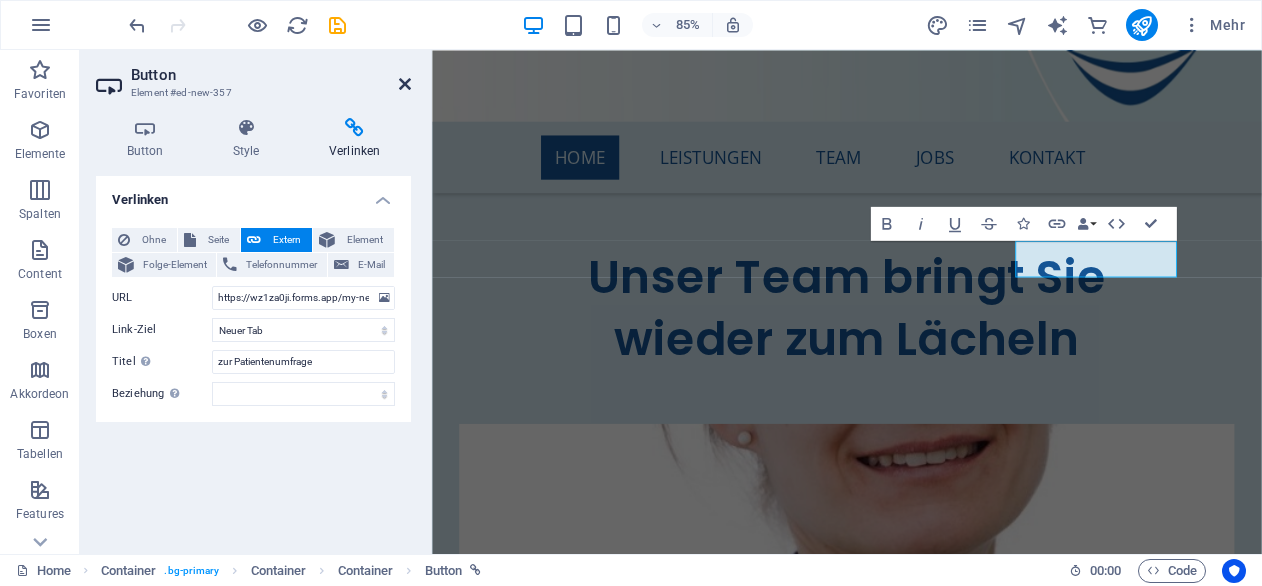 click at bounding box center (405, 84) 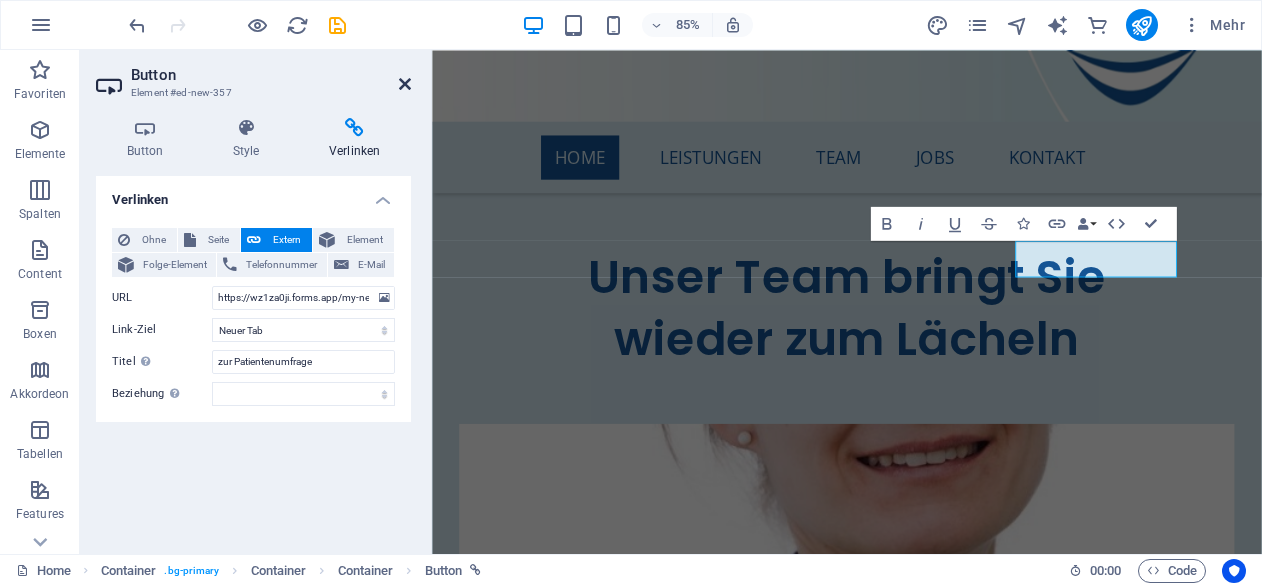 scroll, scrollTop: 8210, scrollLeft: 0, axis: vertical 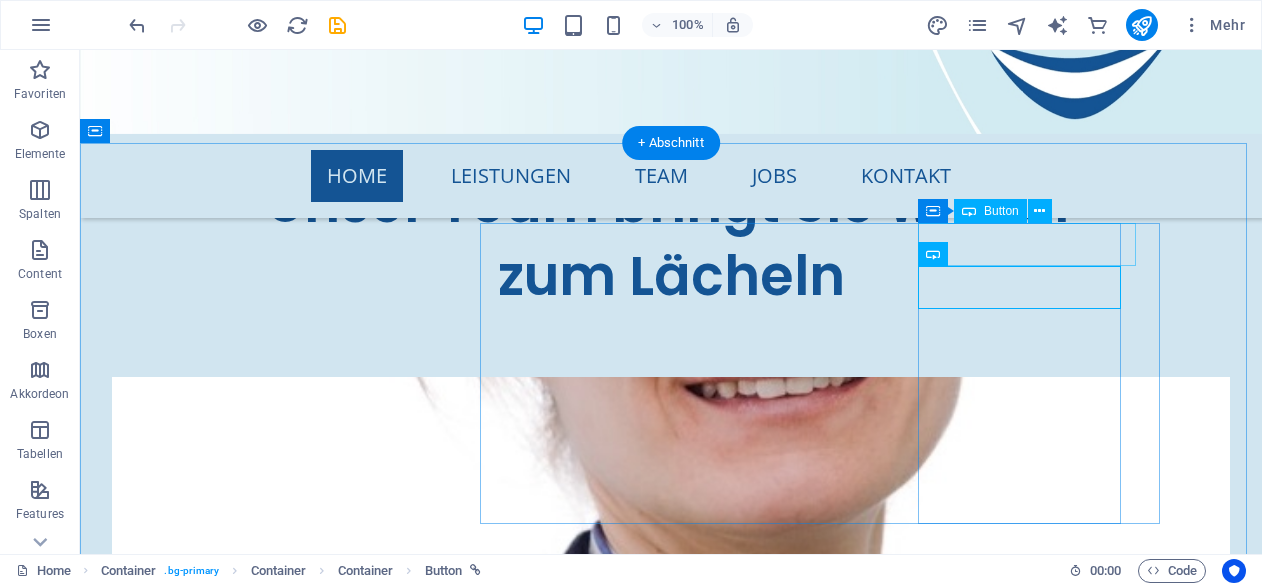 click on "Datenschutzrichtlinie" at bounding box center (643, 8491) 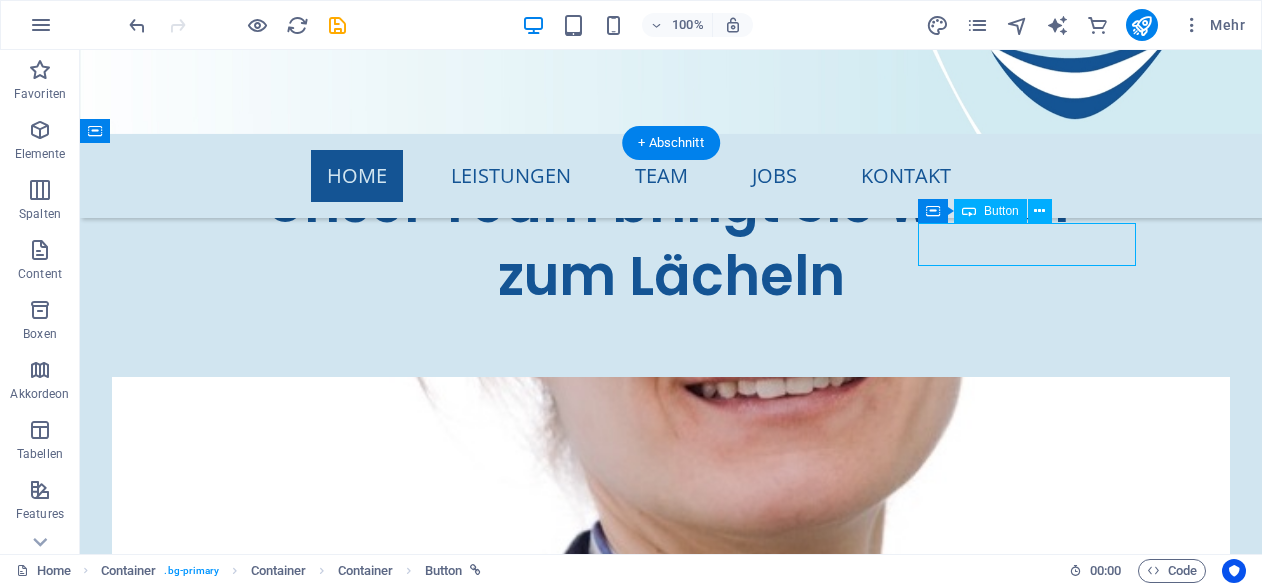click on "Datenschutzrichtlinie" at bounding box center (643, 8491) 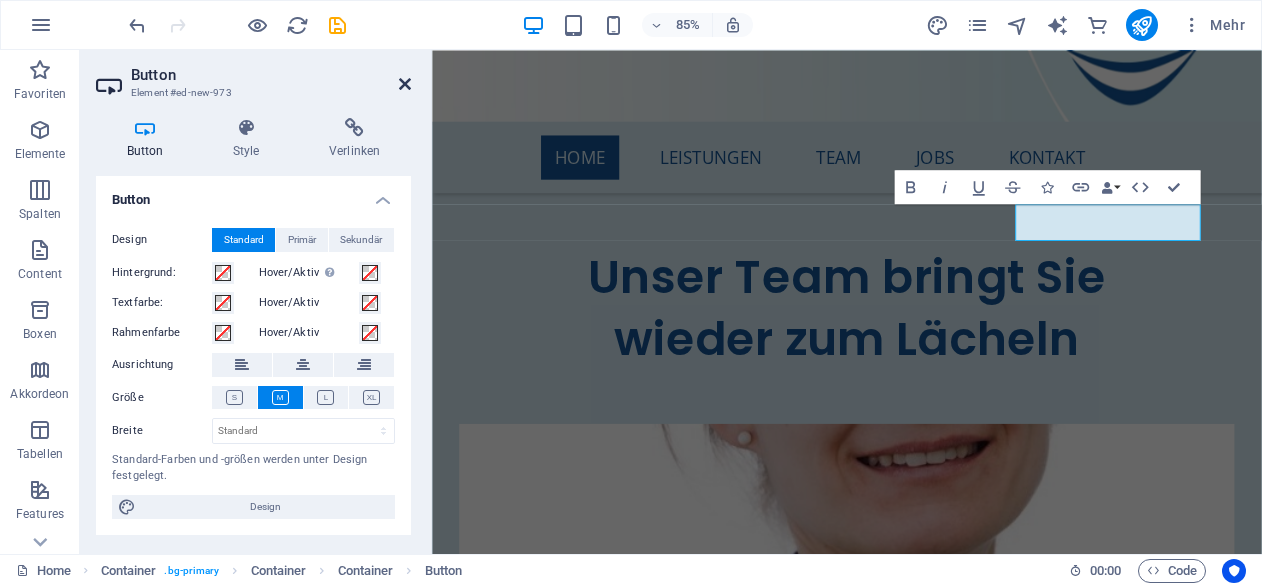 click at bounding box center [405, 84] 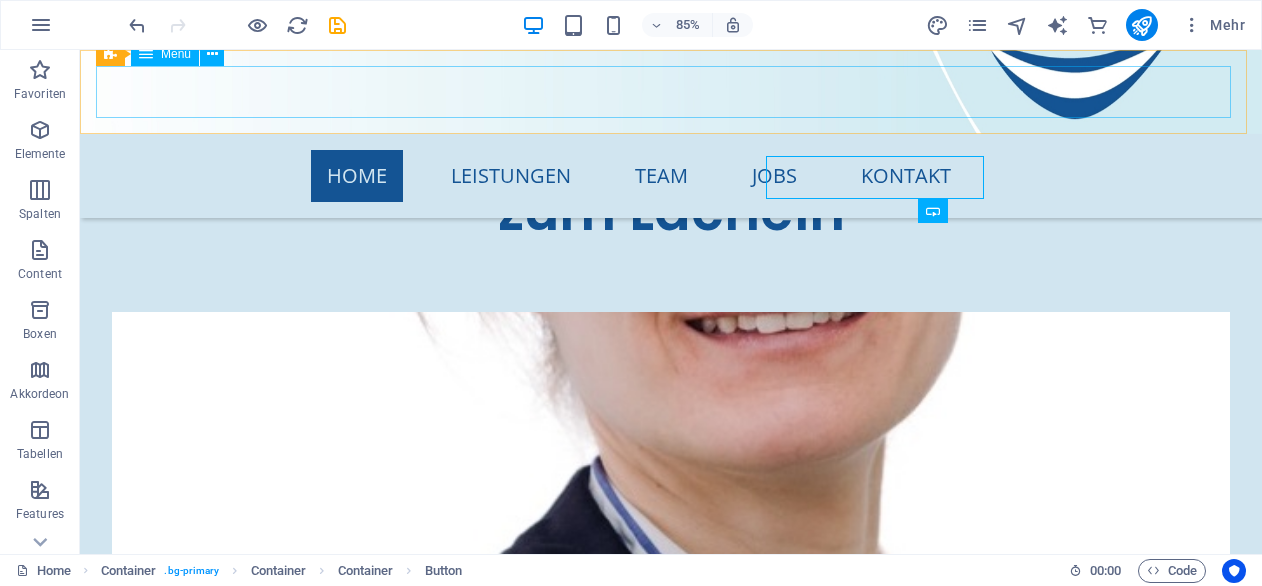 scroll, scrollTop: 8210, scrollLeft: 0, axis: vertical 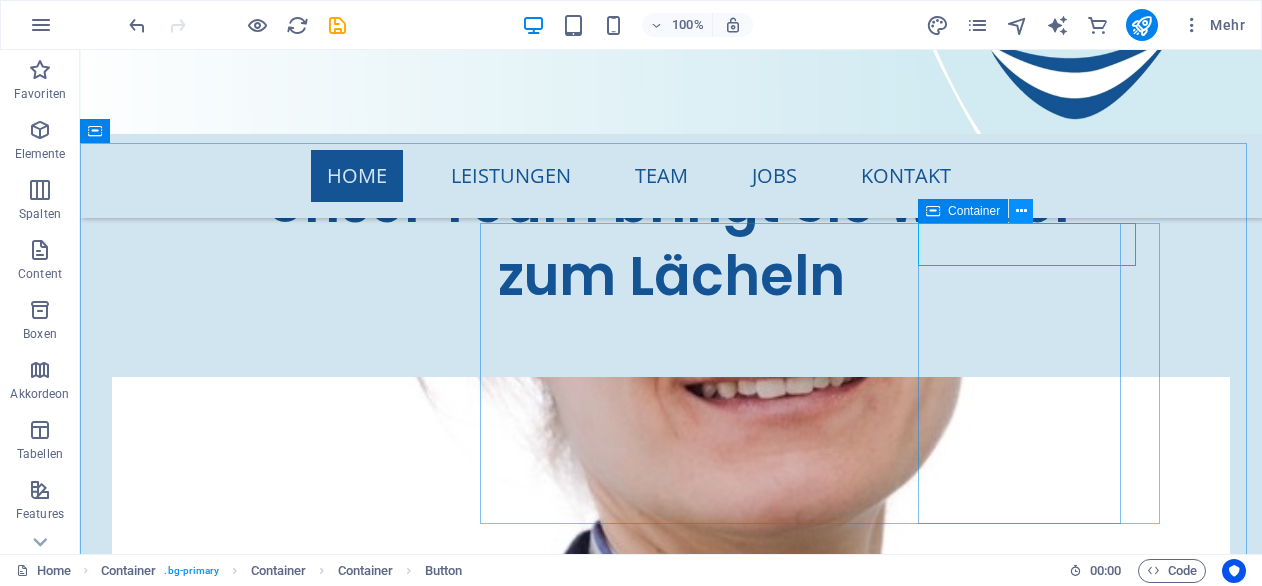 click at bounding box center [1021, 211] 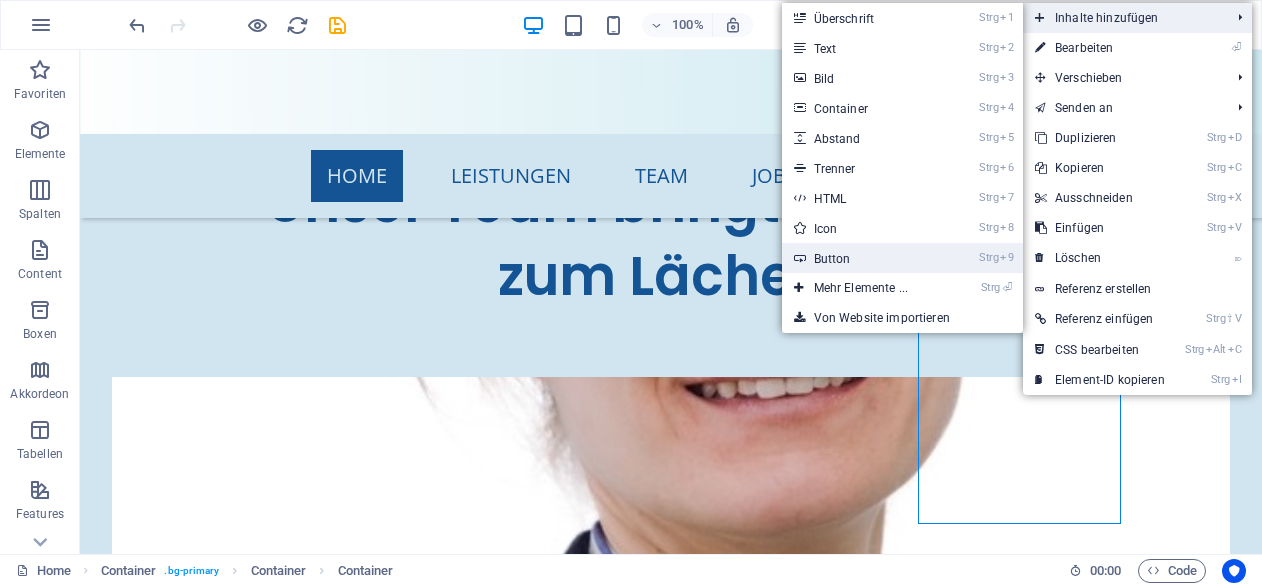 click on "Strg 9  Button" at bounding box center [865, 258] 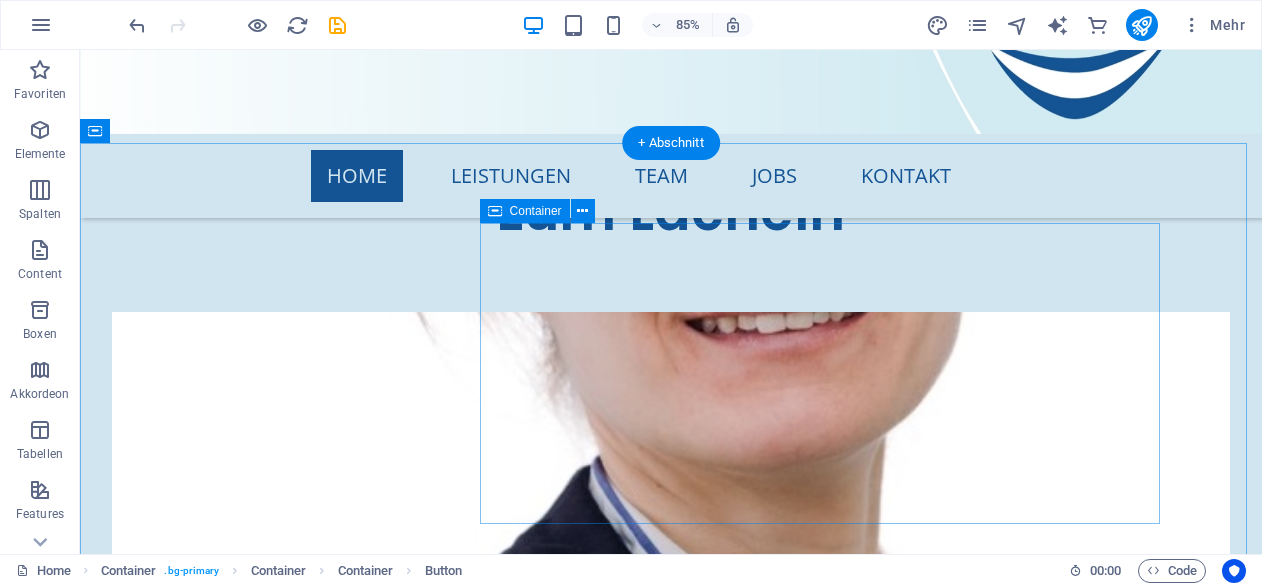 scroll, scrollTop: 8210, scrollLeft: 0, axis: vertical 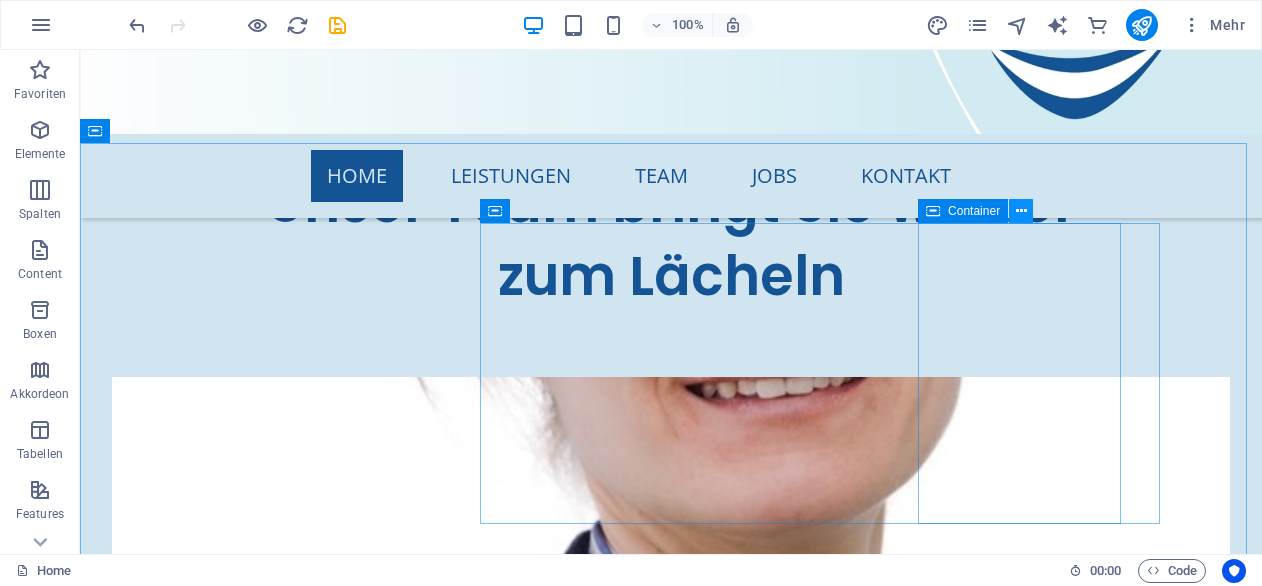 click at bounding box center [1021, 211] 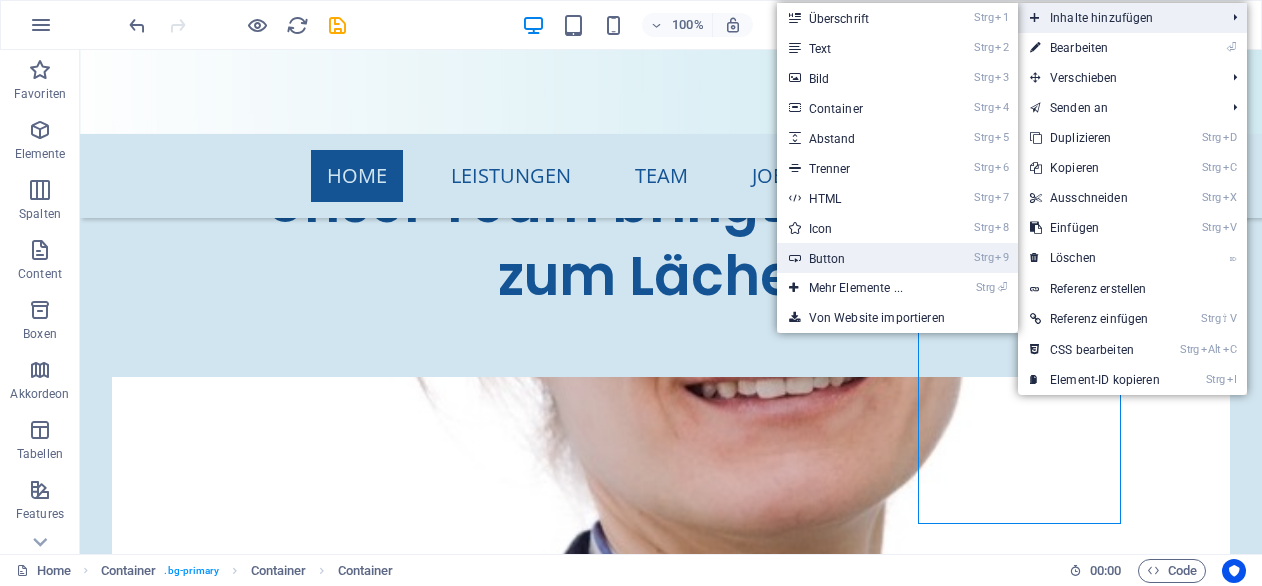 click on "Strg 9  Button" at bounding box center [860, 258] 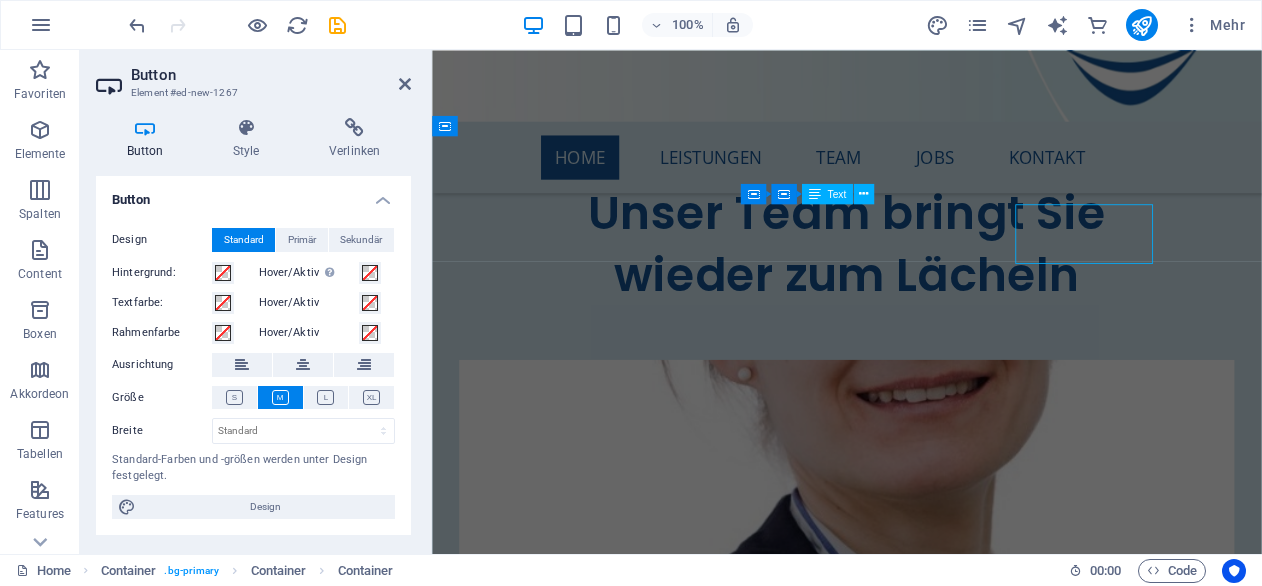 scroll, scrollTop: 8275, scrollLeft: 0, axis: vertical 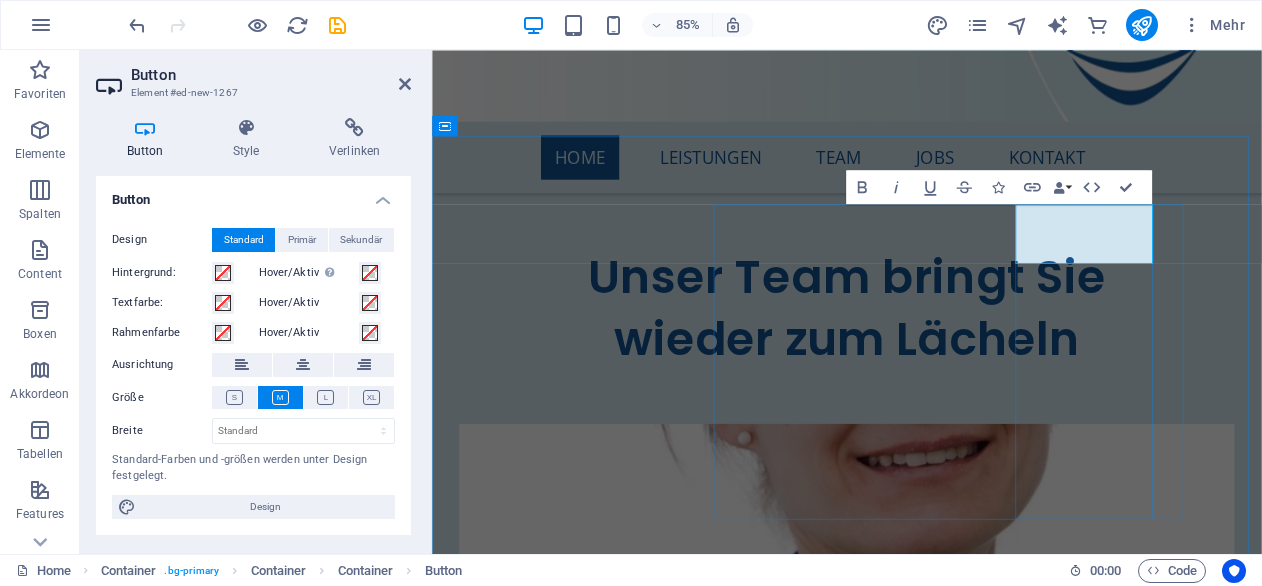 click on "Button-Beschriftung" at bounding box center (599, 8314) 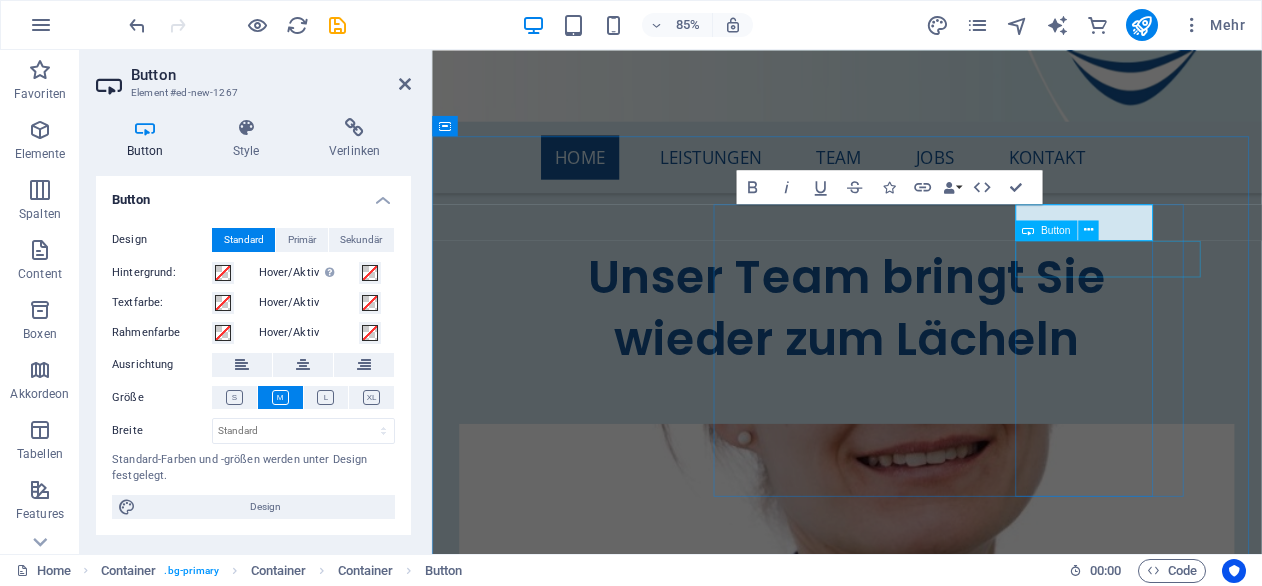 type 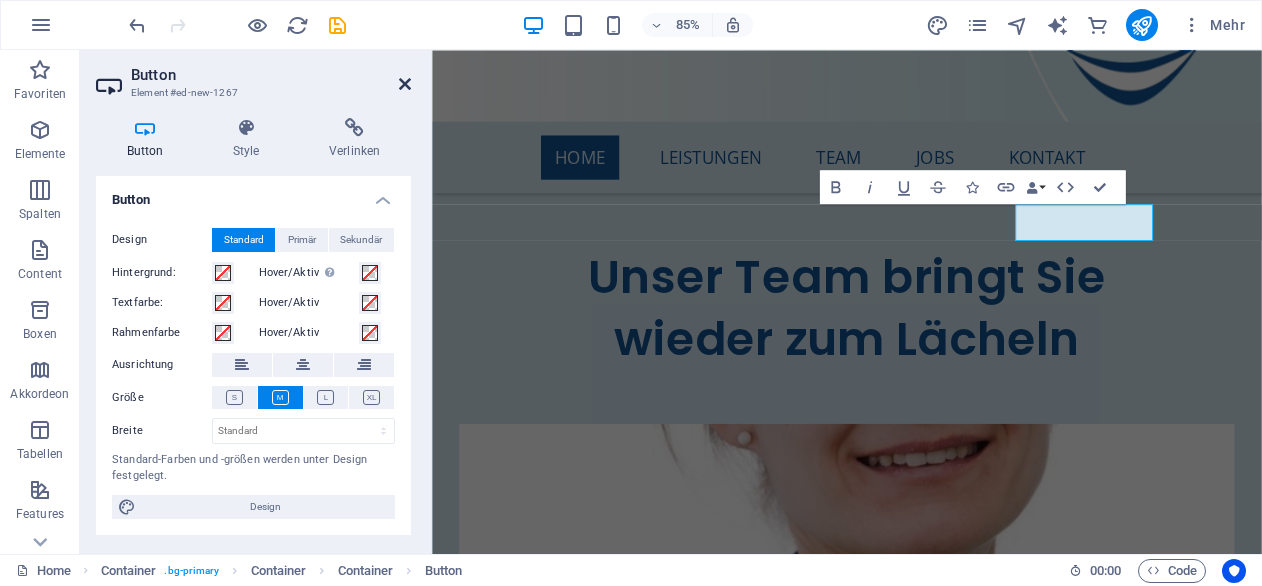 click at bounding box center [405, 84] 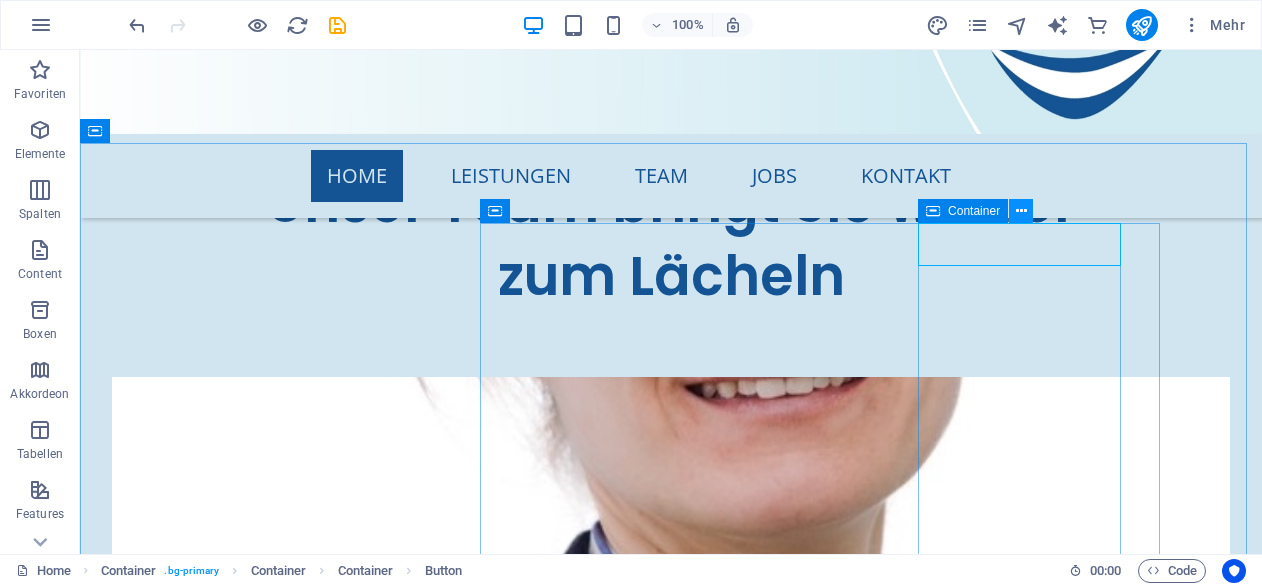 click at bounding box center [1021, 211] 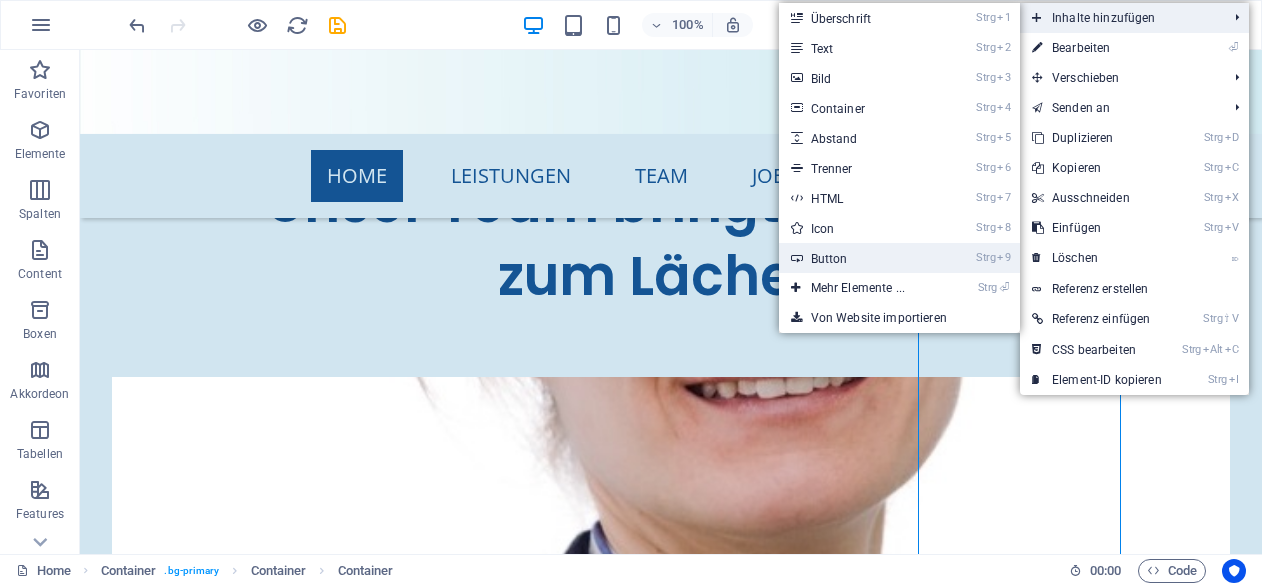 click on "Strg 9  Button" at bounding box center (862, 258) 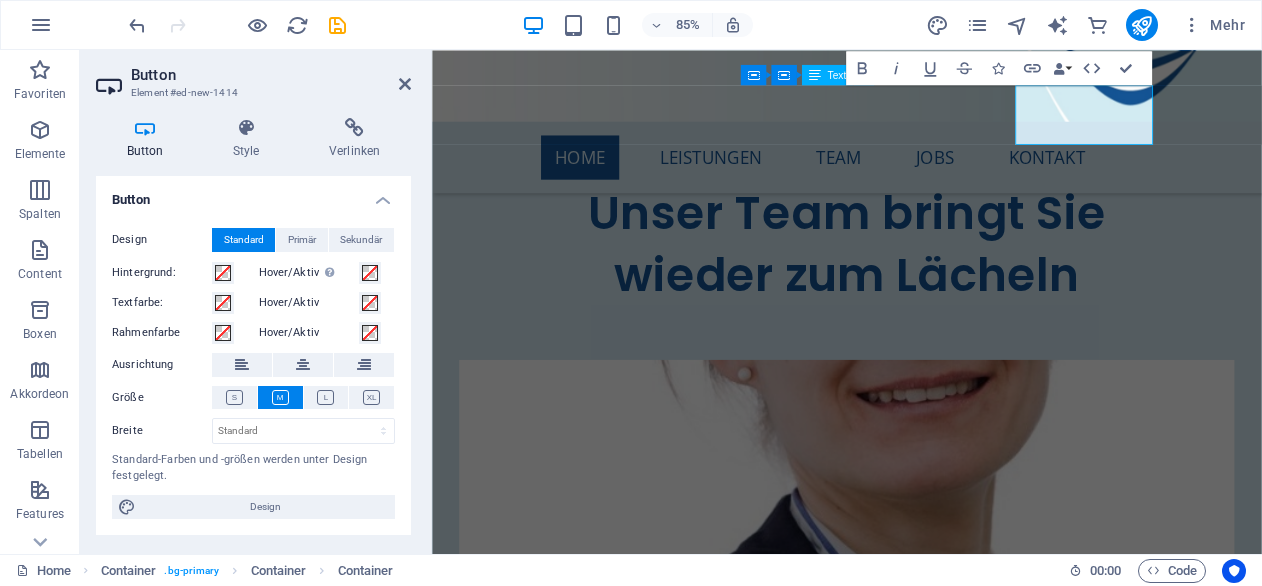 scroll, scrollTop: 8275, scrollLeft: 0, axis: vertical 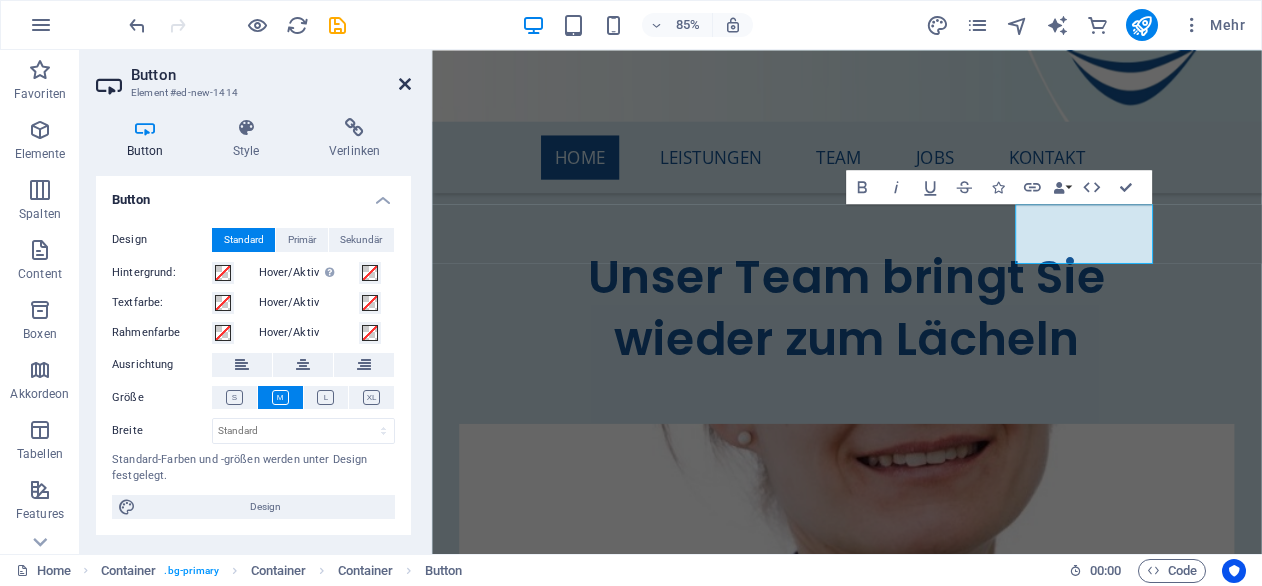 click at bounding box center [405, 84] 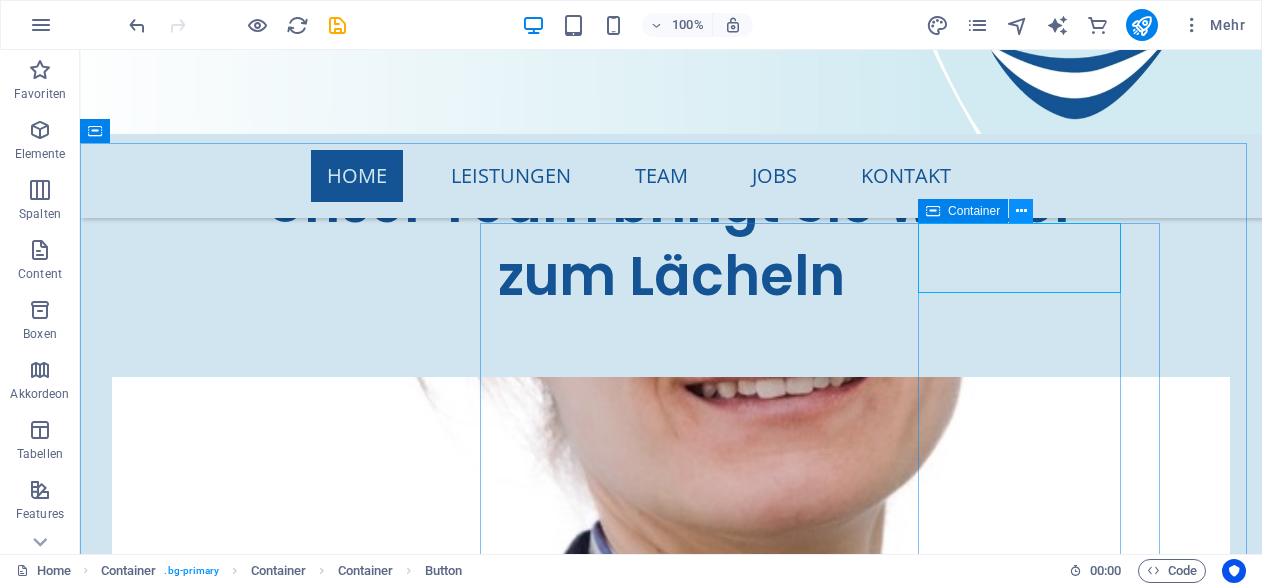 click at bounding box center (1021, 211) 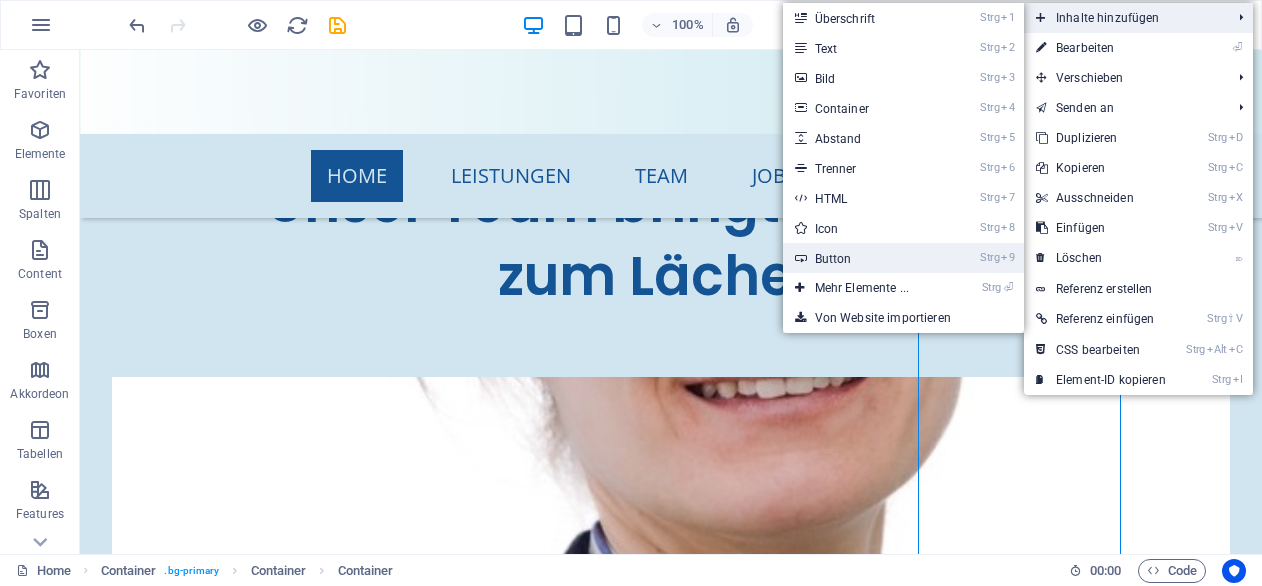 click on "Strg 9  Button" at bounding box center [866, 258] 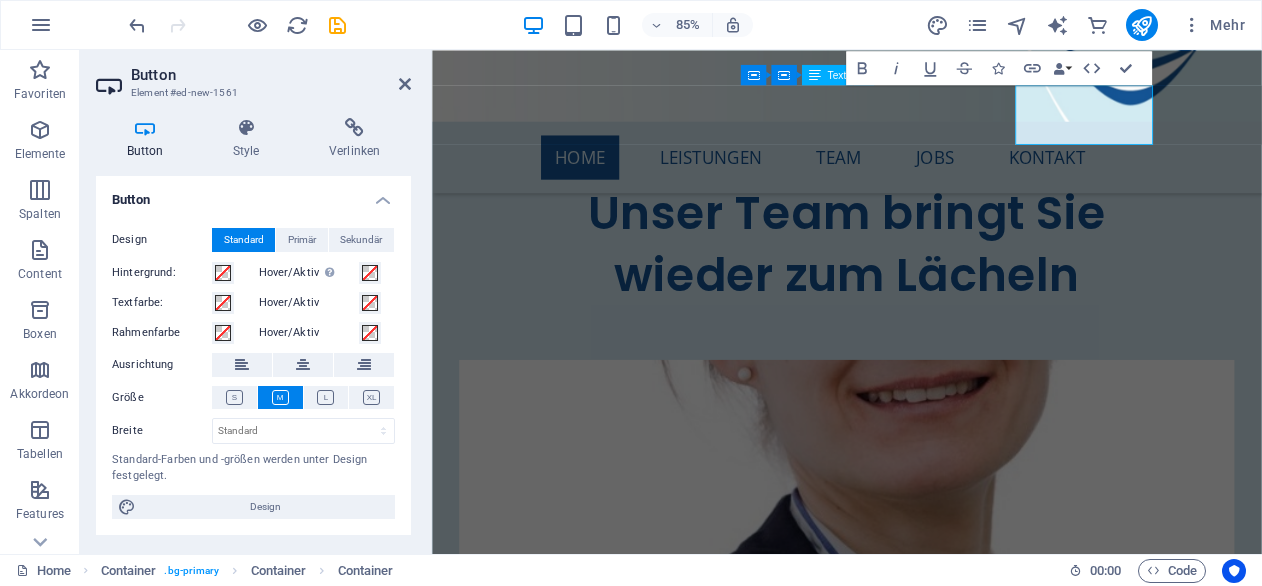 scroll, scrollTop: 8275, scrollLeft: 0, axis: vertical 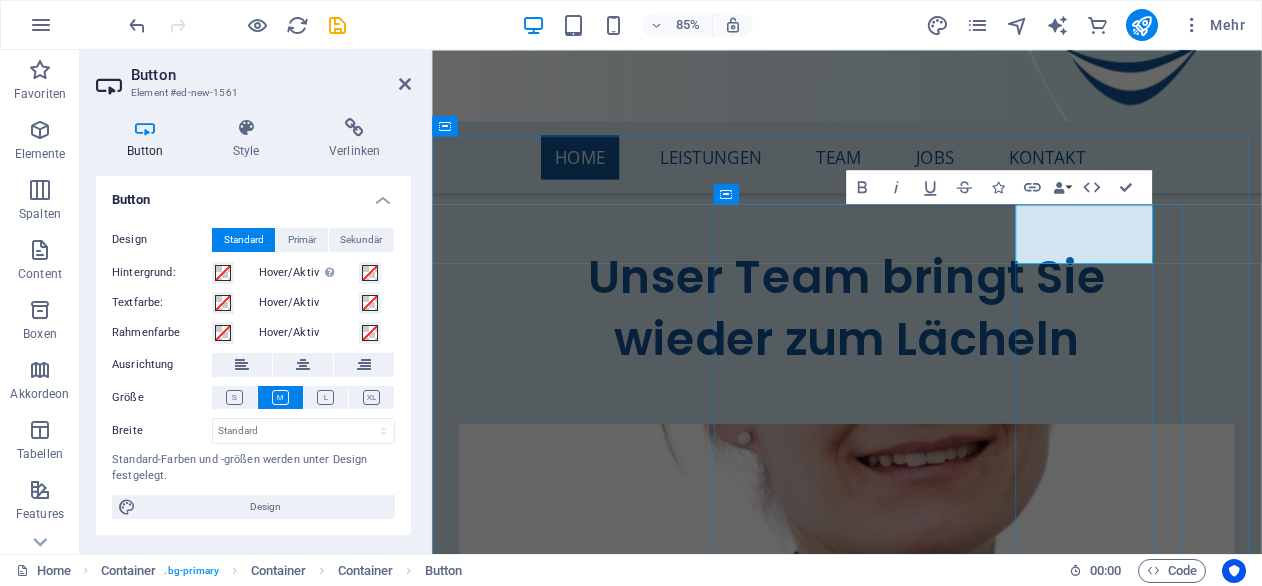 click on "Button-Beschriftung" at bounding box center (599, 8314) 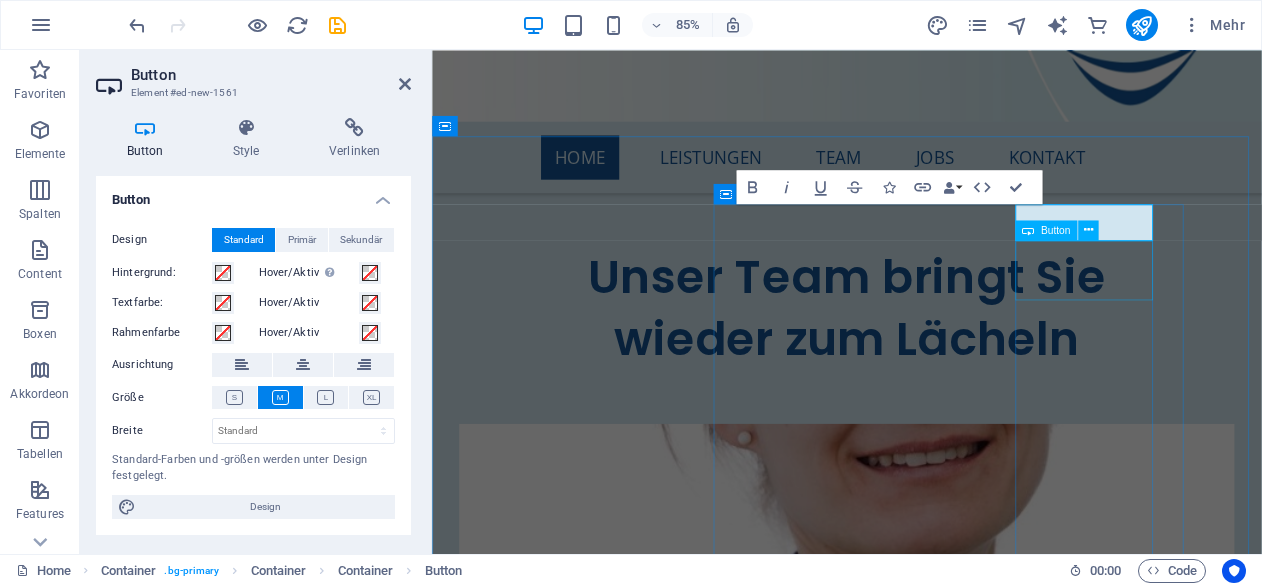 type 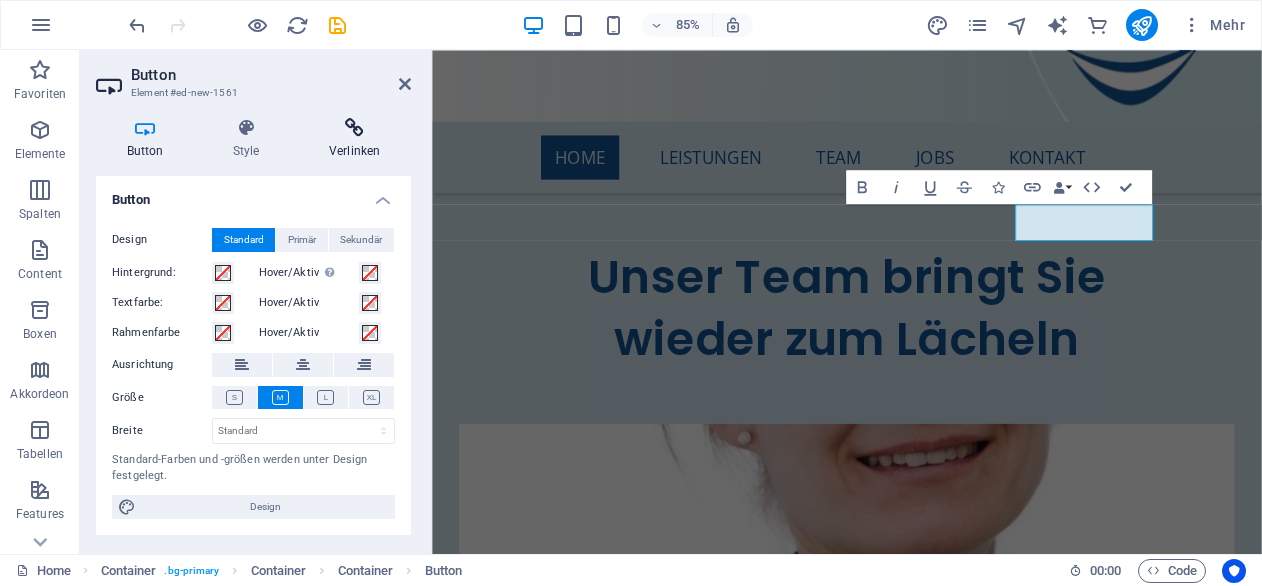 click at bounding box center [354, 128] 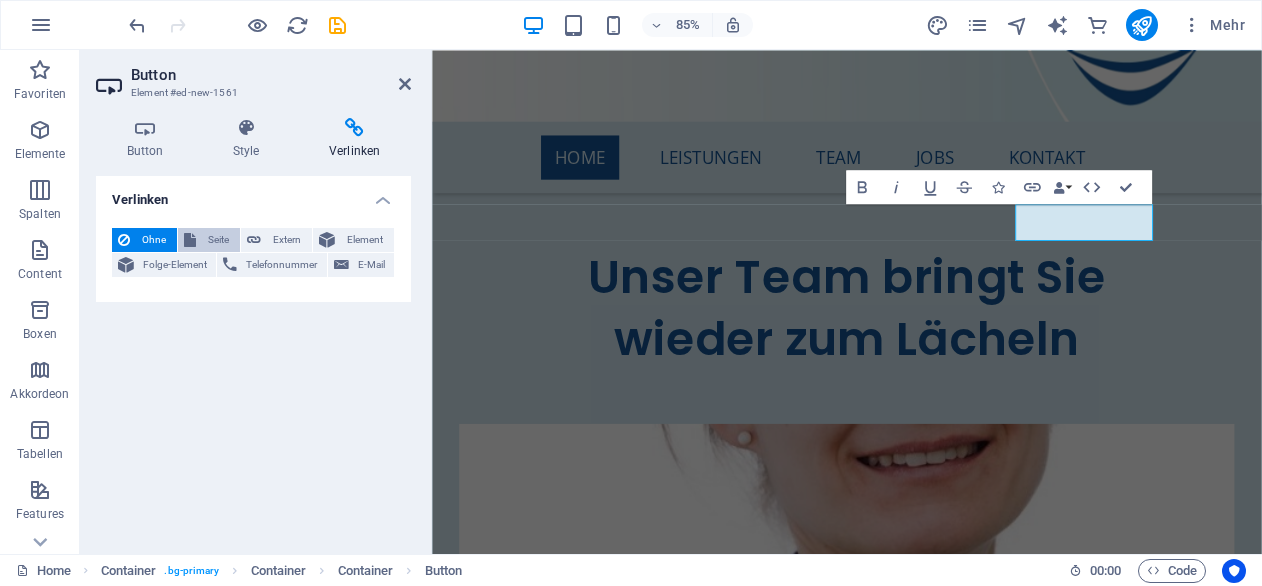 click on "Seite" at bounding box center [218, 240] 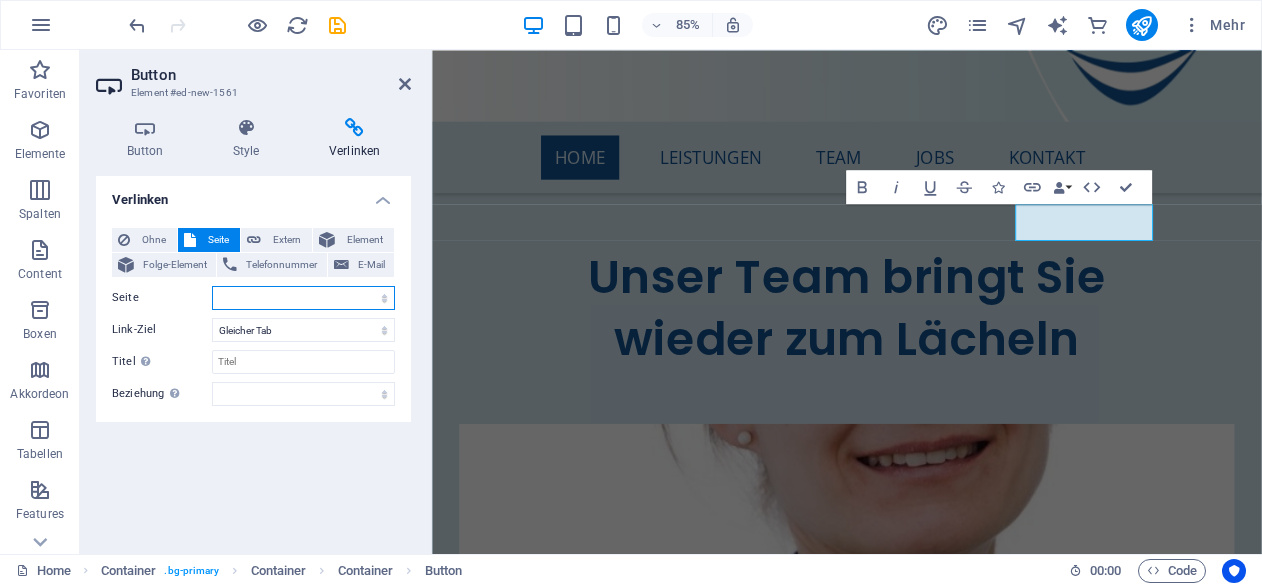 click on "Home Team Services Terminanfrage Legal Notice Privacy test Testing Impressum Datenschutzrichtlinie Kontaktanfrage Jobs Job Anfrage Praxis Pfaffenhofen Bilder Praxis Ilmmünster Bilder Zertifikat Zahnreinigung Vorsorge Kinderzahnbehandlung Seniorenzahnmedizin Bleaching Zahnerhaltung Zahnersatz Angstpatienten" at bounding box center (303, 298) 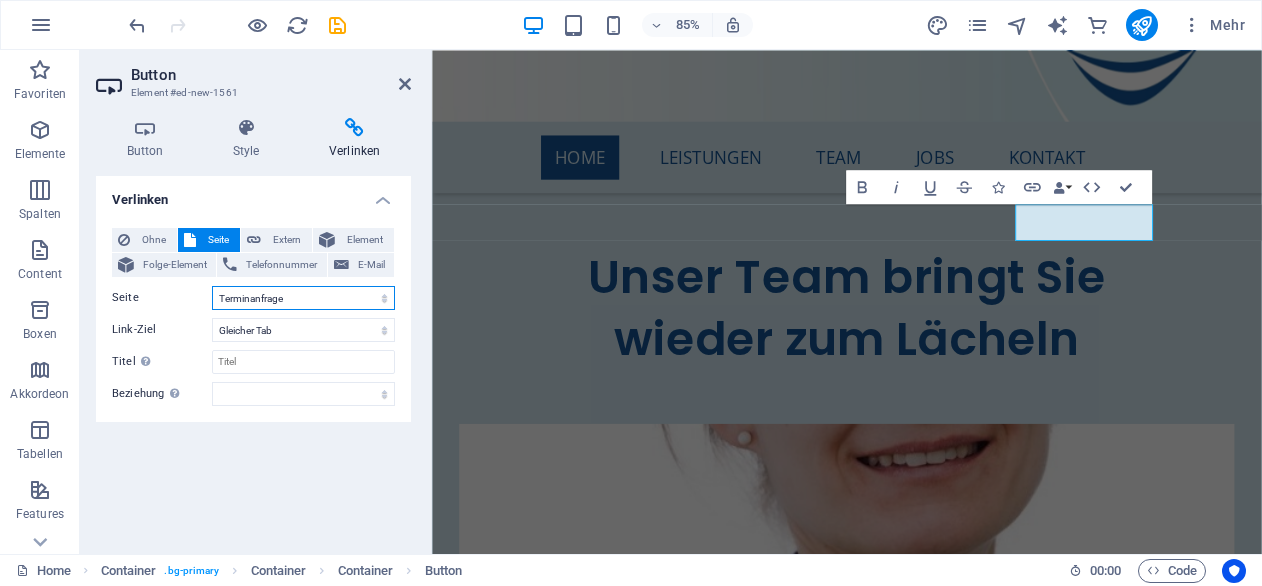click on "Home Team Services Terminanfrage Legal Notice Privacy test Testing Impressum Datenschutzrichtlinie Kontaktanfrage Jobs Job Anfrage Praxis Pfaffenhofen Bilder Praxis Ilmmünster Bilder Zertifikat Zahnreinigung Vorsorge Kinderzahnbehandlung Seniorenzahnmedizin Bleaching Zahnerhaltung Zahnersatz Angstpatienten" at bounding box center [303, 298] 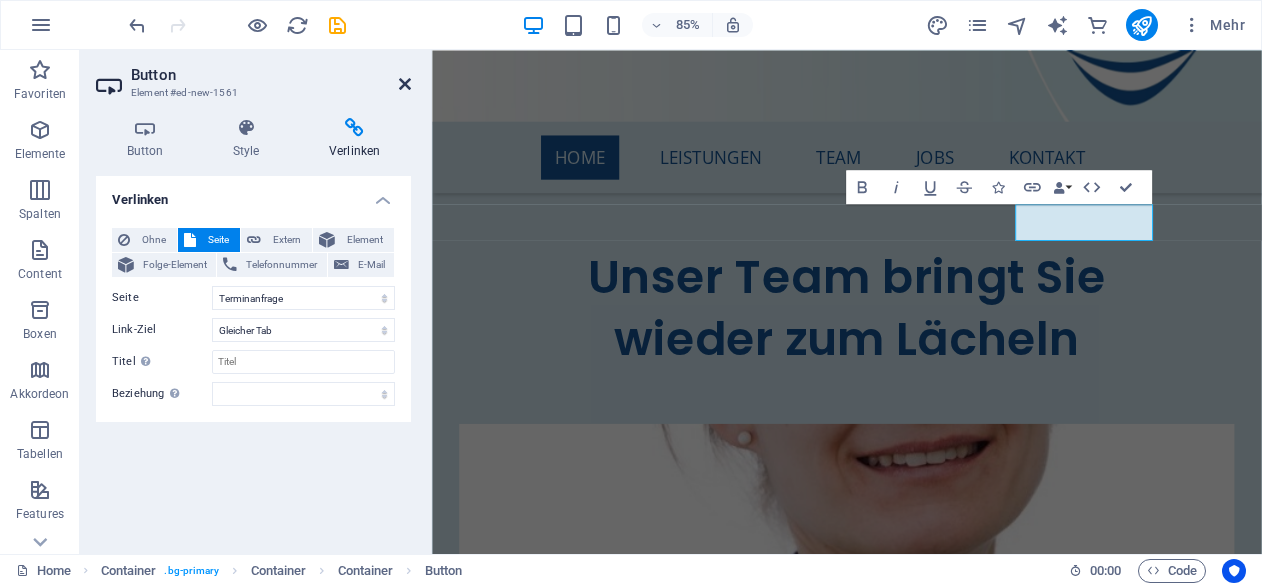 click at bounding box center [405, 84] 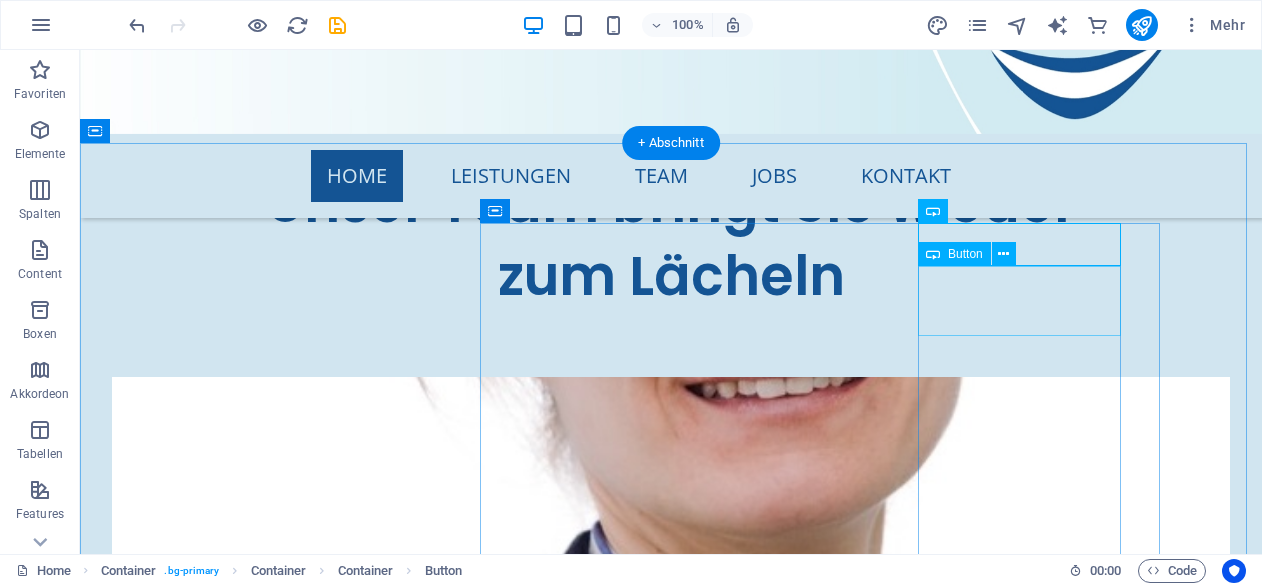 click on "Button-Beschriftung" at bounding box center [643, 8534] 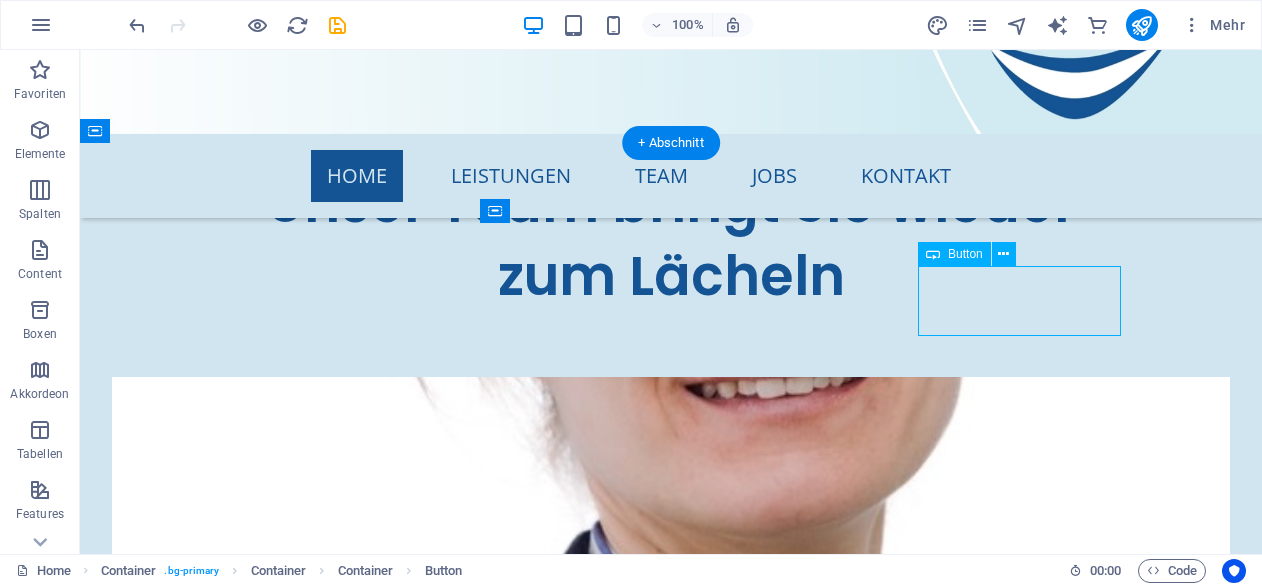 click on "Button-Beschriftung" at bounding box center (643, 8534) 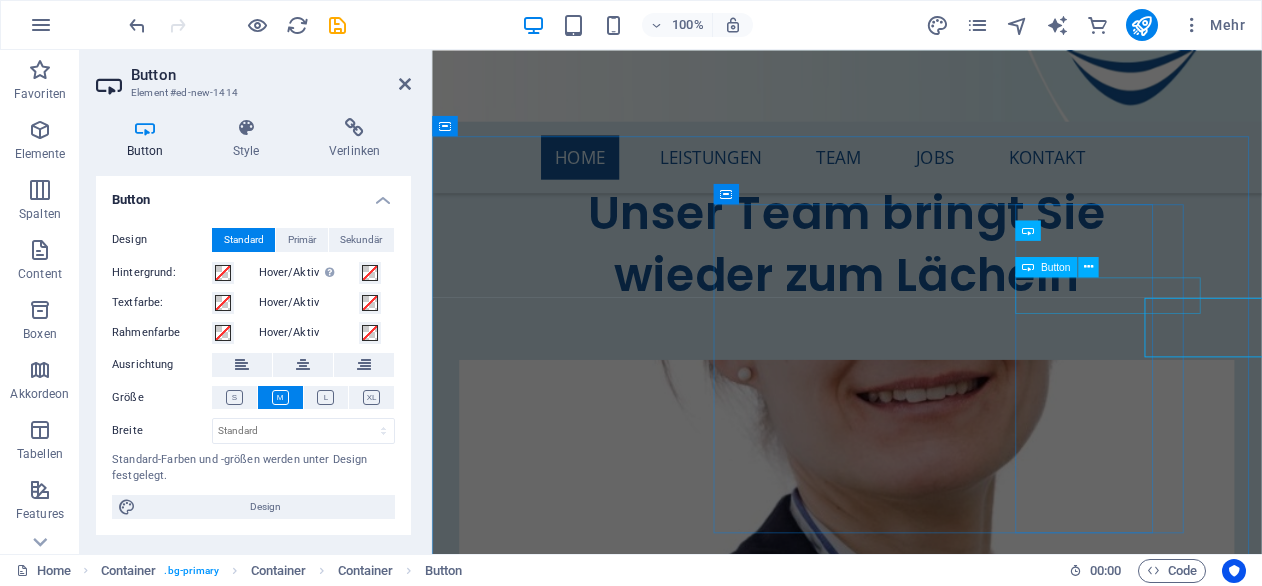 scroll, scrollTop: 8275, scrollLeft: 0, axis: vertical 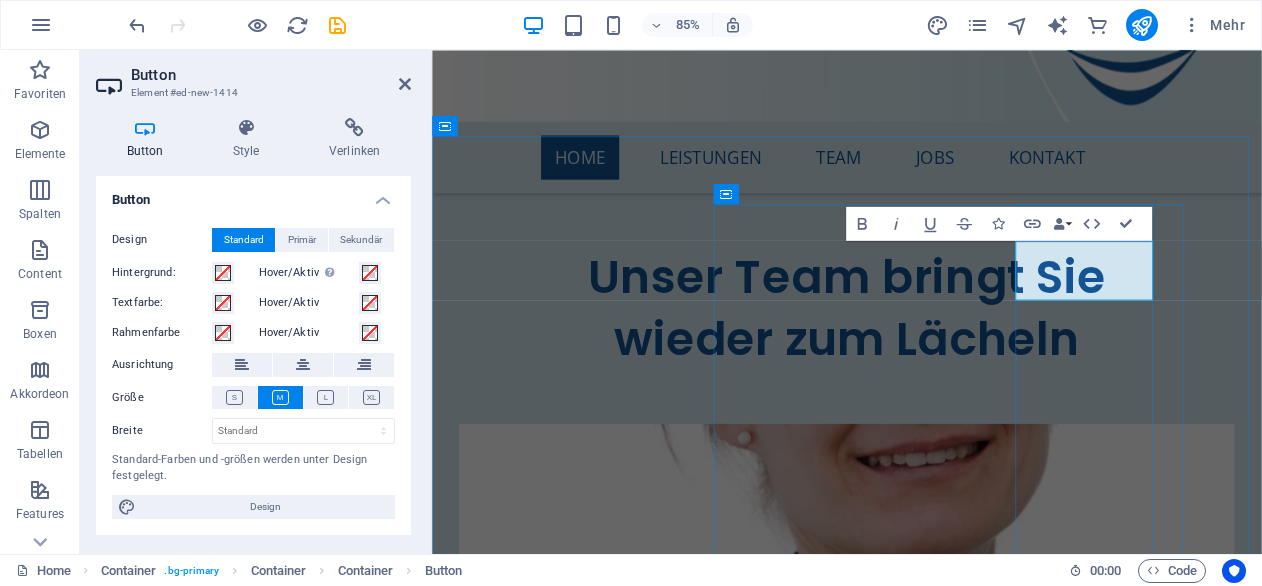 click on "Button-Beschriftung" at bounding box center (599, 8357) 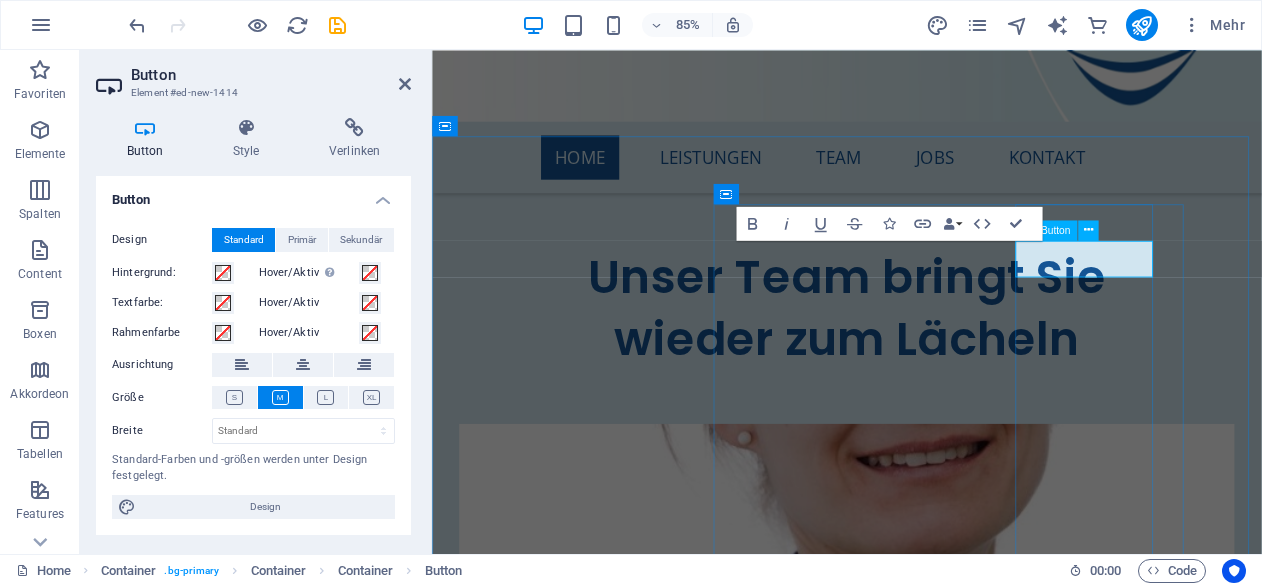 type 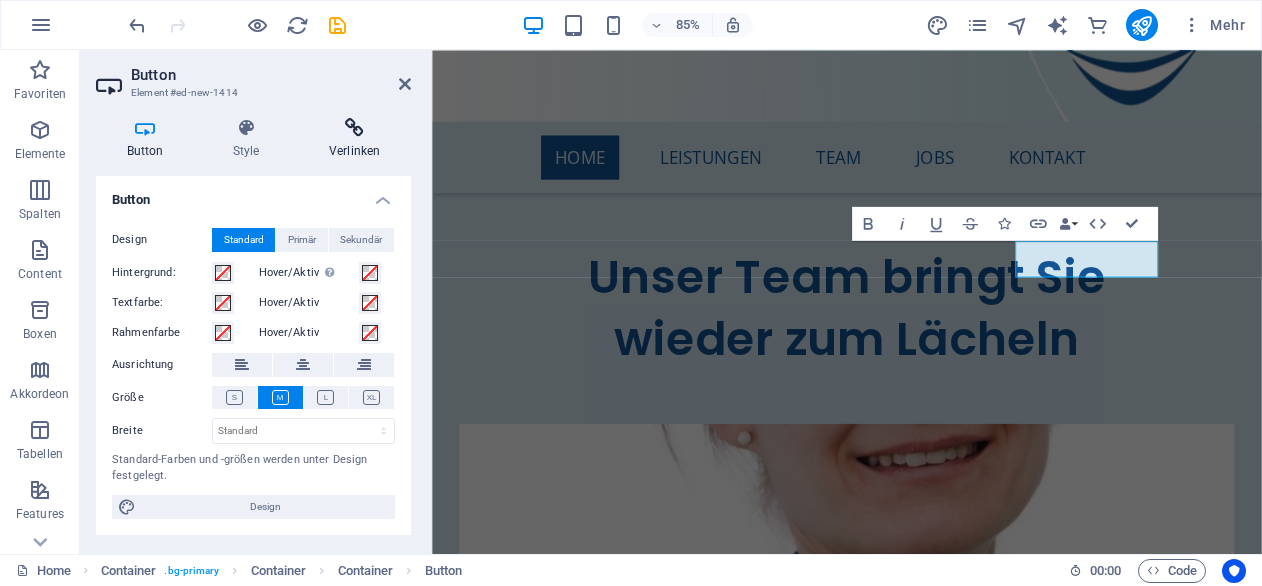 click at bounding box center (354, 128) 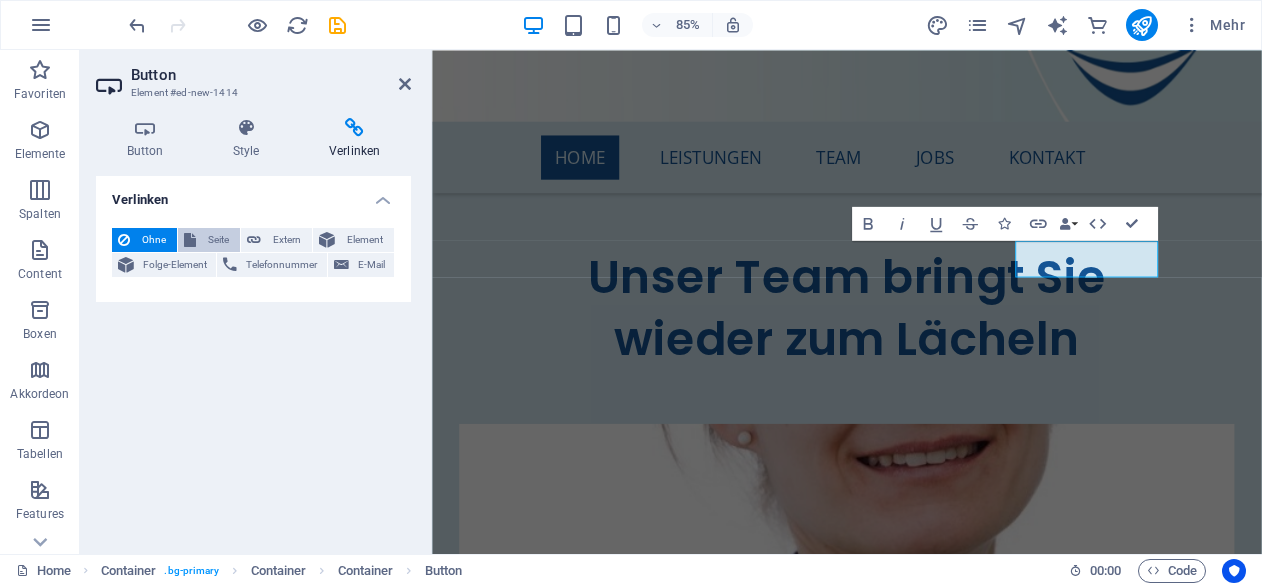 click on "Seite" at bounding box center (218, 240) 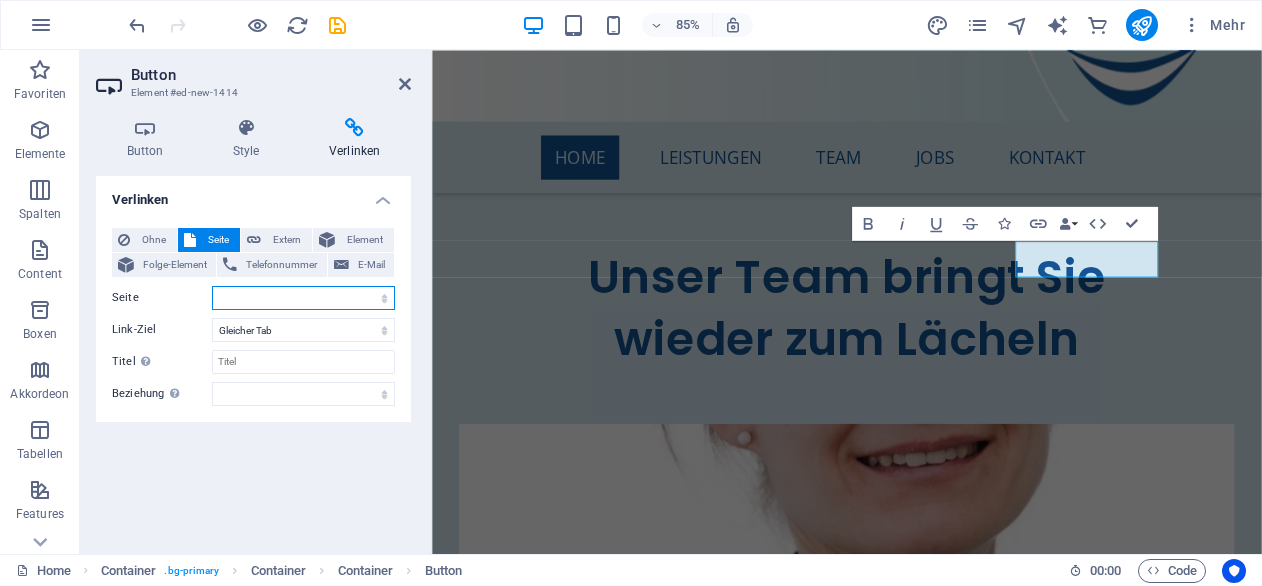 click on "Home Team Services Terminanfrage Legal Notice Privacy test Testing Impressum Datenschutzrichtlinie Kontaktanfrage Jobs Job Anfrage Praxis Pfaffenhofen Bilder Praxis Ilmmünster Bilder Zertifikat Zahnreinigung Vorsorge Kinderzahnbehandlung Seniorenzahnmedizin Bleaching Zahnerhaltung Zahnersatz Angstpatienten" at bounding box center [303, 298] 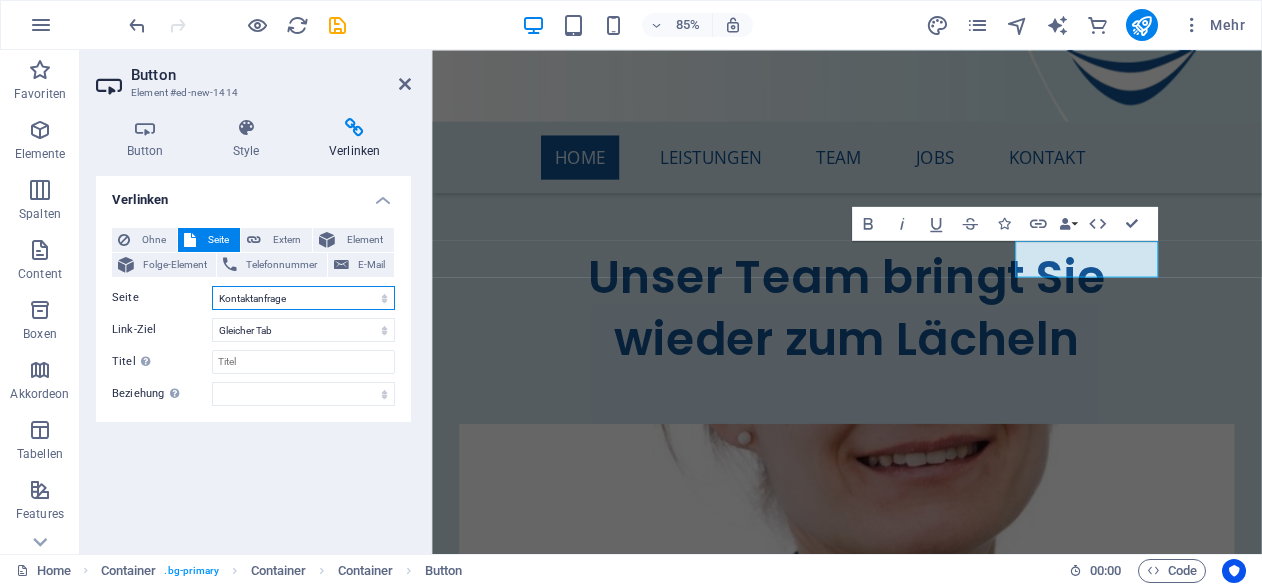 click on "Home Team Services Terminanfrage Legal Notice Privacy test Testing Impressum Datenschutzrichtlinie Kontaktanfrage Jobs Job Anfrage Praxis Pfaffenhofen Bilder Praxis Ilmmünster Bilder Zertifikat Zahnreinigung Vorsorge Kinderzahnbehandlung Seniorenzahnmedizin Bleaching Zahnerhaltung Zahnersatz Angstpatienten" at bounding box center (303, 298) 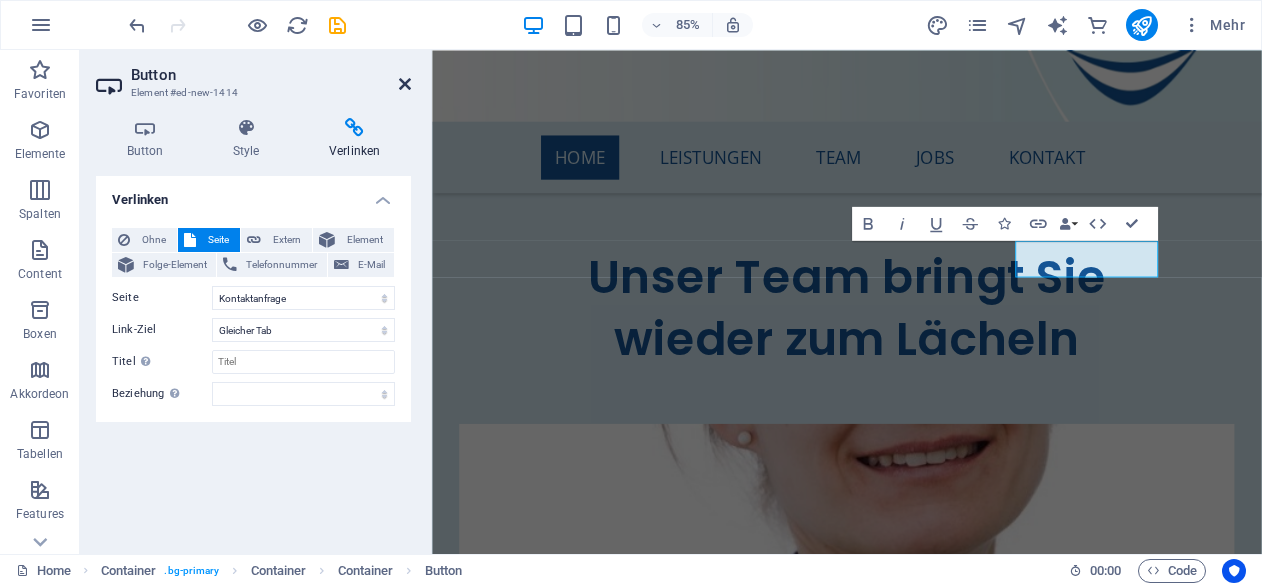 click at bounding box center [405, 84] 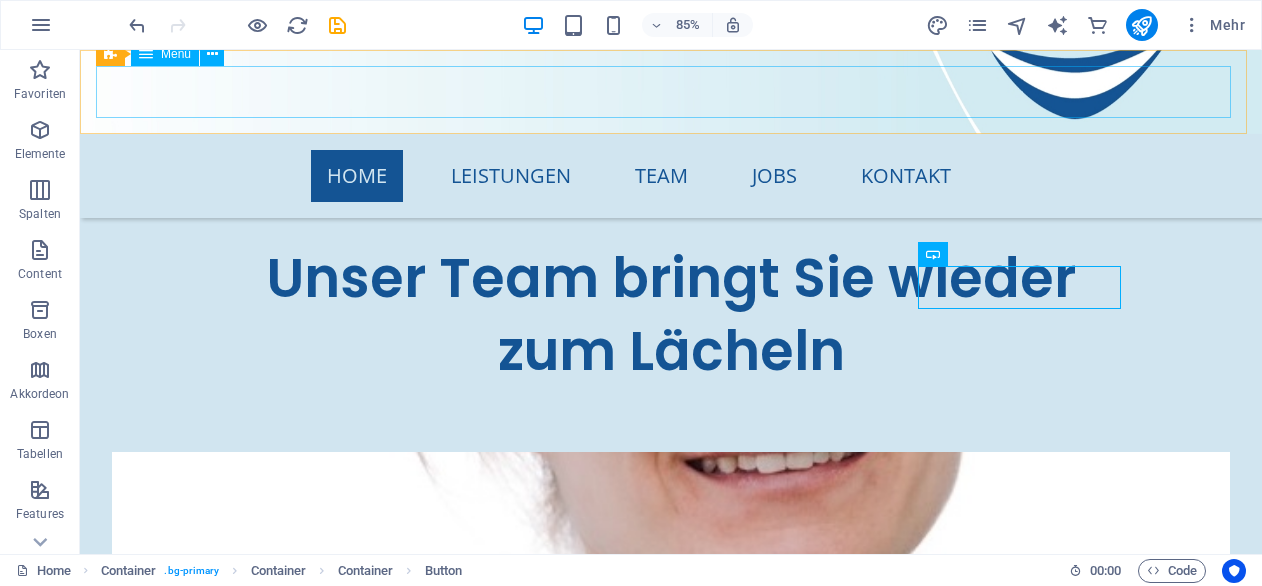 scroll, scrollTop: 8210, scrollLeft: 0, axis: vertical 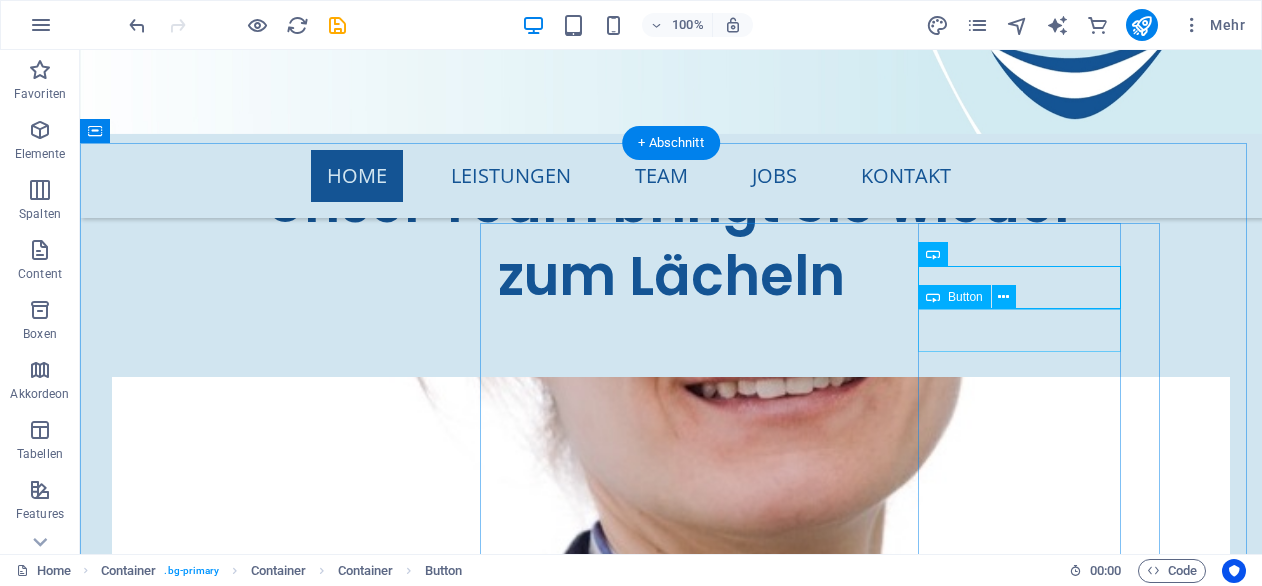 click on "Impressum" at bounding box center [643, 8577] 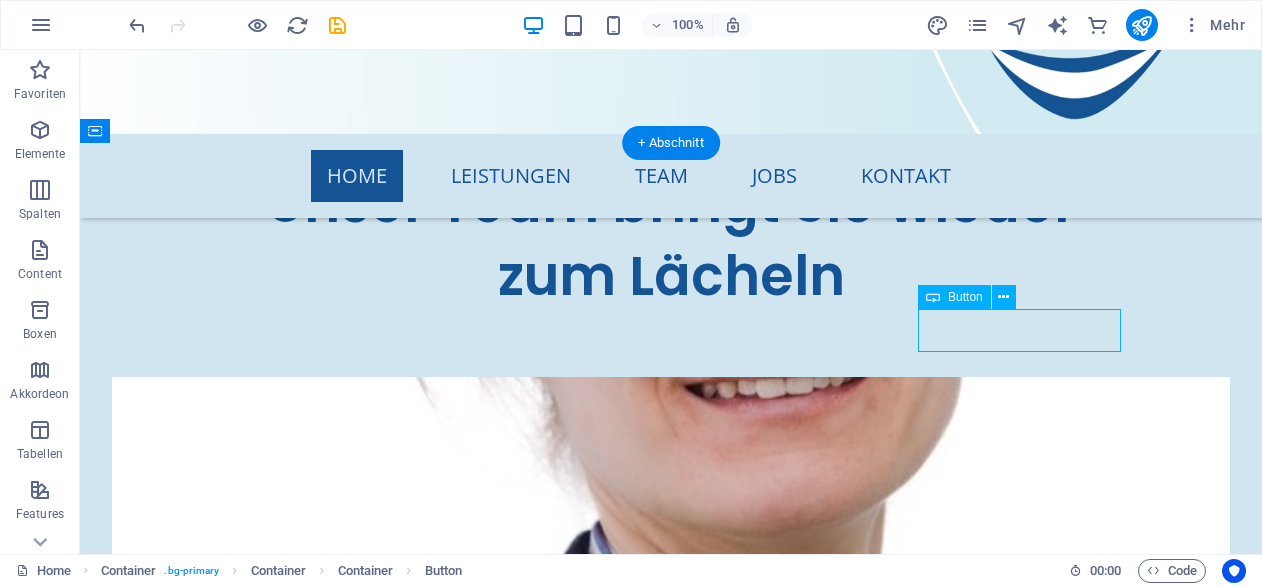click on "Impressum" at bounding box center [643, 8577] 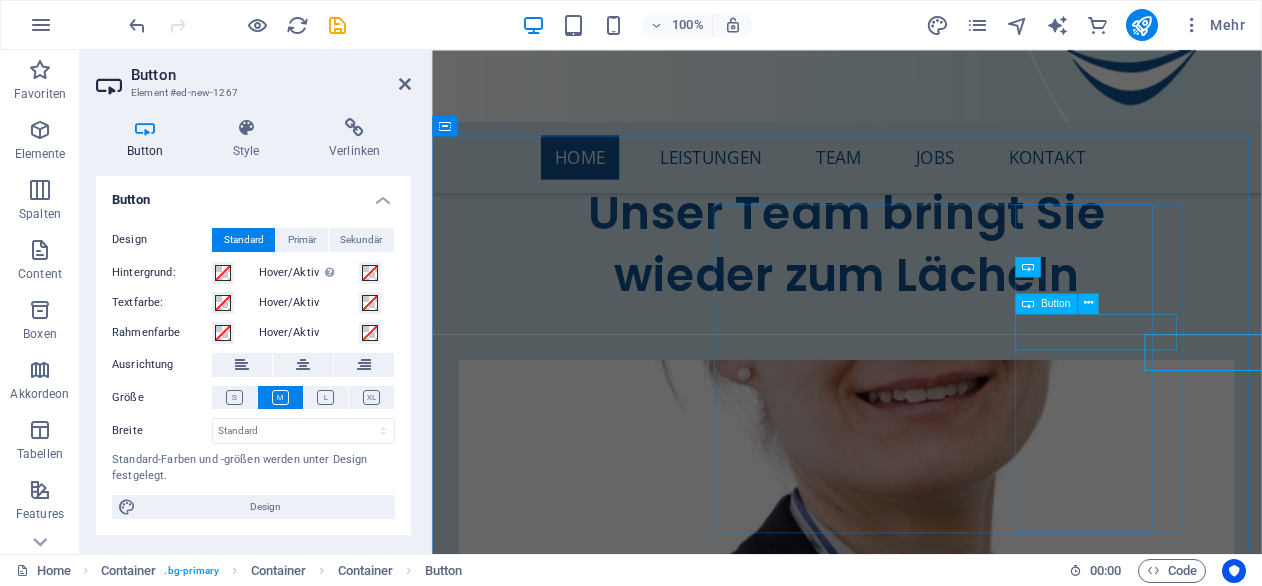 scroll, scrollTop: 8275, scrollLeft: 0, axis: vertical 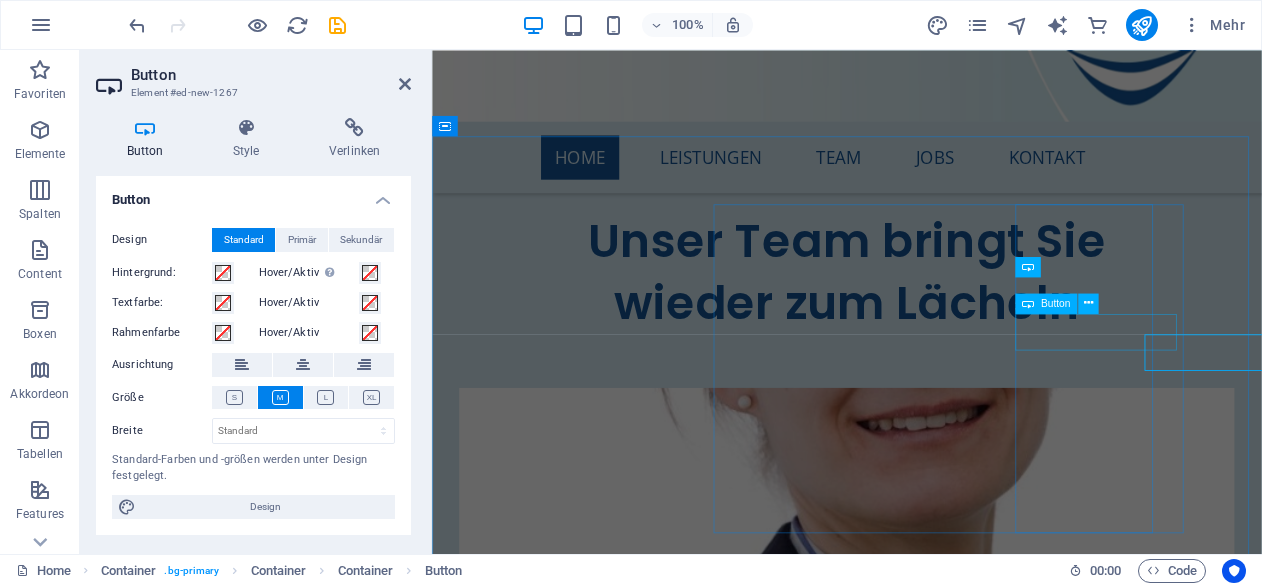 click on "Terminanfrage Kontaktanfrage Impressum Datenschutzrichtlinie Patientenumfrage Terminanfrage Kontaktanfrage Impressum Datenschutzrichtlinie Patientenumfrage" at bounding box center [897, 8466] 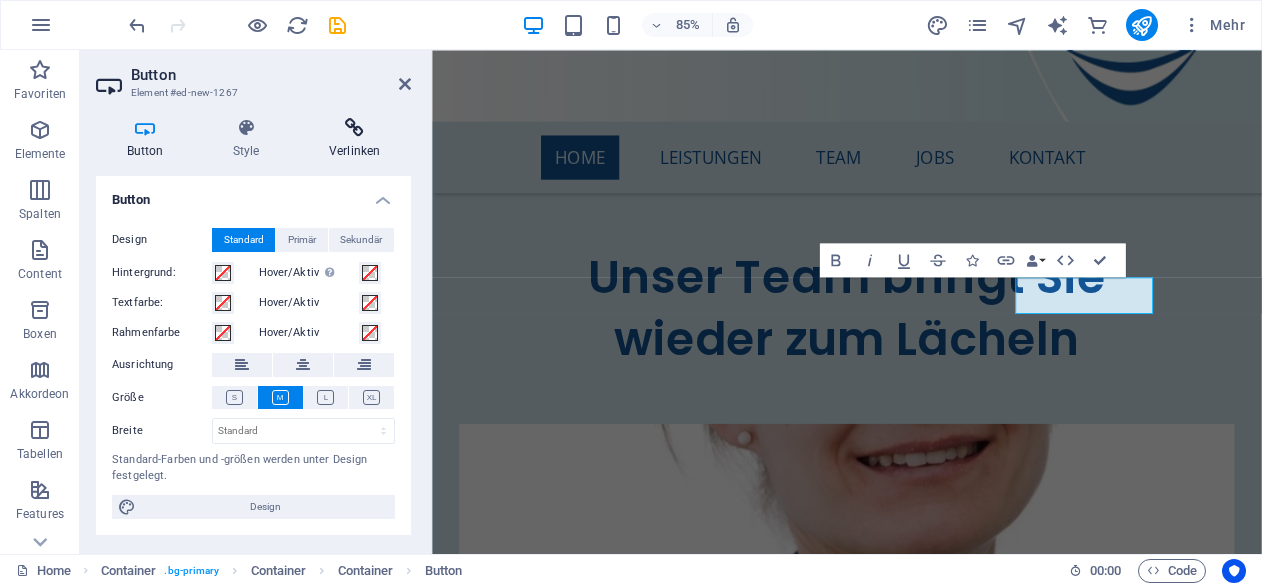 click at bounding box center [354, 128] 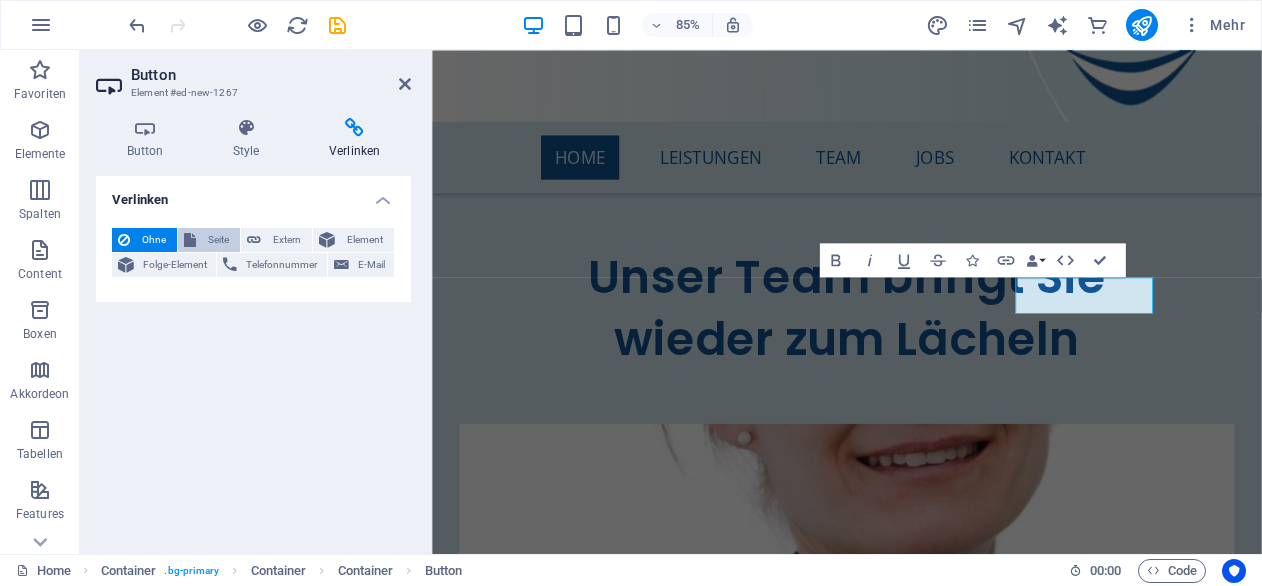 click on "Seite" at bounding box center [218, 240] 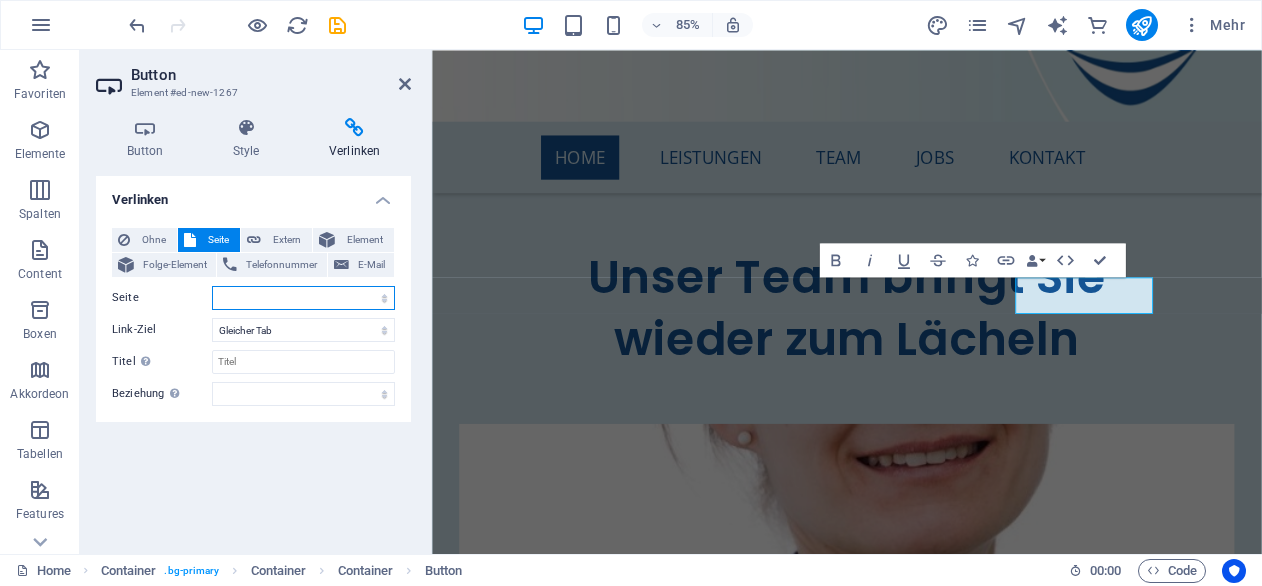 click on "Home Team Services Terminanfrage Legal Notice Privacy test Testing Impressum Datenschutzrichtlinie Kontaktanfrage Jobs Job Anfrage Praxis Pfaffenhofen Bilder Praxis Ilmmünster Bilder Zertifikat Zahnreinigung Vorsorge Kinderzahnbehandlung Seniorenzahnmedizin Bleaching Zahnerhaltung Zahnersatz Angstpatienten" at bounding box center (303, 298) 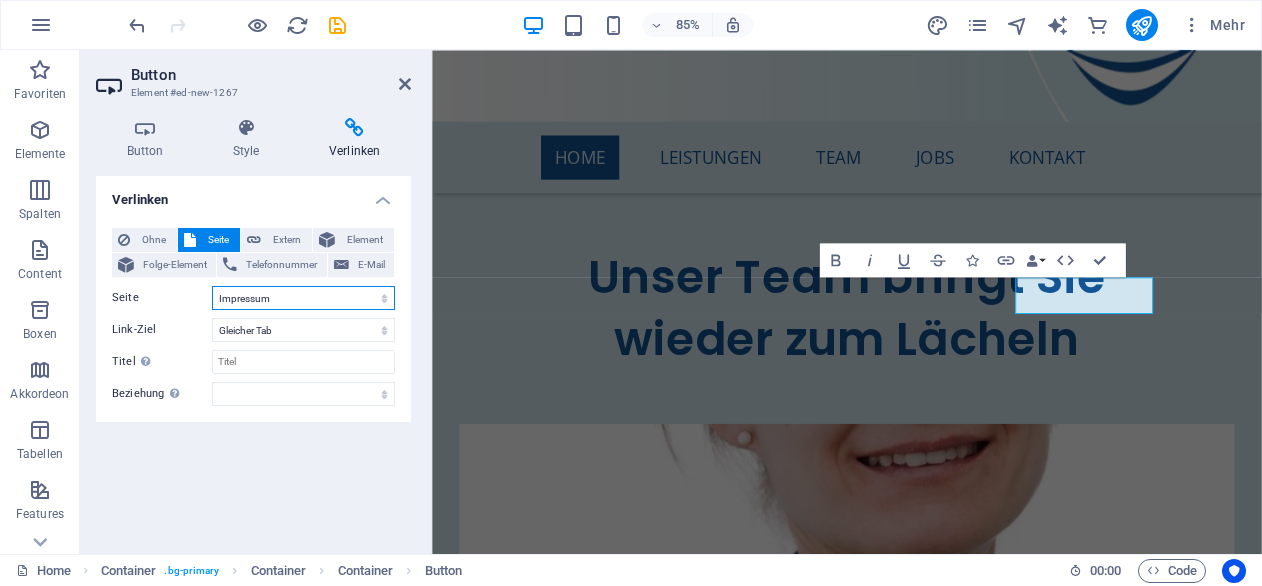 click on "Home Team Services Terminanfrage Legal Notice Privacy test Testing Impressum Datenschutzrichtlinie Kontaktanfrage Jobs Job Anfrage Praxis Pfaffenhofen Bilder Praxis Ilmmünster Bilder Zertifikat Zahnreinigung Vorsorge Kinderzahnbehandlung Seniorenzahnmedizin Bleaching Zahnerhaltung Zahnersatz Angstpatienten" at bounding box center (303, 298) 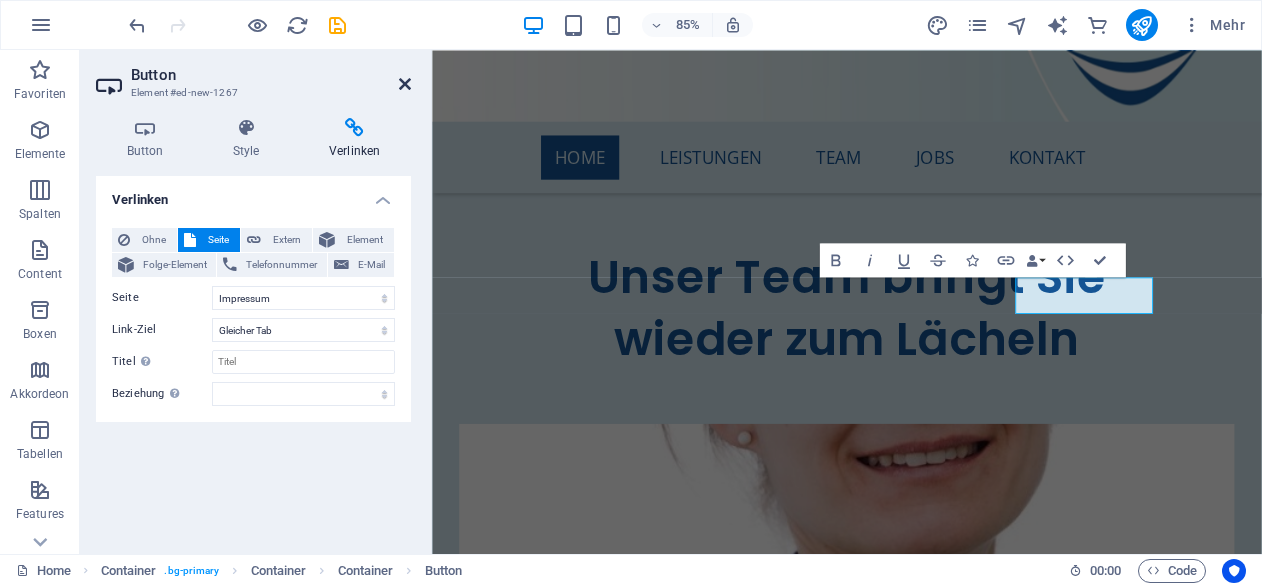 click at bounding box center (405, 84) 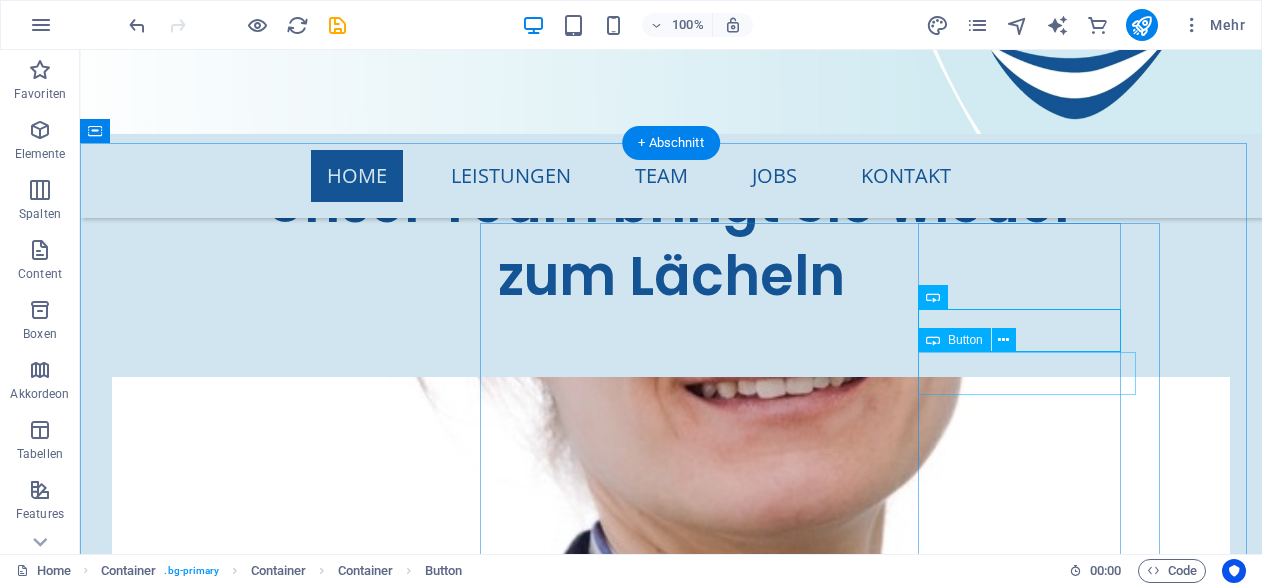 click on "Datenschutzrichtlinie" at bounding box center (643, 8620) 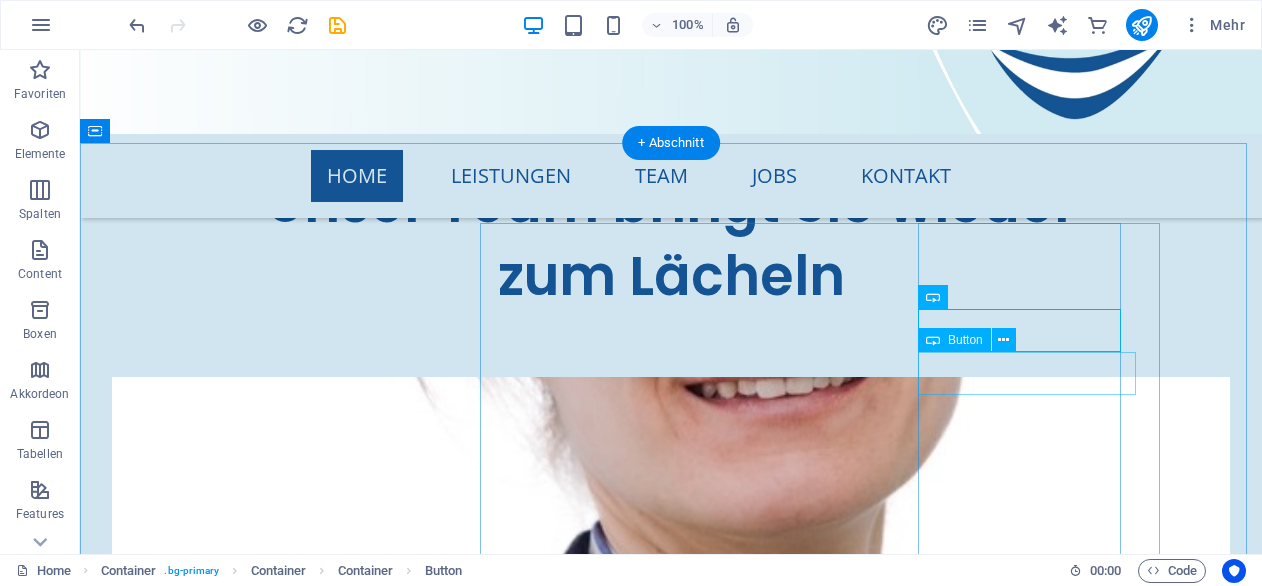 click on "Datenschutzrichtlinie" at bounding box center [643, 8620] 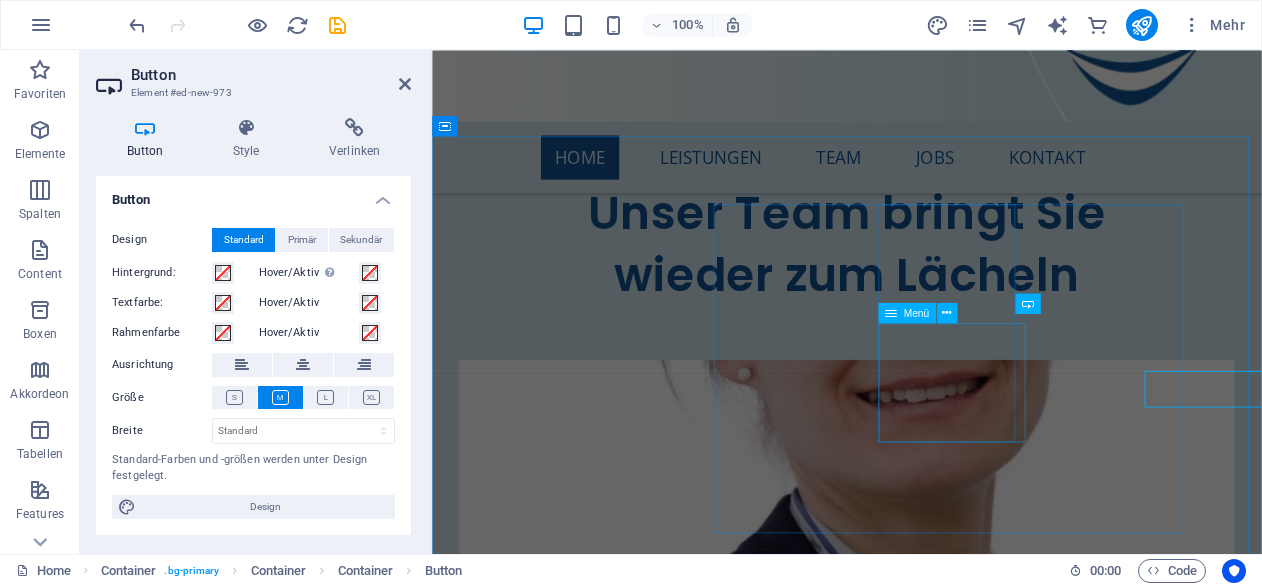 scroll, scrollTop: 8275, scrollLeft: 0, axis: vertical 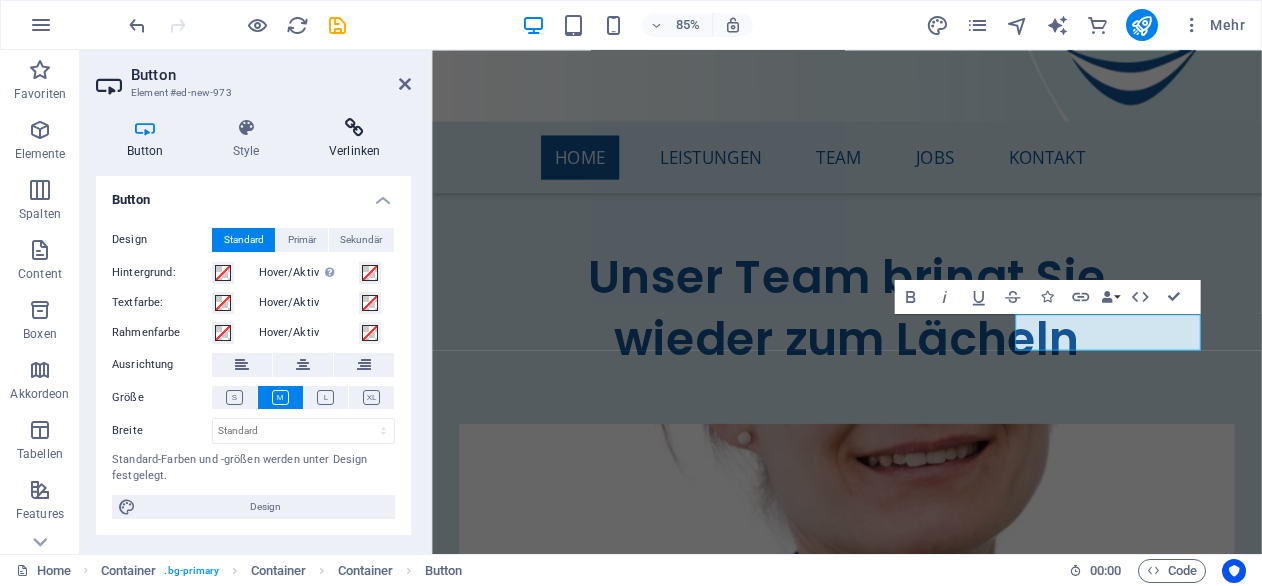 click at bounding box center (354, 128) 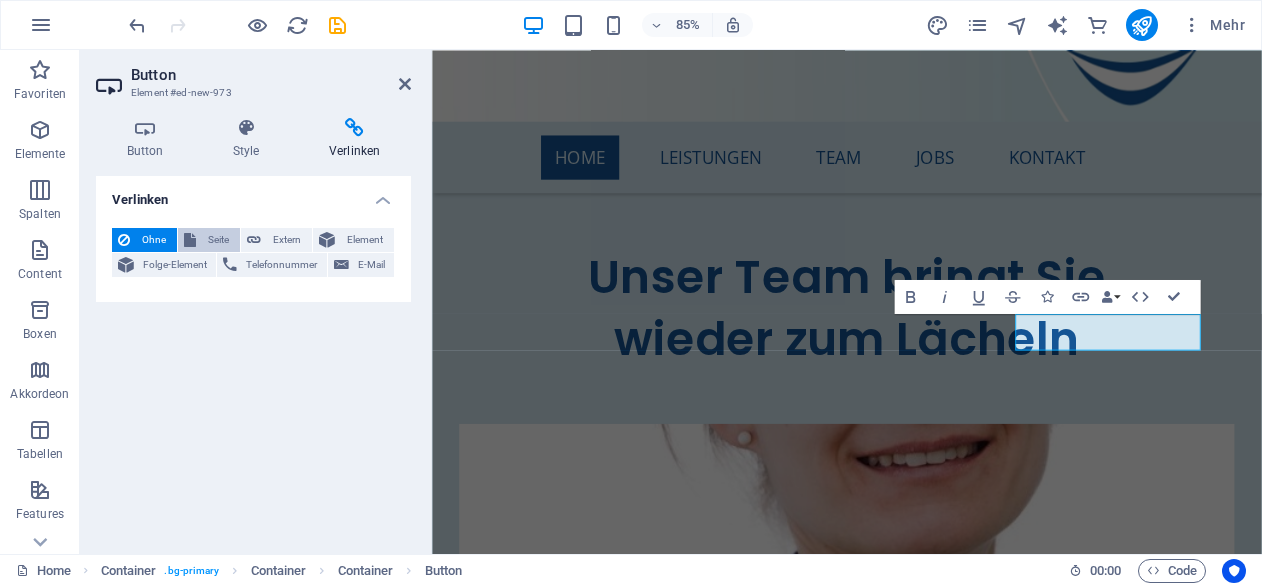 click on "Seite" at bounding box center (218, 240) 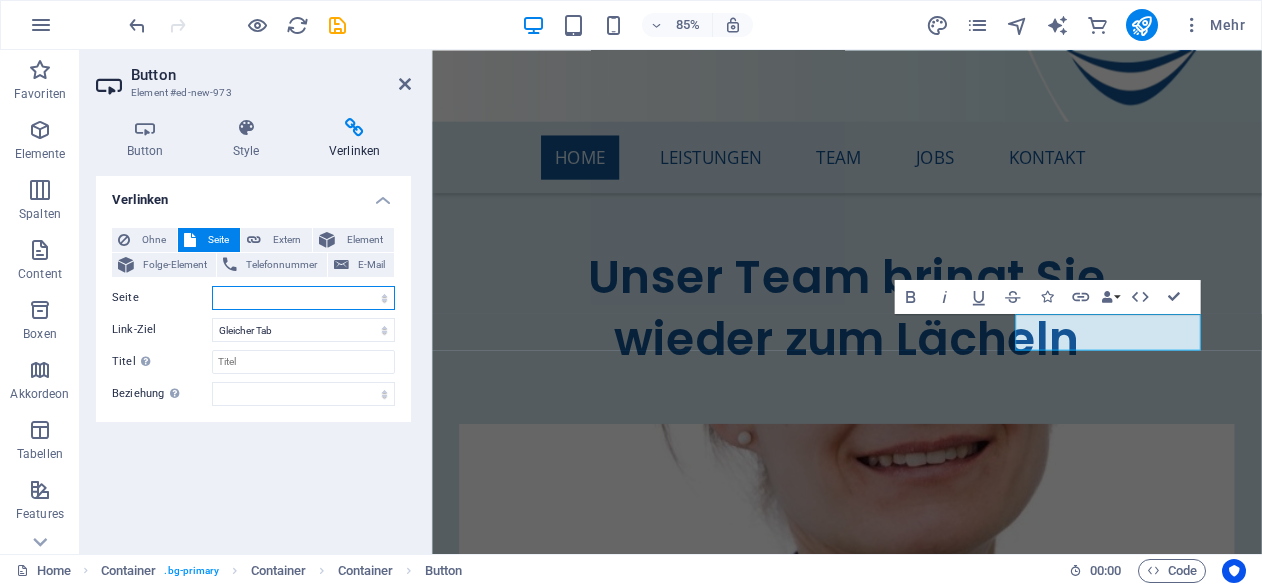 click on "Home Team Services Terminanfrage Legal Notice Privacy test Testing Impressum Datenschutzrichtlinie Kontaktanfrage Jobs Job Anfrage Praxis Pfaffenhofen Bilder Praxis Ilmmünster Bilder Zertifikat Zahnreinigung Vorsorge Kinderzahnbehandlung Seniorenzahnmedizin Bleaching Zahnerhaltung Zahnersatz Angstpatienten" at bounding box center [303, 298] 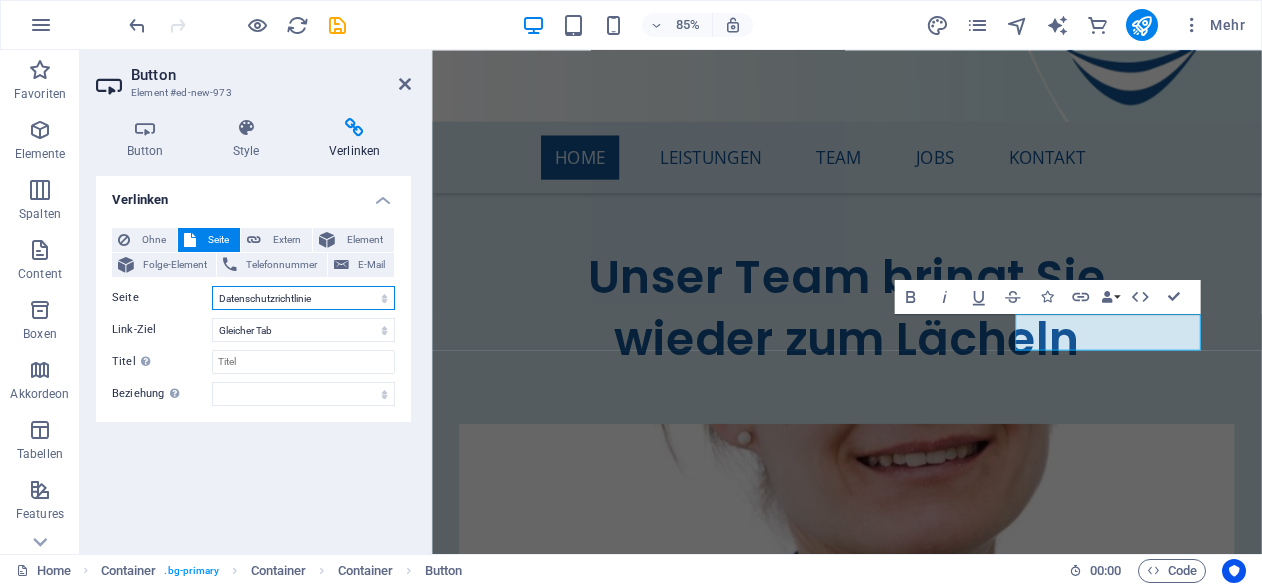 click on "Home Team Services Terminanfrage Legal Notice Privacy test Testing Impressum Datenschutzrichtlinie Kontaktanfrage Jobs Job Anfrage Praxis Pfaffenhofen Bilder Praxis Ilmmünster Bilder Zertifikat Zahnreinigung Vorsorge Kinderzahnbehandlung Seniorenzahnmedizin Bleaching Zahnerhaltung Zahnersatz Angstpatienten" at bounding box center (303, 298) 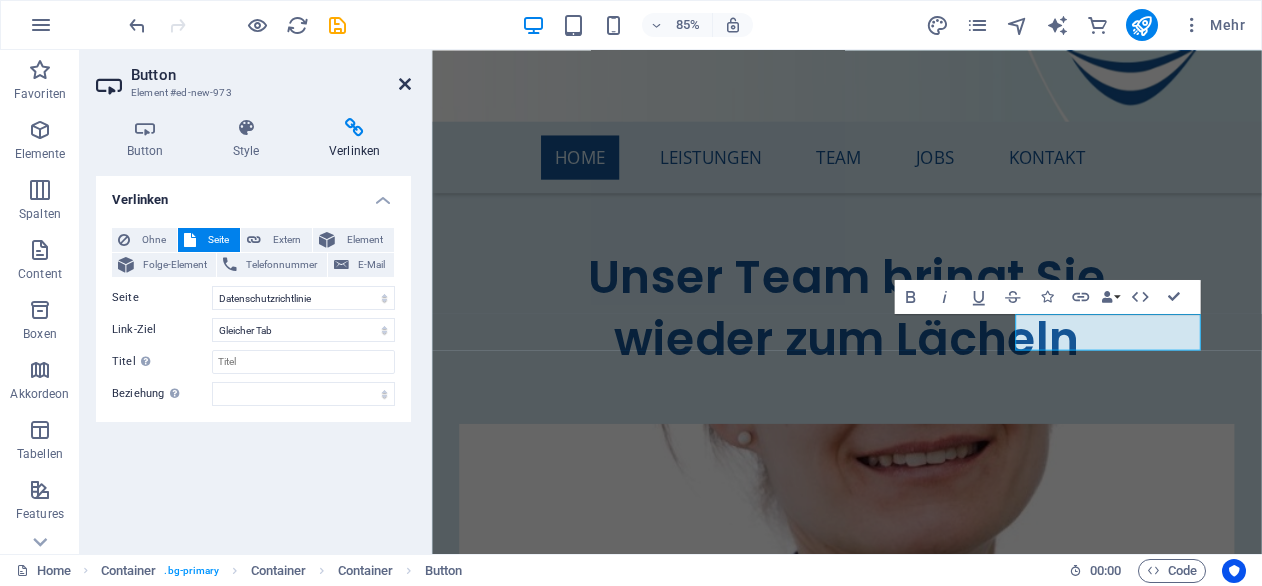 click at bounding box center [405, 84] 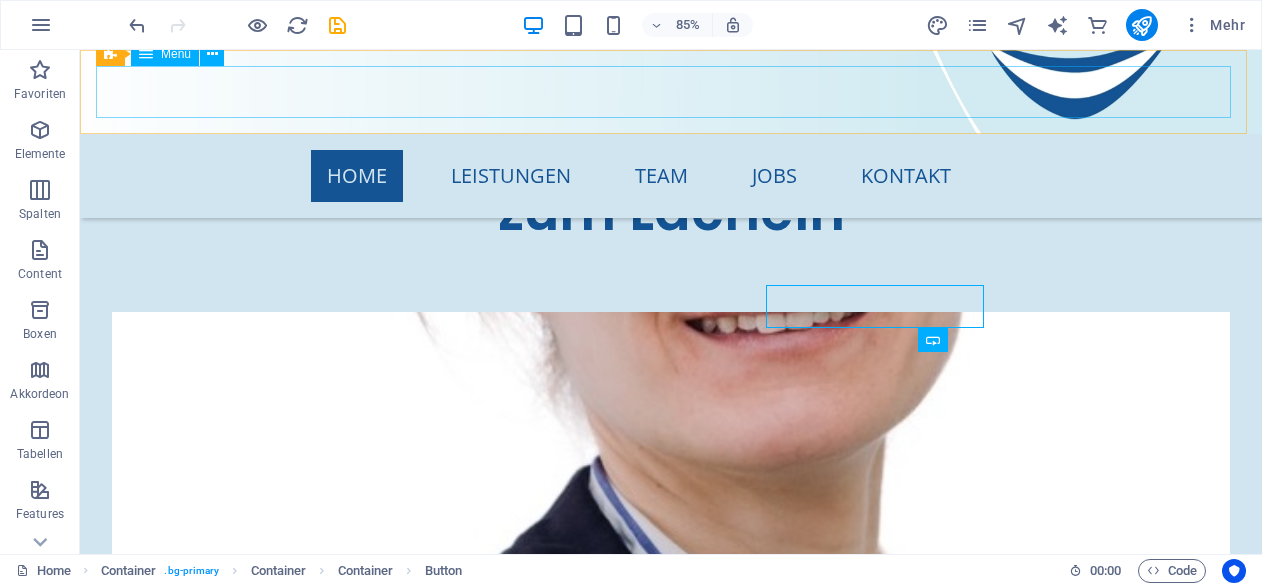 scroll, scrollTop: 8210, scrollLeft: 0, axis: vertical 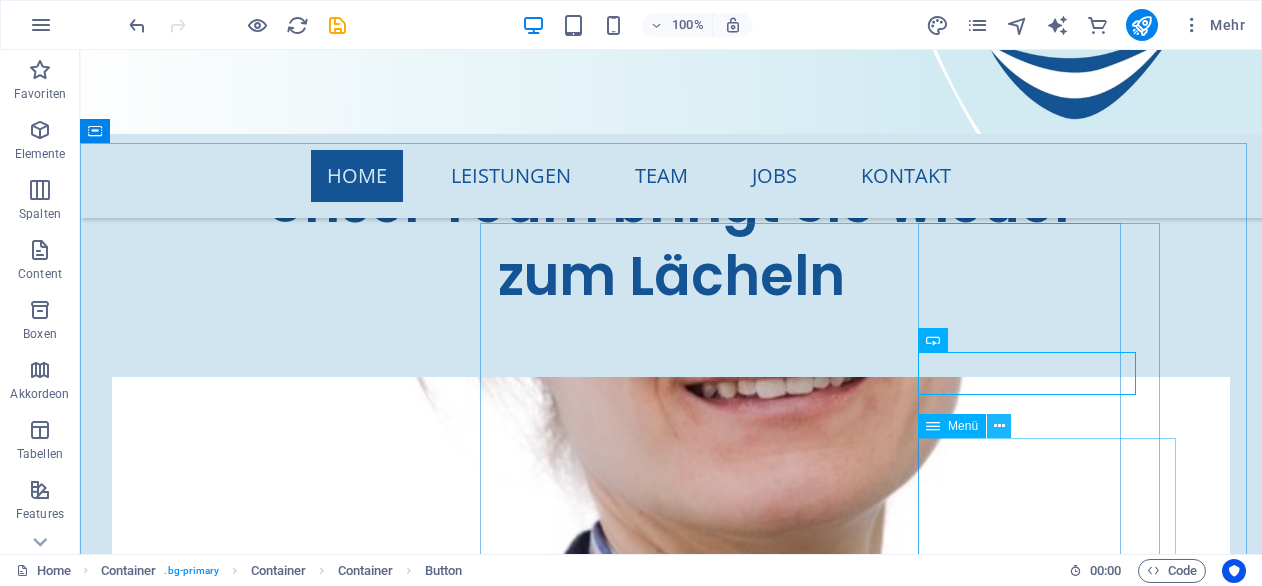click at bounding box center (999, 426) 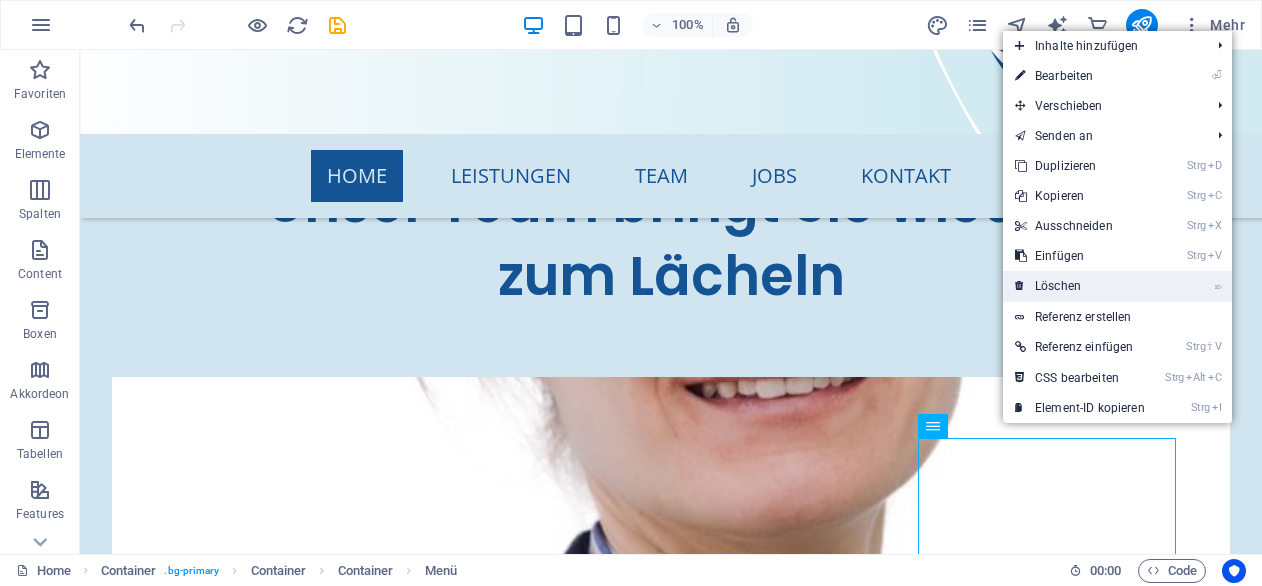 click on "⌦  Löschen" at bounding box center (1080, 286) 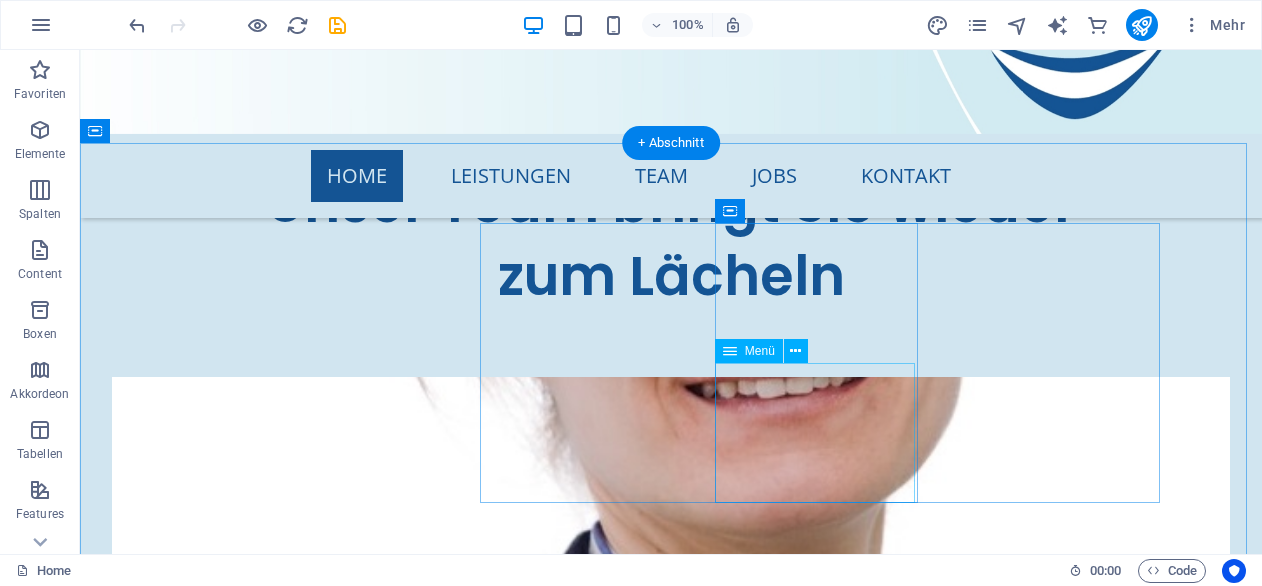click on "Zahnarzt-Notdienst Apotheken-Notdienst" at bounding box center (244, 8400) 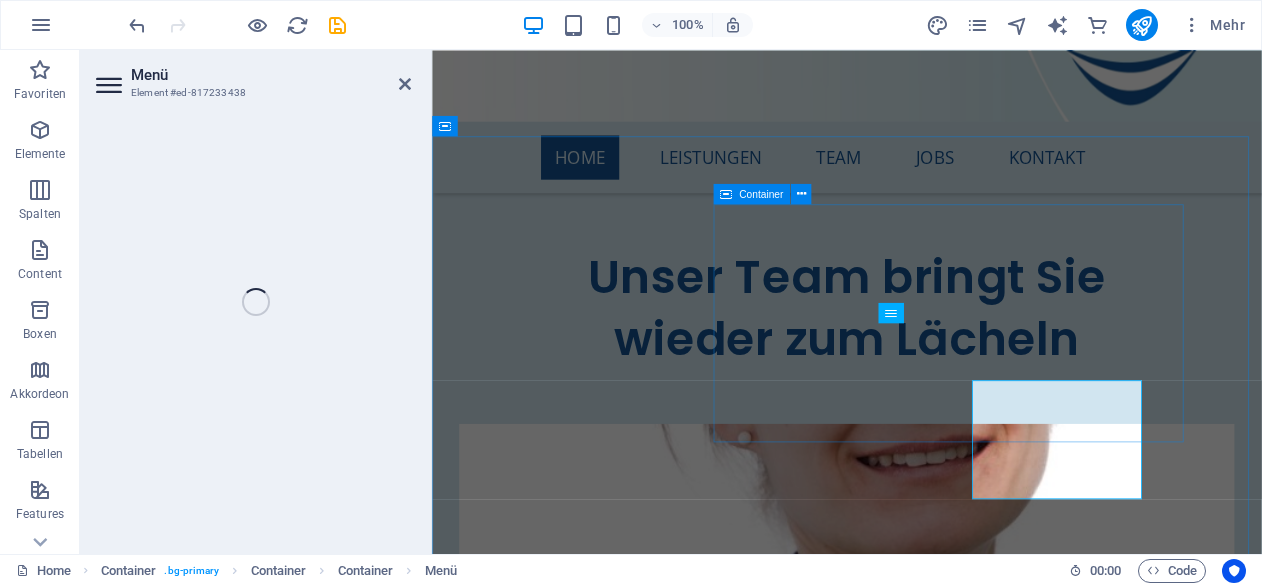 scroll, scrollTop: 8275, scrollLeft: 0, axis: vertical 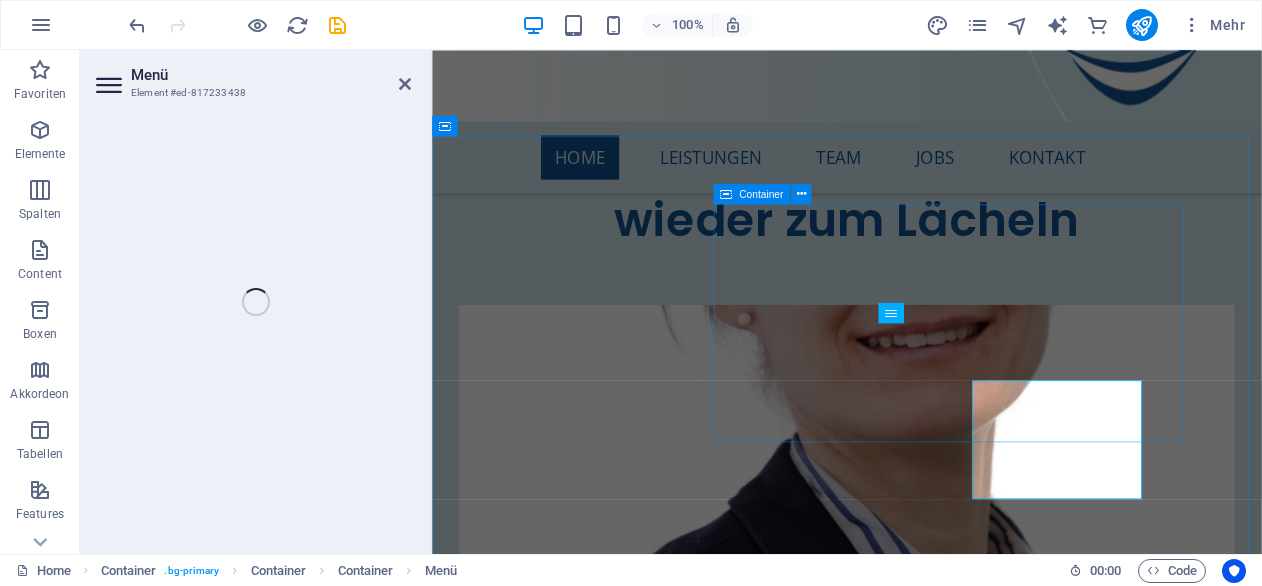 select on "default" 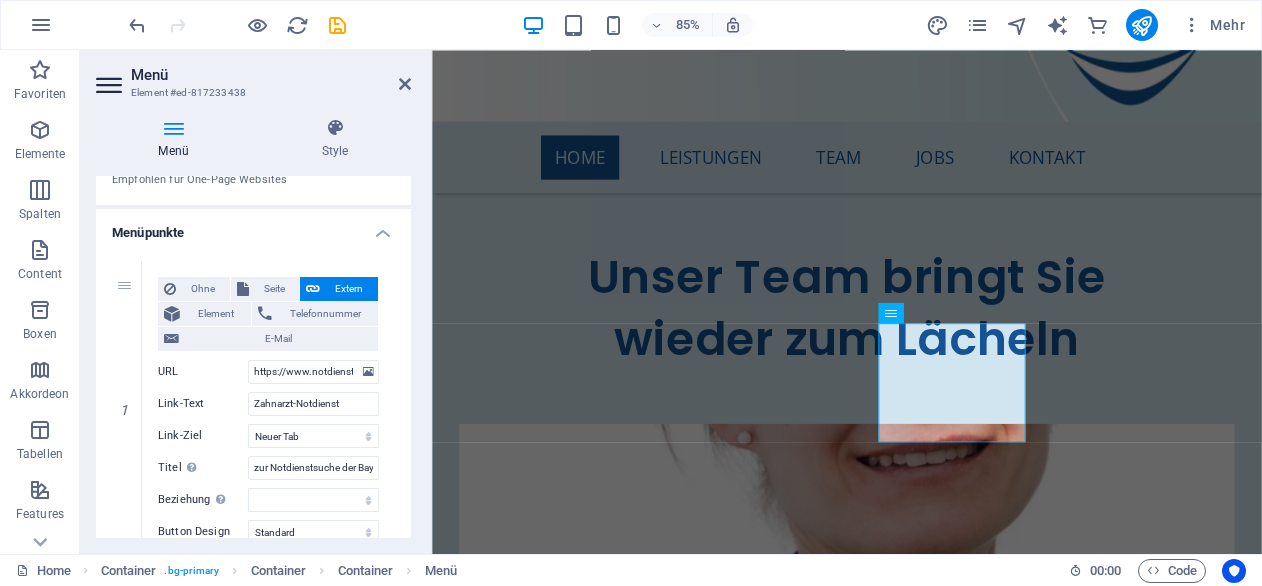 scroll, scrollTop: 108, scrollLeft: 0, axis: vertical 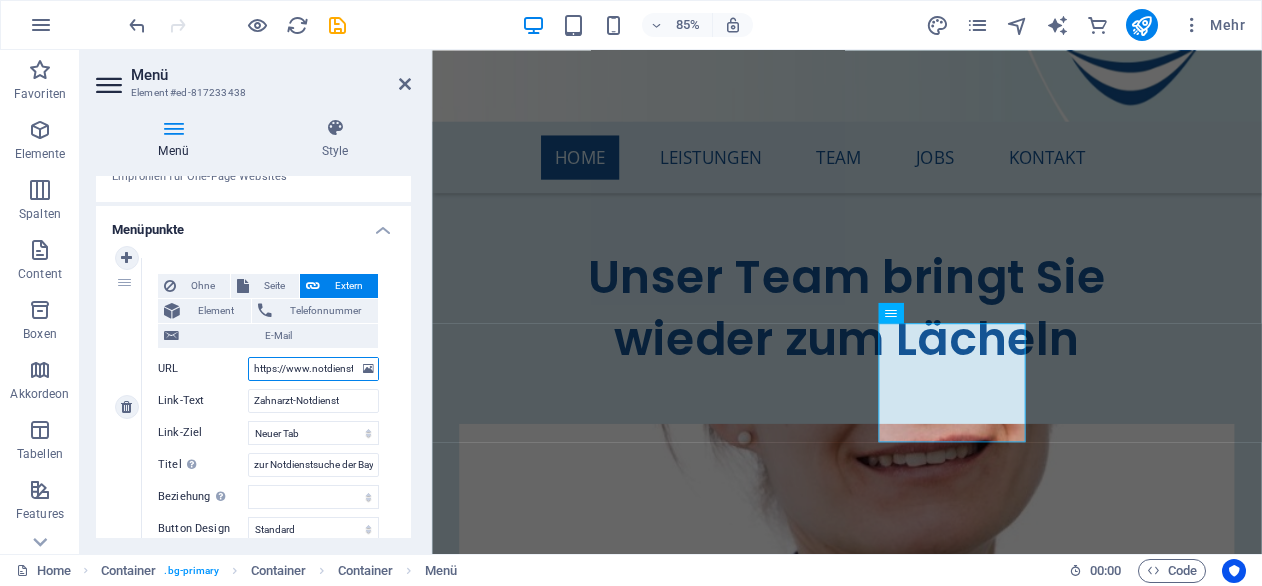 click on "https://www.notdienst-zahn.de/index.php?id=7&no_cache=1&tx_sdnotdienste_pi1[plz_schluessel]=[NUMBER]" at bounding box center [313, 369] 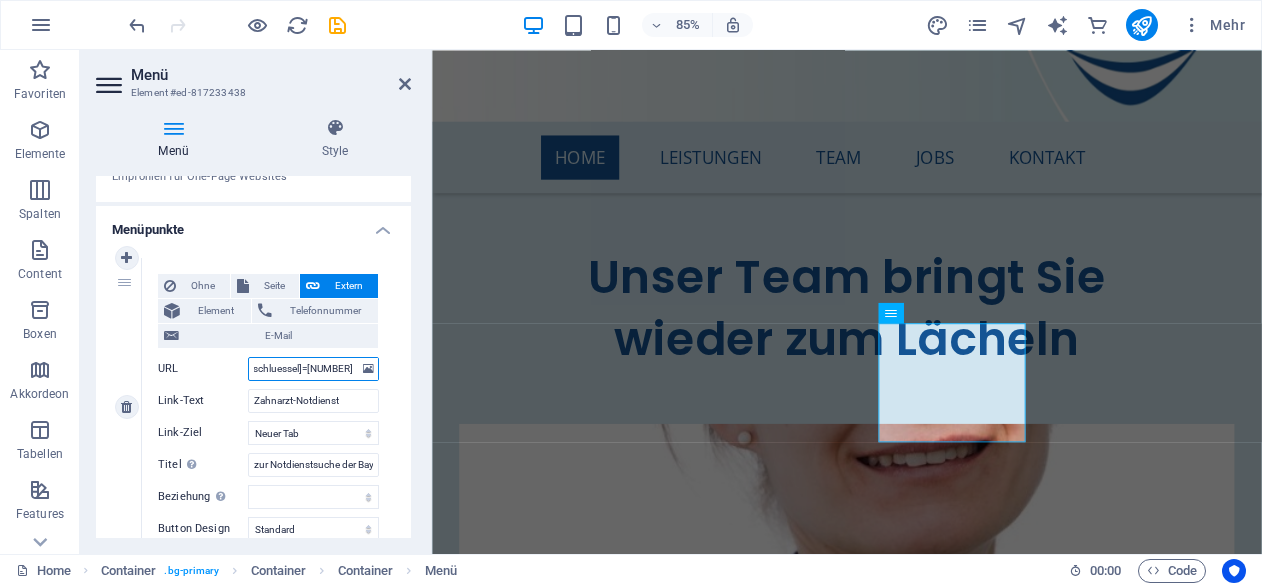 scroll, scrollTop: 0, scrollLeft: 404, axis: horizontal 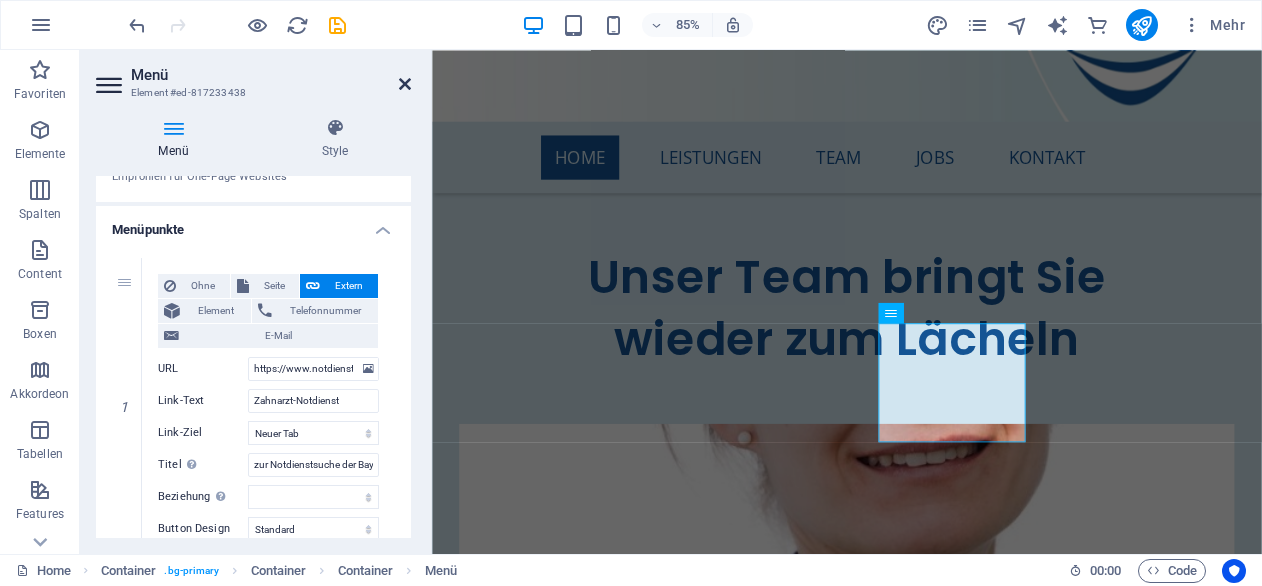 click at bounding box center [405, 84] 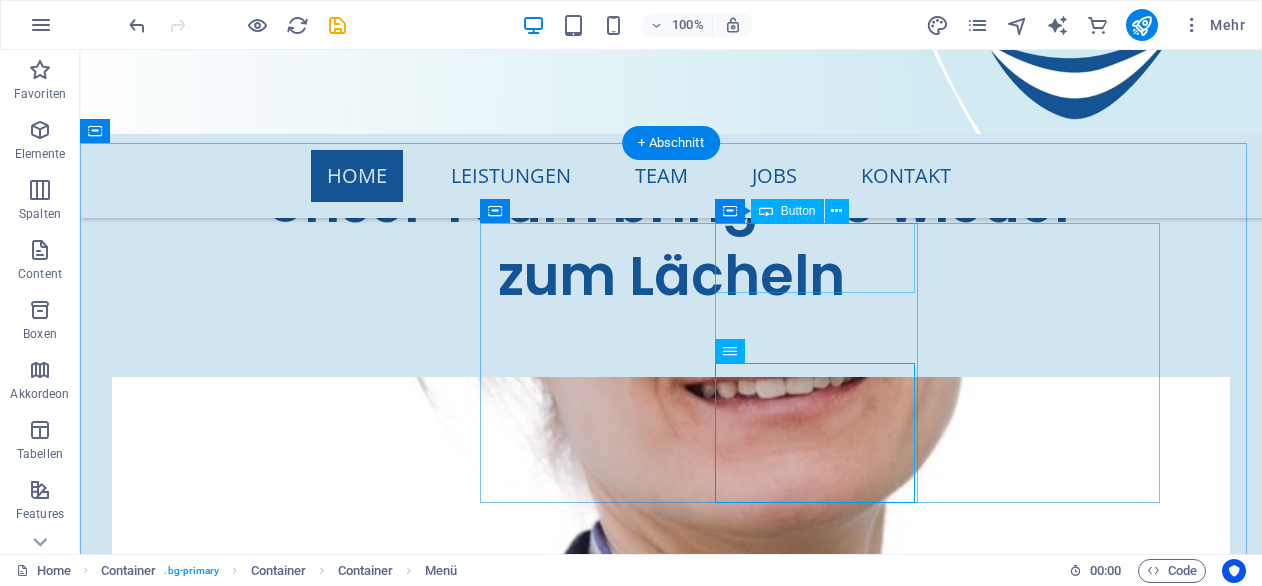 click on "Zahnarzt-Notdienst" at bounding box center [244, 8238] 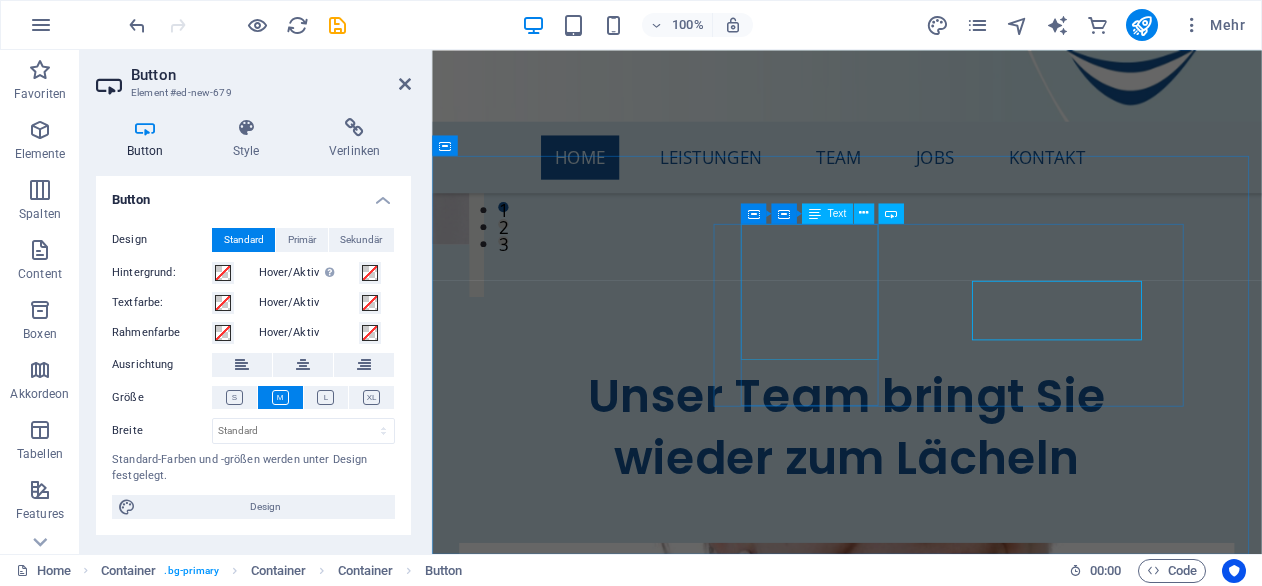 scroll, scrollTop: 8275, scrollLeft: 0, axis: vertical 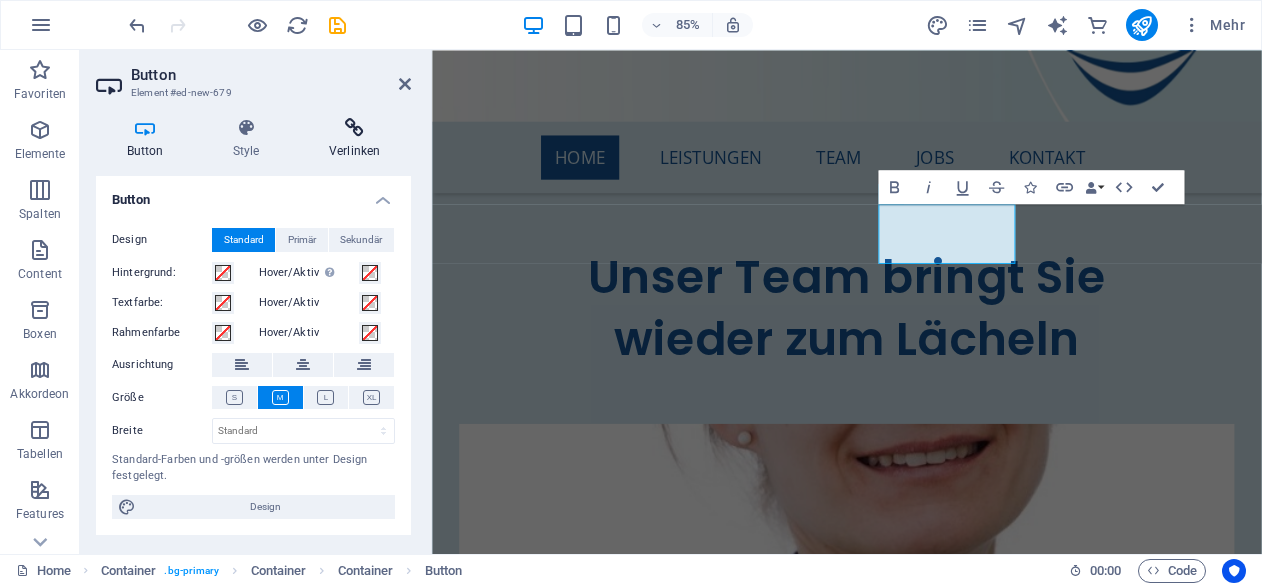 click on "Verlinken" at bounding box center [354, 139] 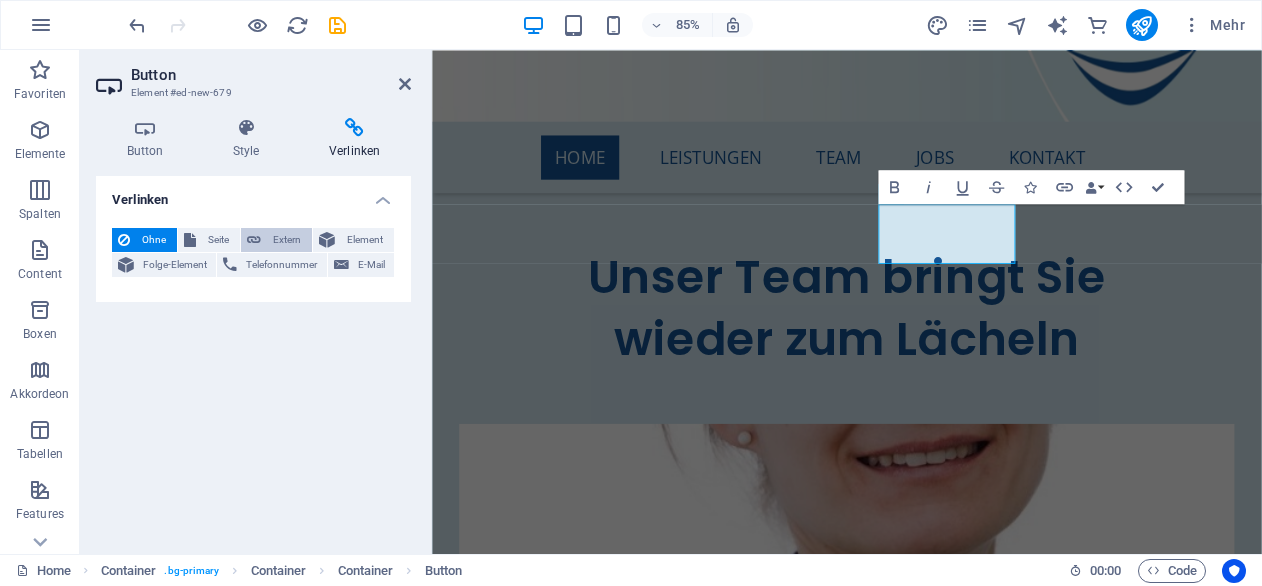 click on "Extern" at bounding box center [286, 240] 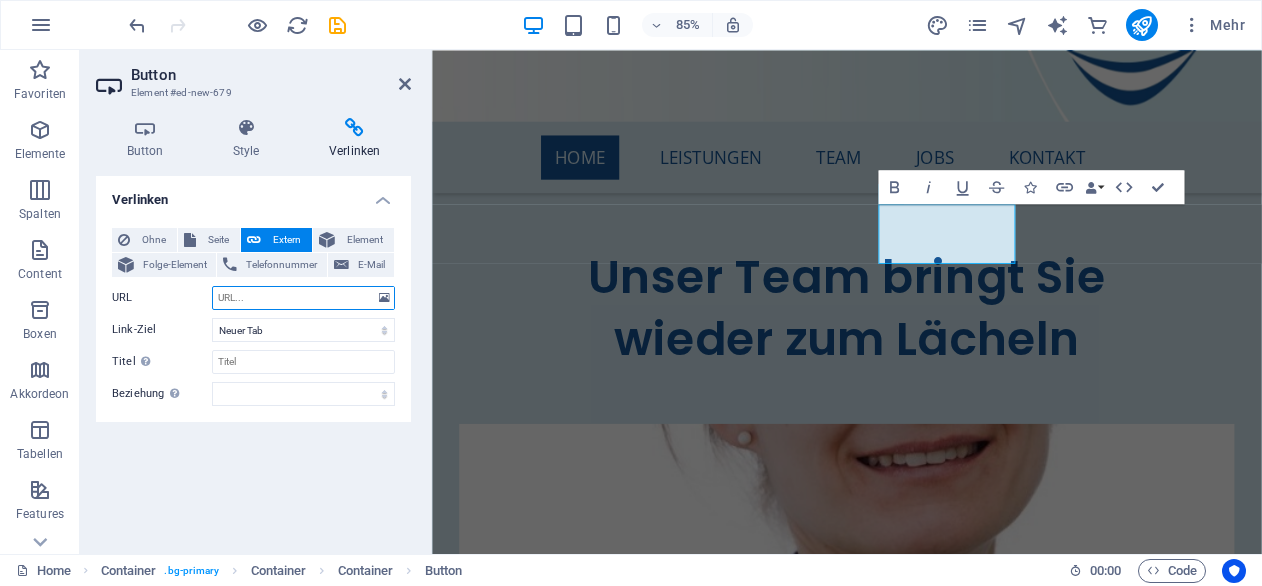 paste on "https://www.notdienst-zahn.de/index.php?id=7&no_cache=1&tx_sdnotdienste_pi1[plz_schluessel]=[NUMBER]" 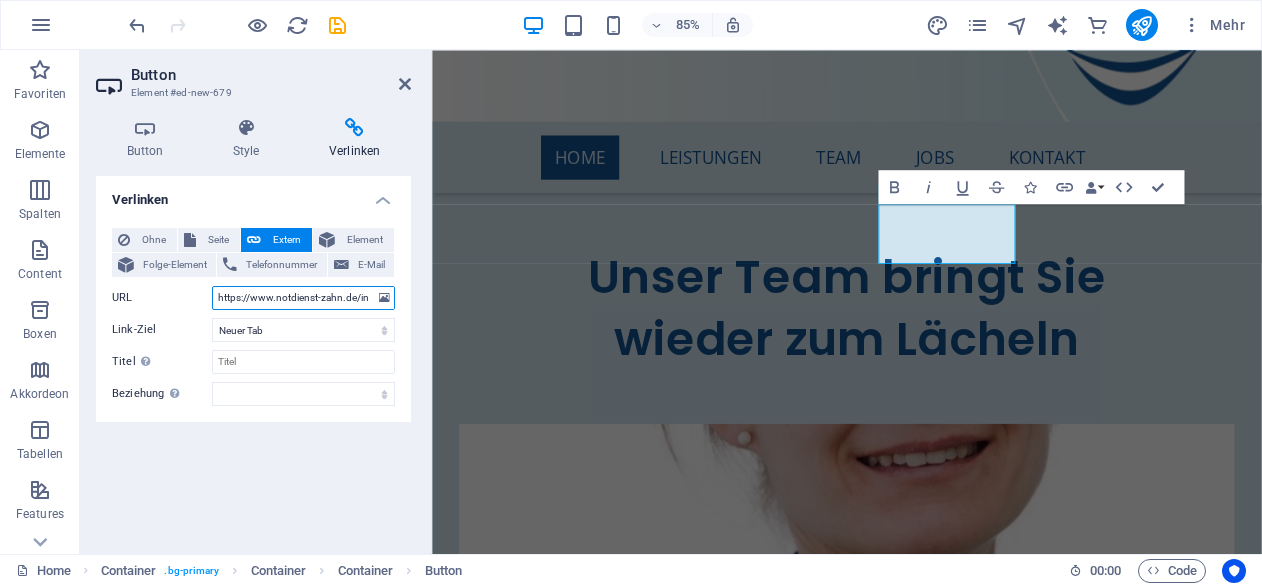 scroll, scrollTop: 0, scrollLeft: 352, axis: horizontal 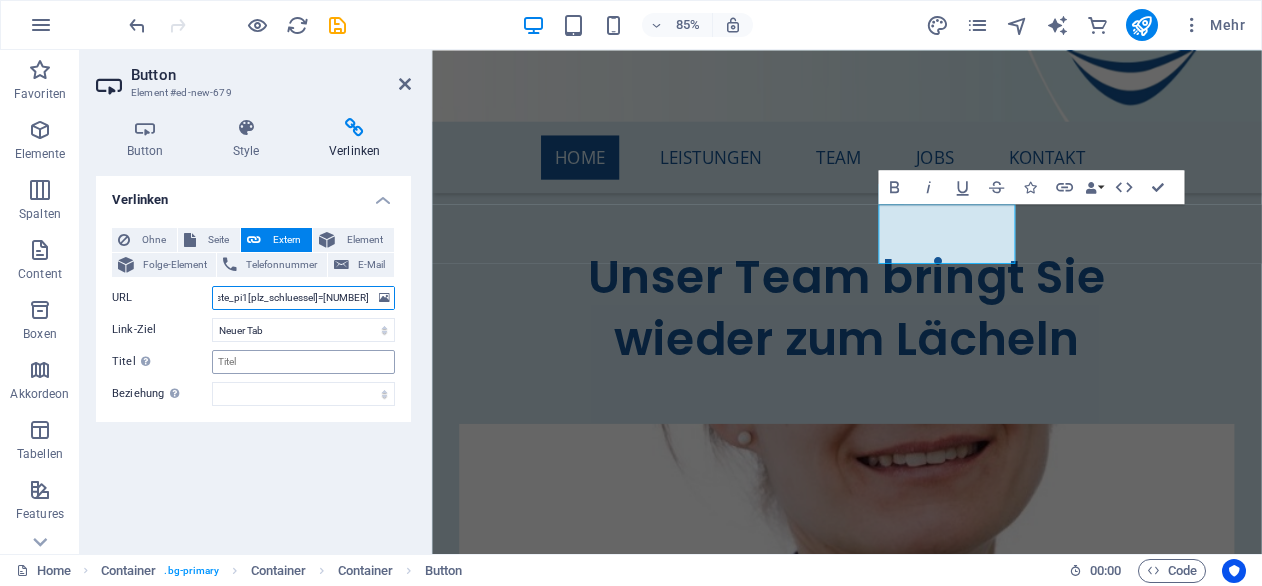 type on "https://www.notdienst-zahn.de/index.php?id=7&no_cache=1&tx_sdnotdienste_pi1[plz_schluessel]=[NUMBER]" 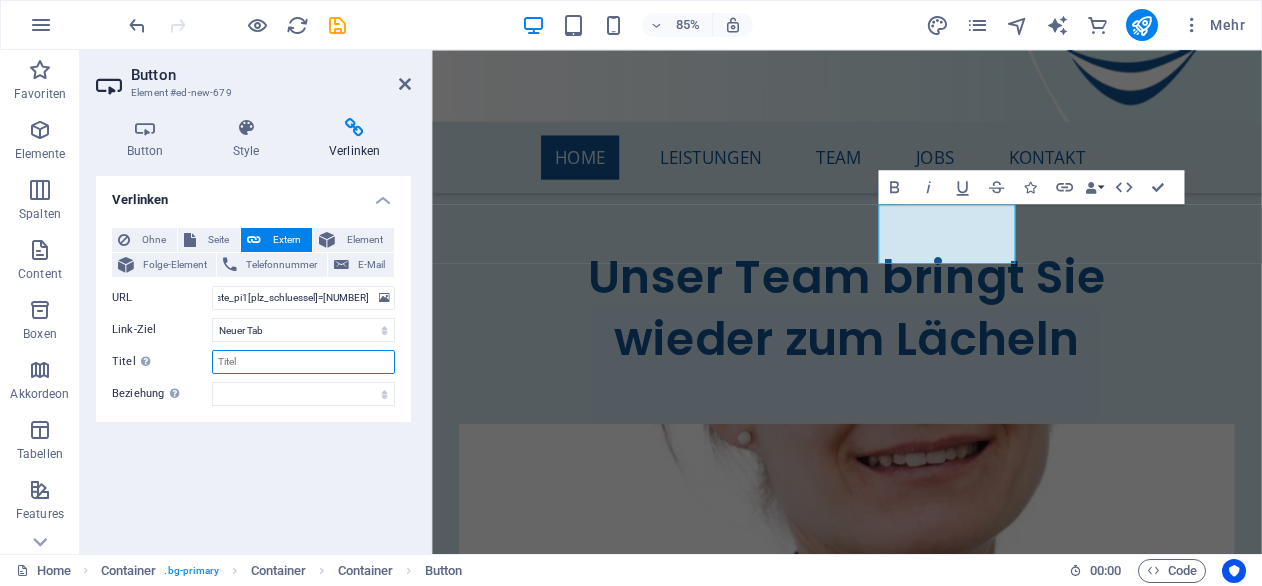 scroll, scrollTop: 0, scrollLeft: 0, axis: both 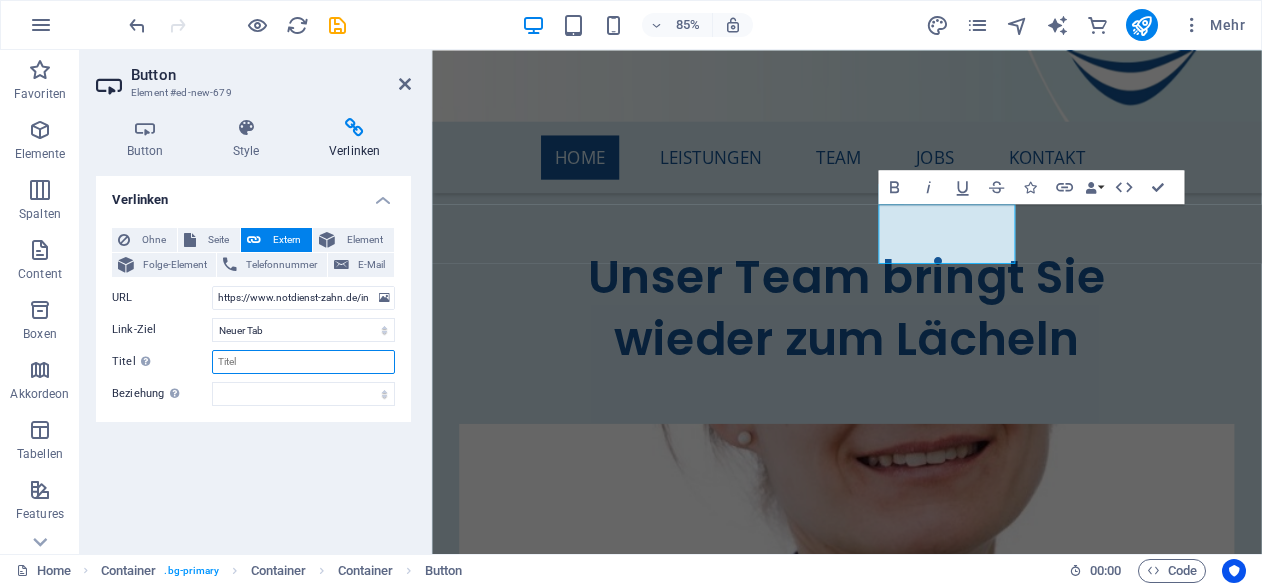click on "Titel Zusätzliche Linkbeschreibung, sollte nicht mit dem Linktext identisch sein. Der Titel wird meist als Tooltip-Text angezeigt, wenn die Maus über das Element bewegt wird. Kann leer bleiben." at bounding box center (303, 362) 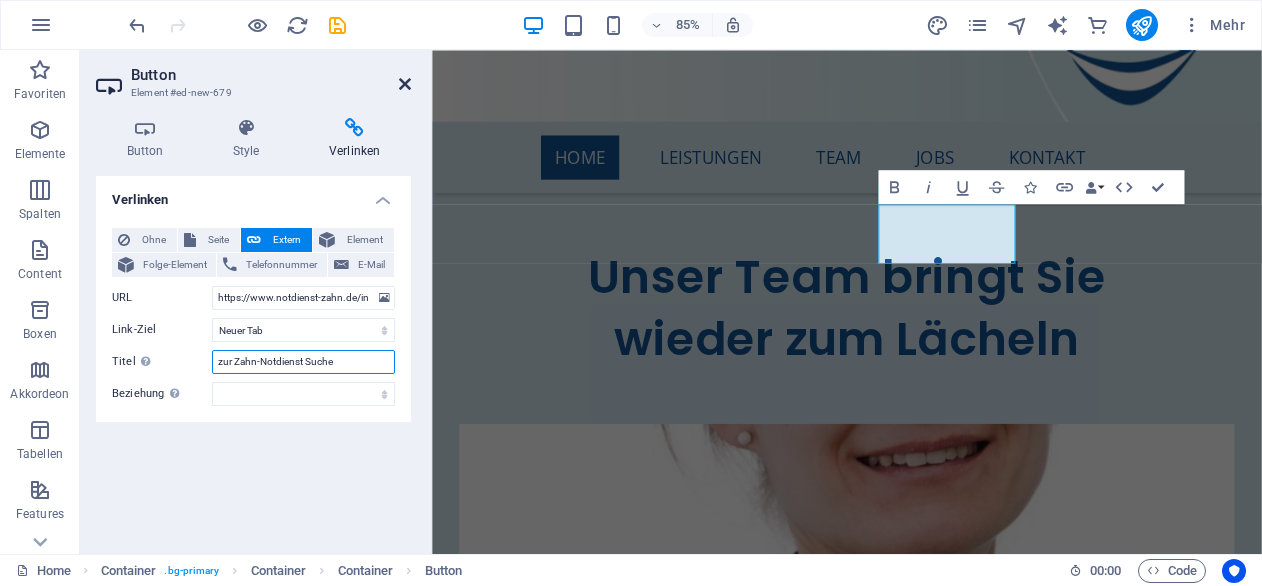 type on "zur Zahn-Notdienst Suche" 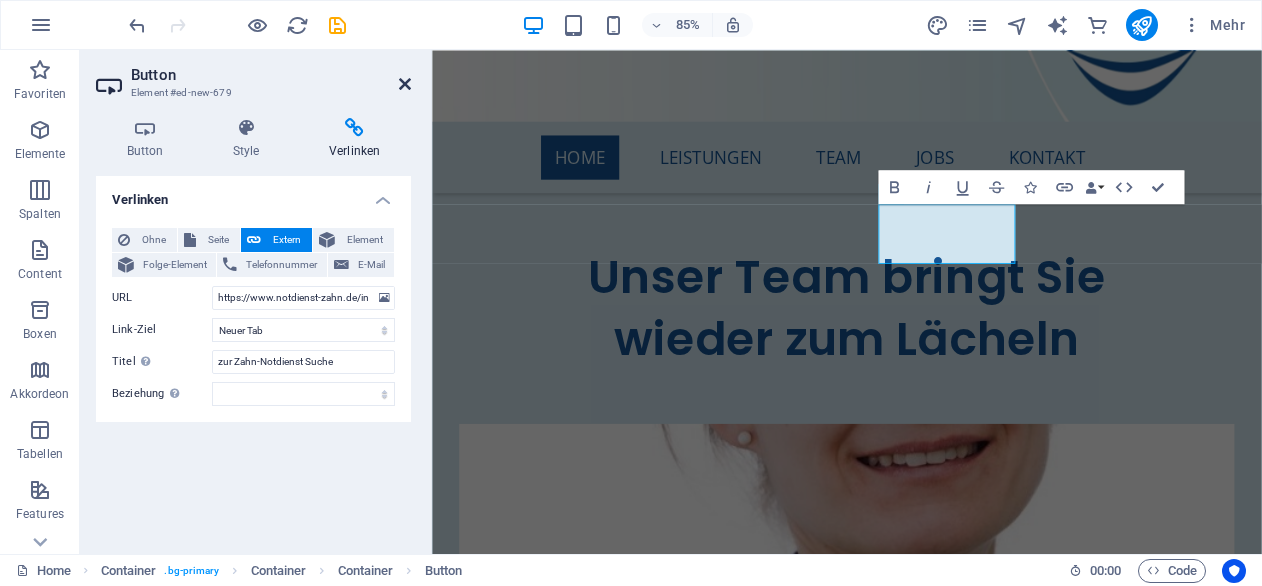click at bounding box center (405, 84) 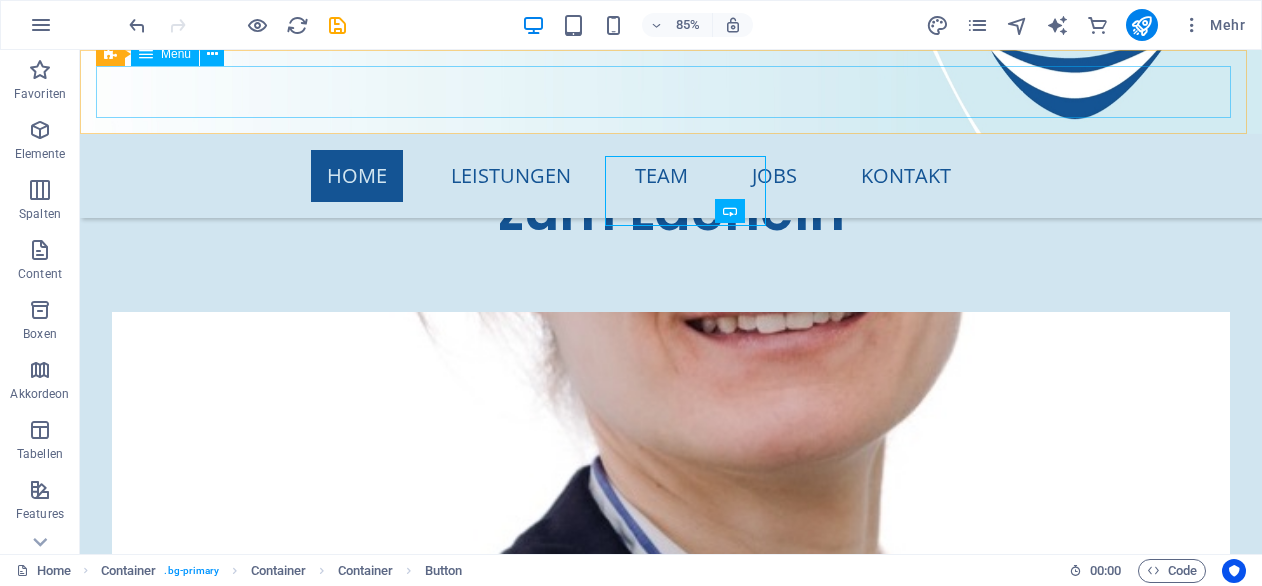 scroll, scrollTop: 8210, scrollLeft: 0, axis: vertical 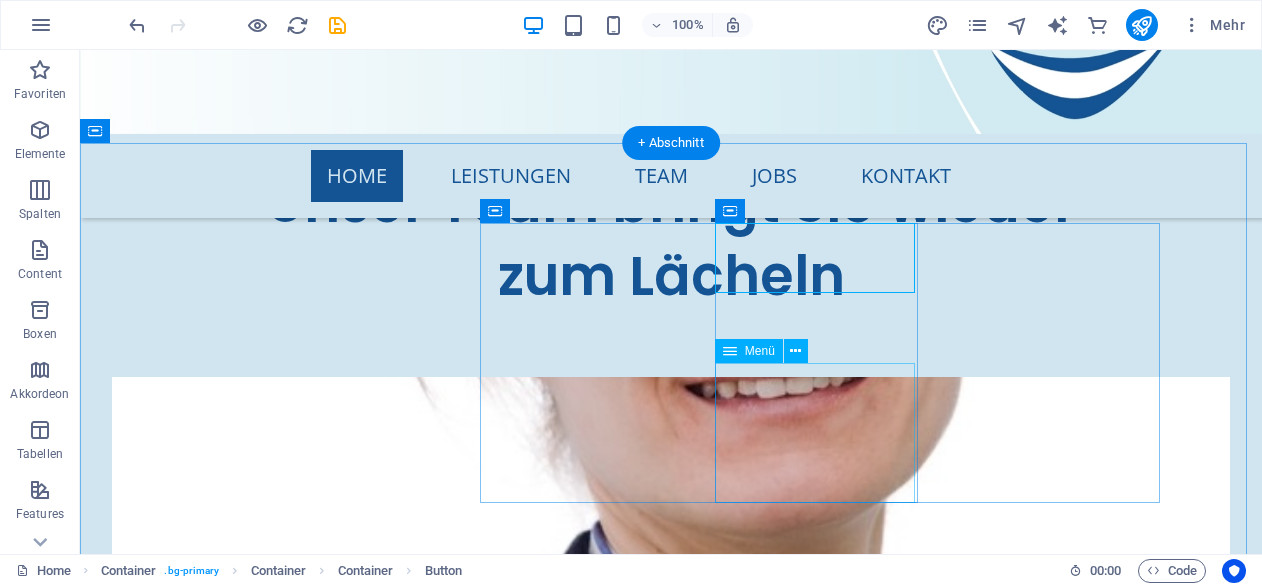 click on "Zahnarzt-Notdienst Apotheken-Notdienst" at bounding box center (244, 8400) 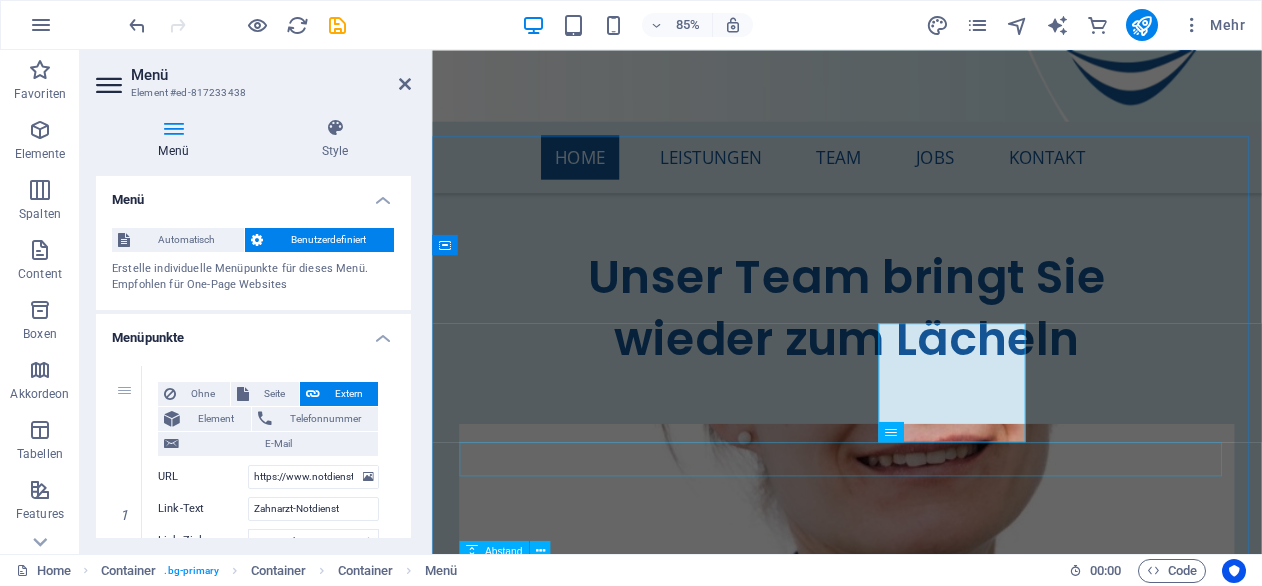 scroll, scrollTop: 8275, scrollLeft: 0, axis: vertical 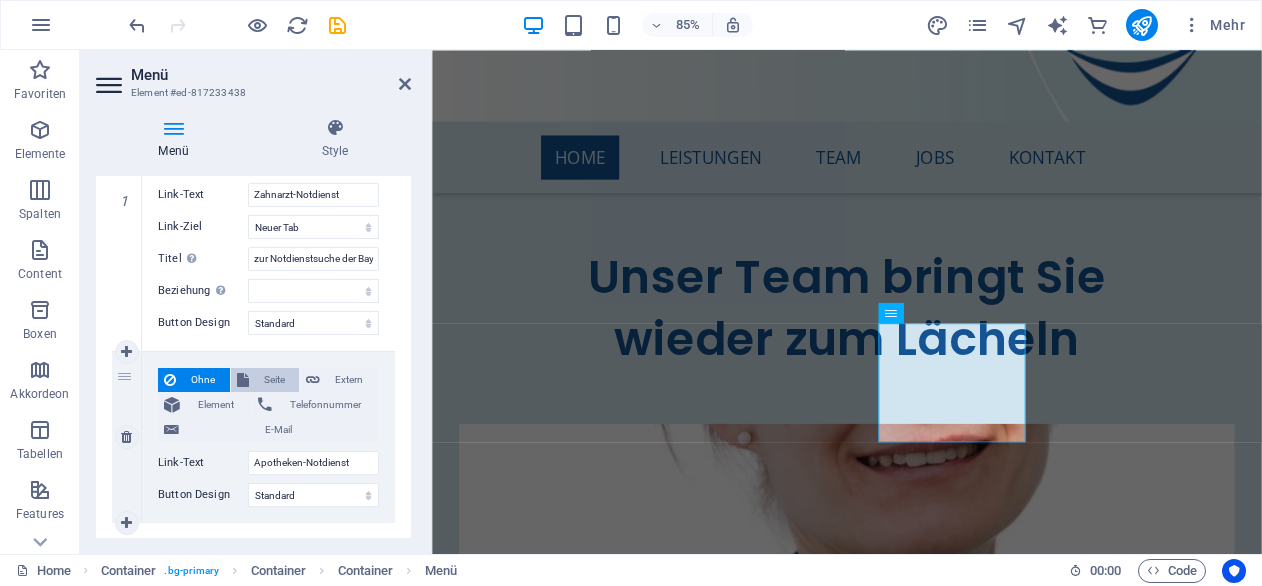 click on "Seite" at bounding box center (274, 380) 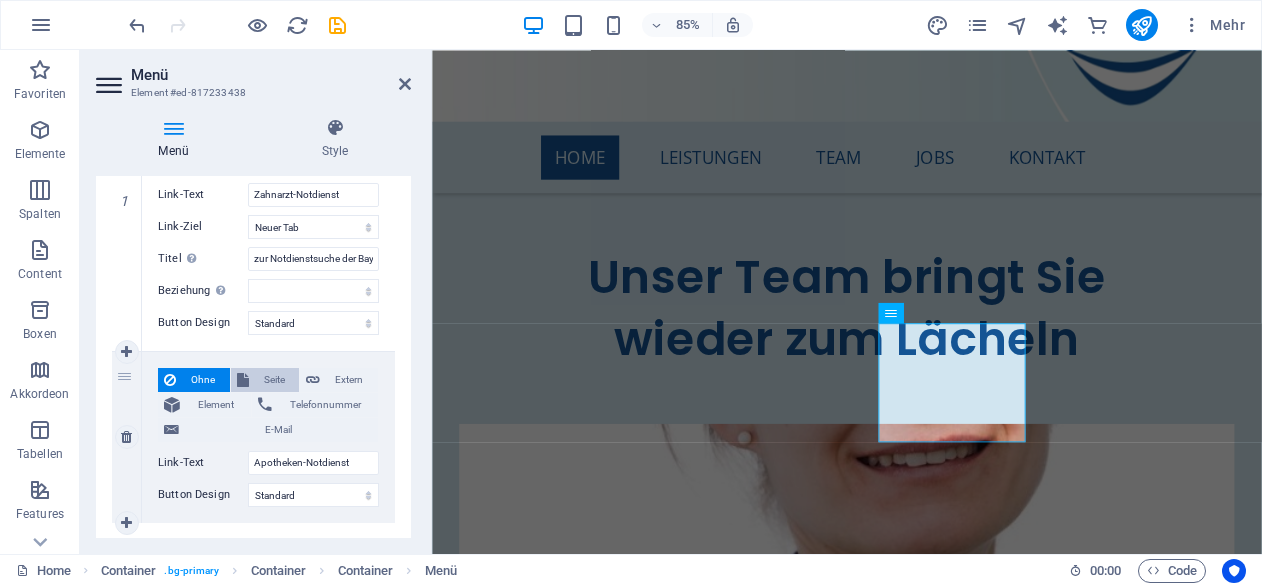 select 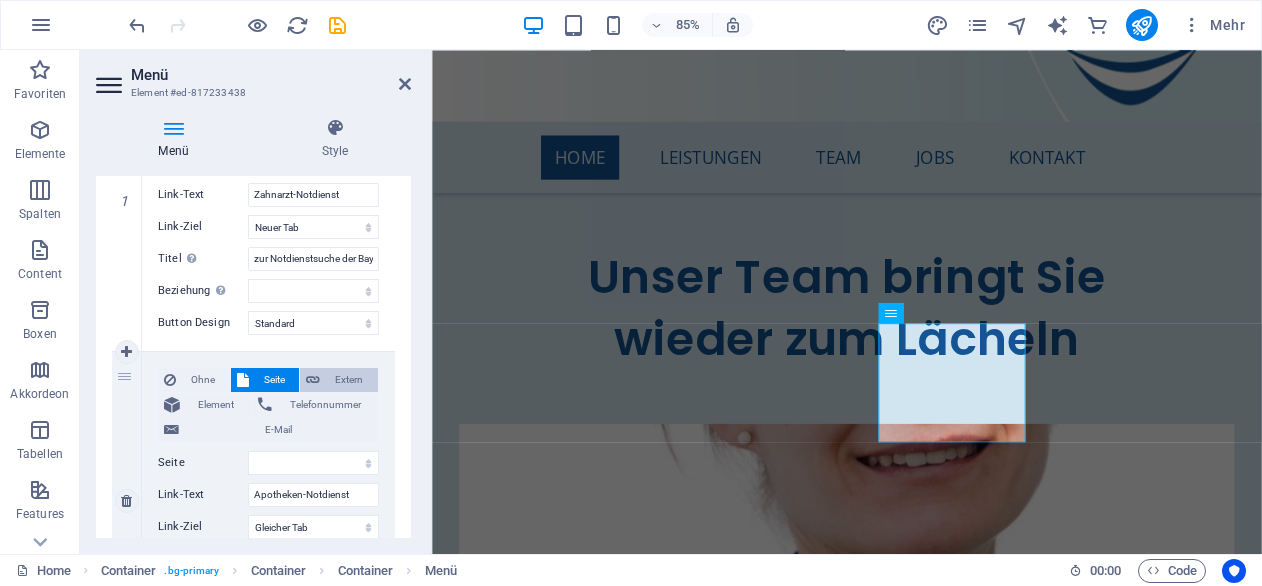 click on "Extern" at bounding box center (349, 380) 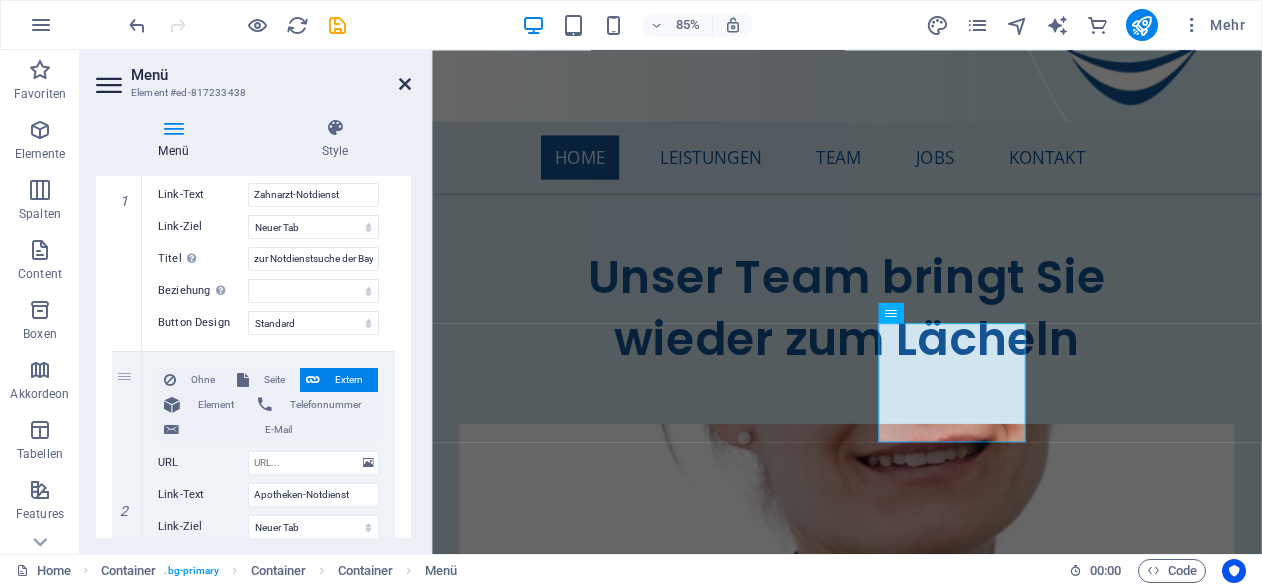 click at bounding box center [405, 84] 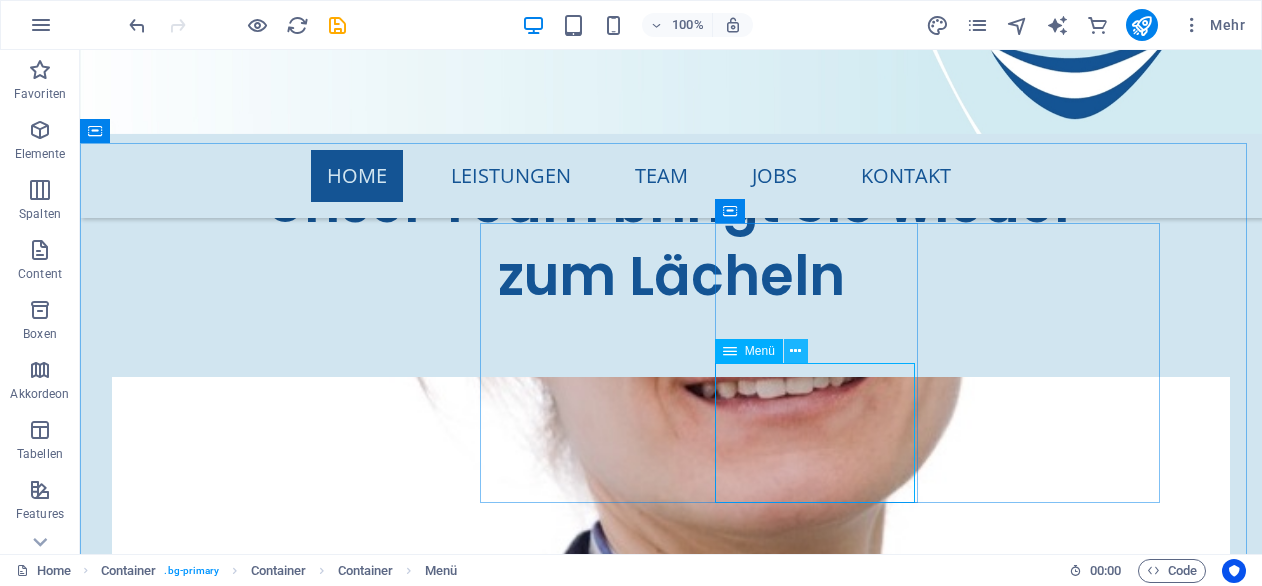 click at bounding box center (795, 351) 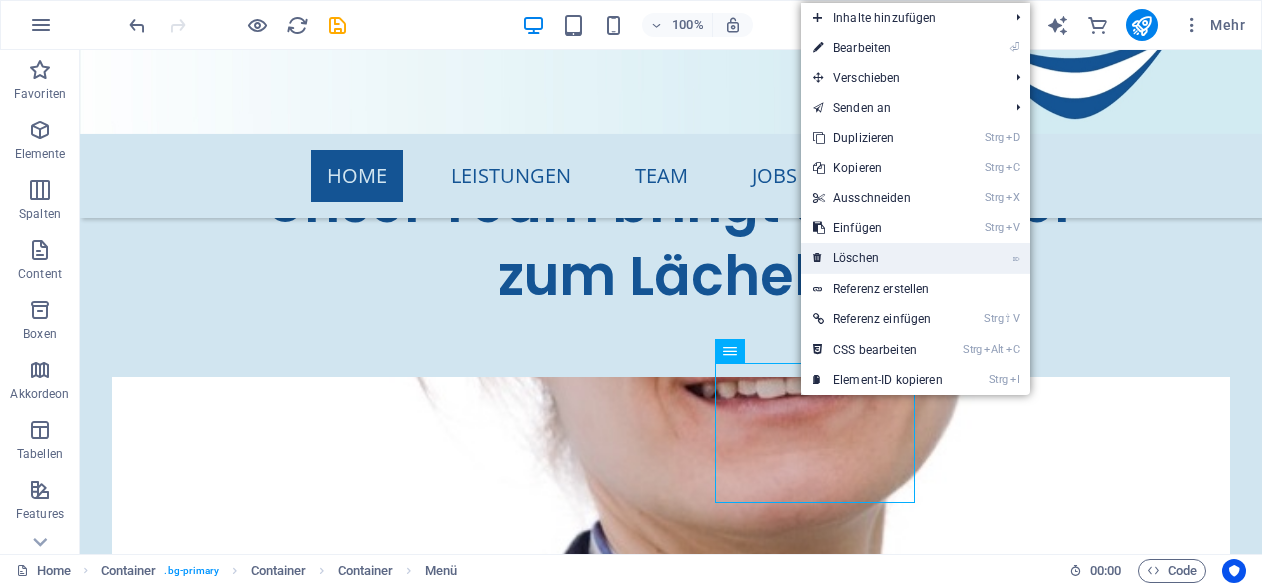 click on "⌦  Löschen" at bounding box center (878, 258) 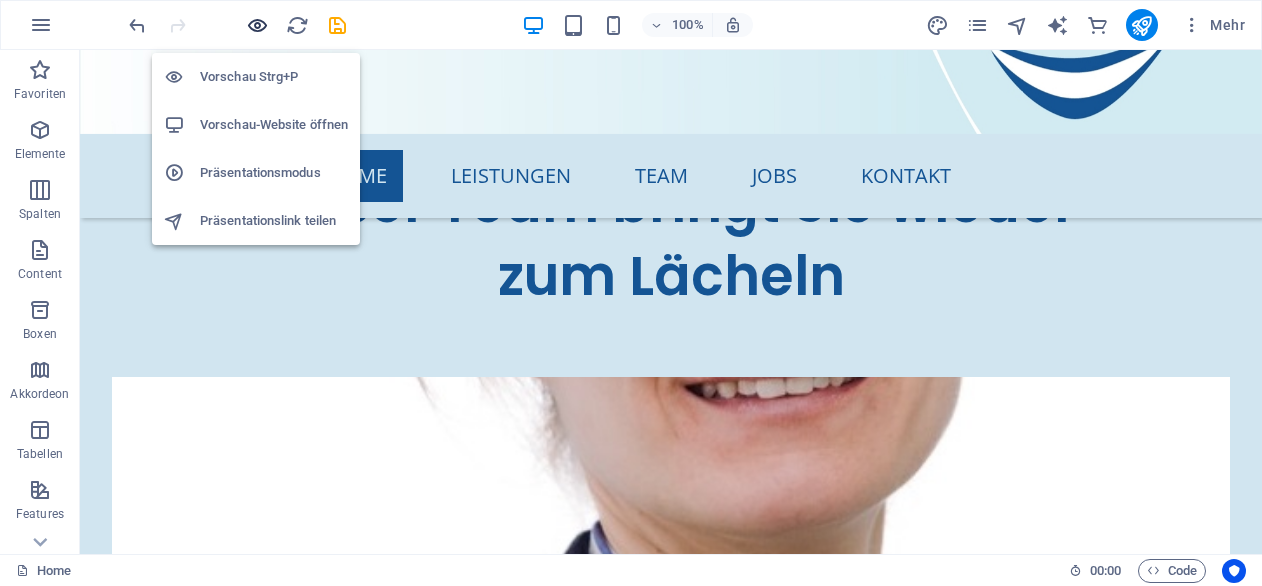 click at bounding box center [257, 25] 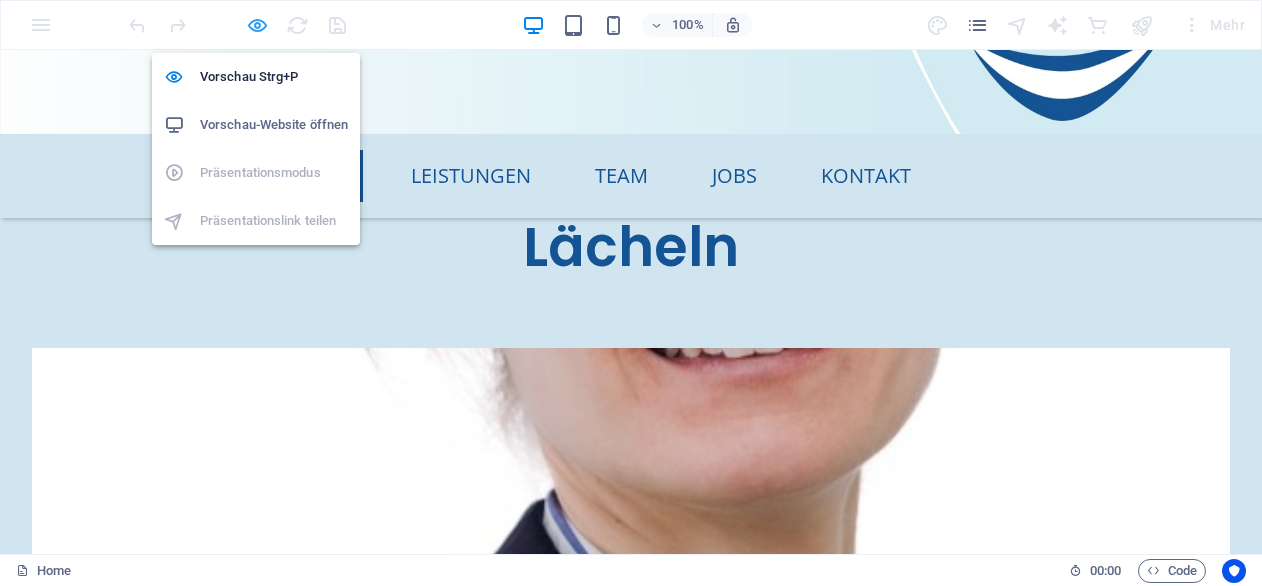 scroll, scrollTop: 7263, scrollLeft: 0, axis: vertical 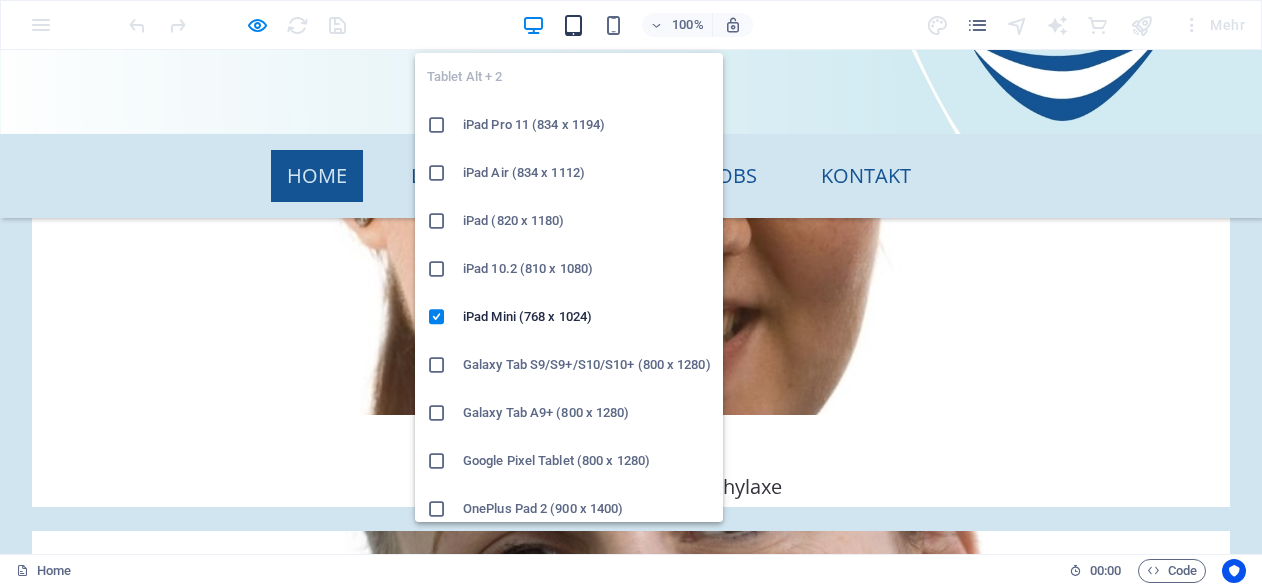 click at bounding box center (573, 25) 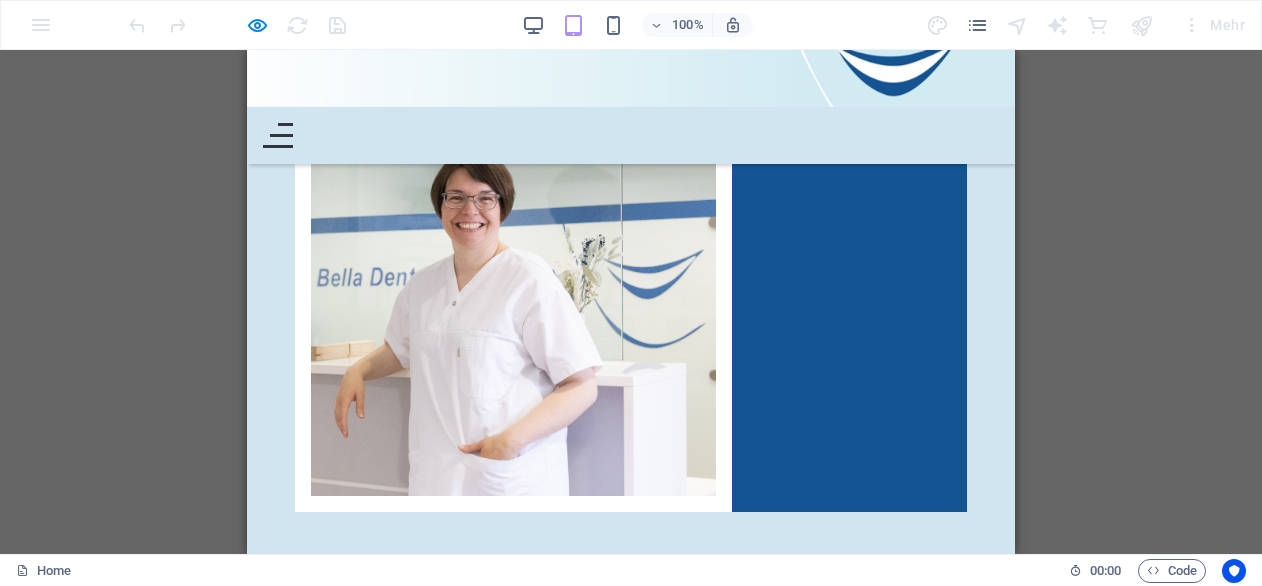 scroll, scrollTop: 8976, scrollLeft: 0, axis: vertical 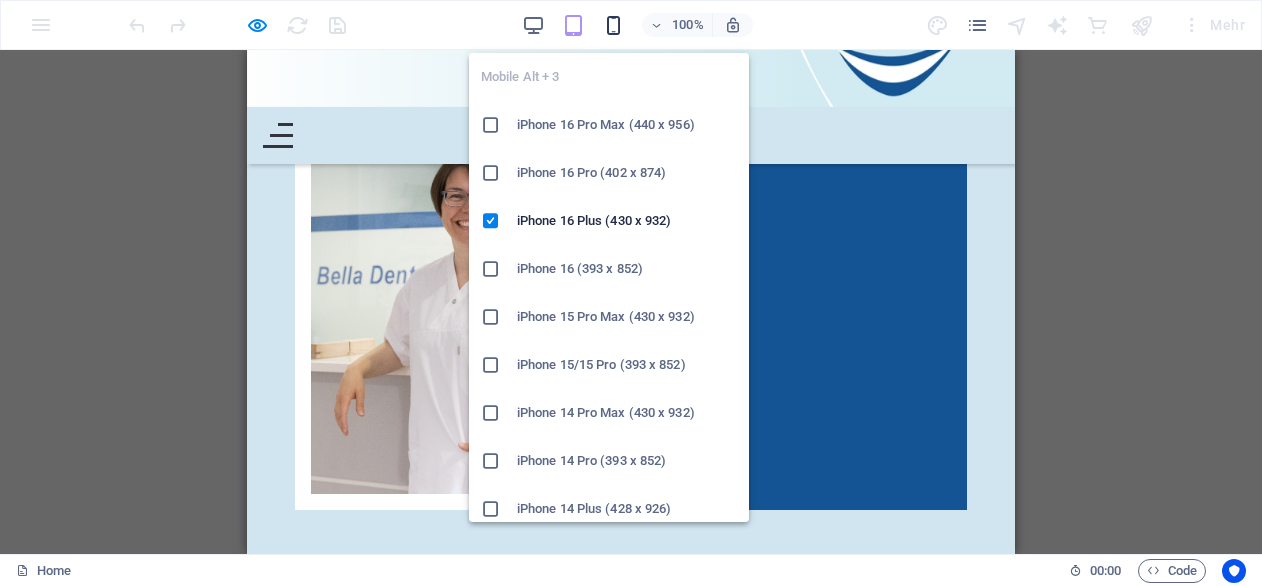 click at bounding box center (613, 25) 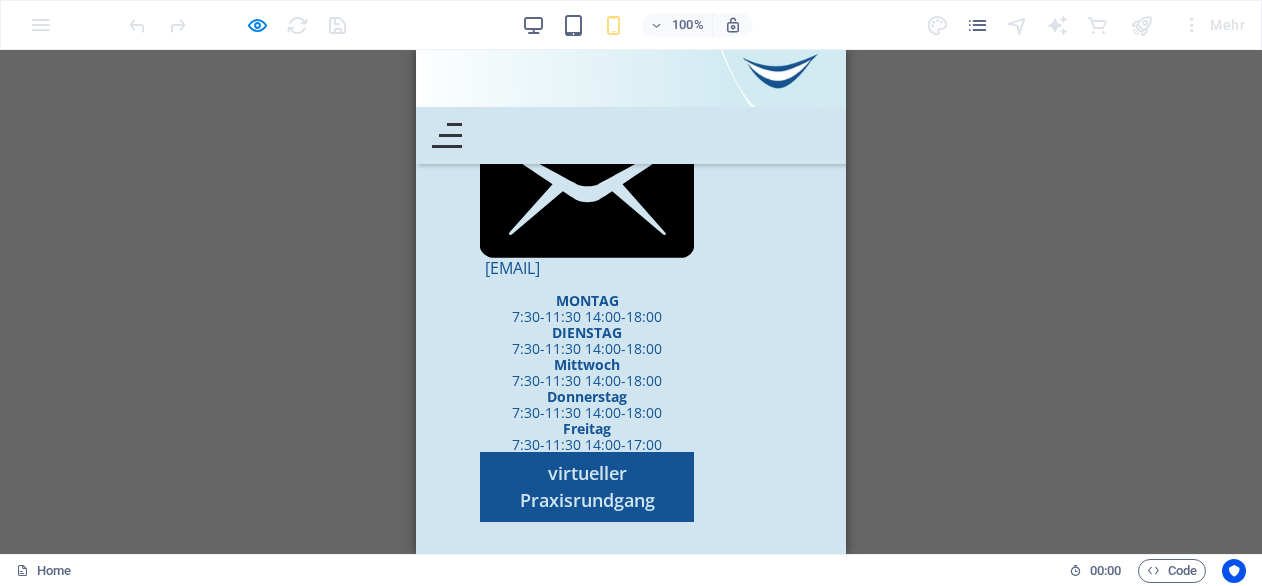 scroll, scrollTop: 10202, scrollLeft: 0, axis: vertical 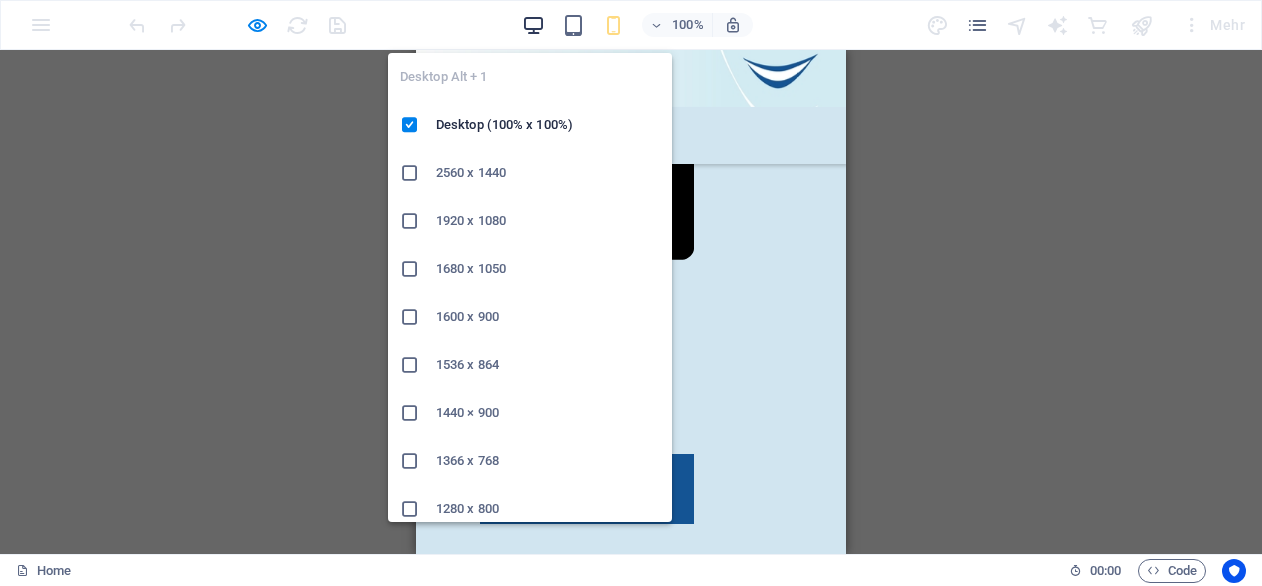 click at bounding box center [533, 25] 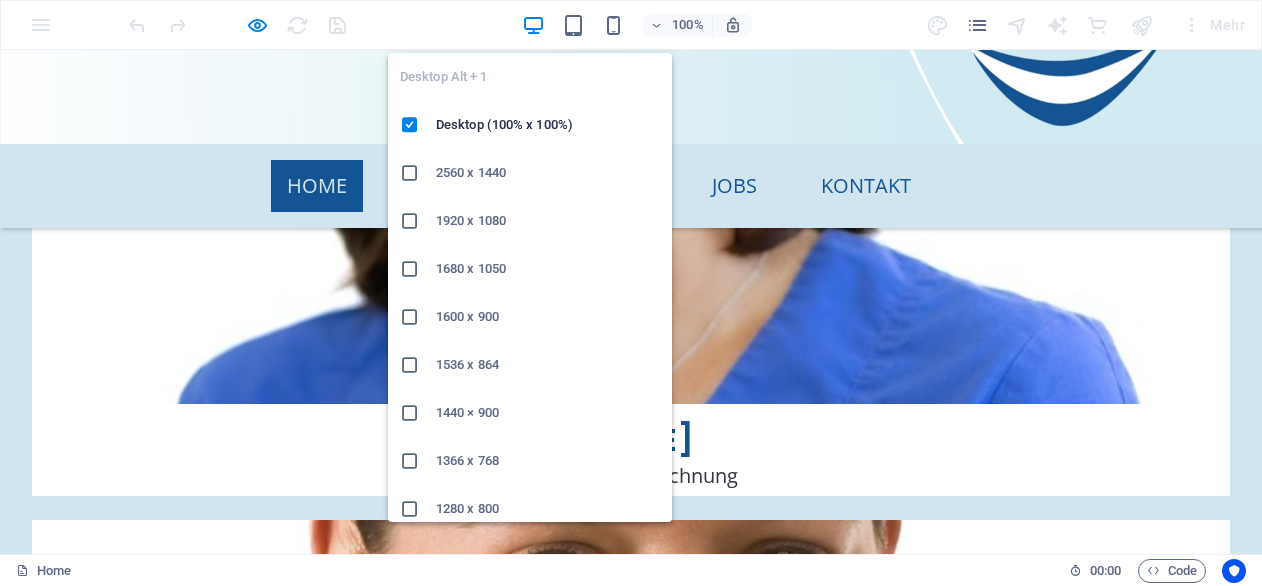 scroll, scrollTop: 7346, scrollLeft: 0, axis: vertical 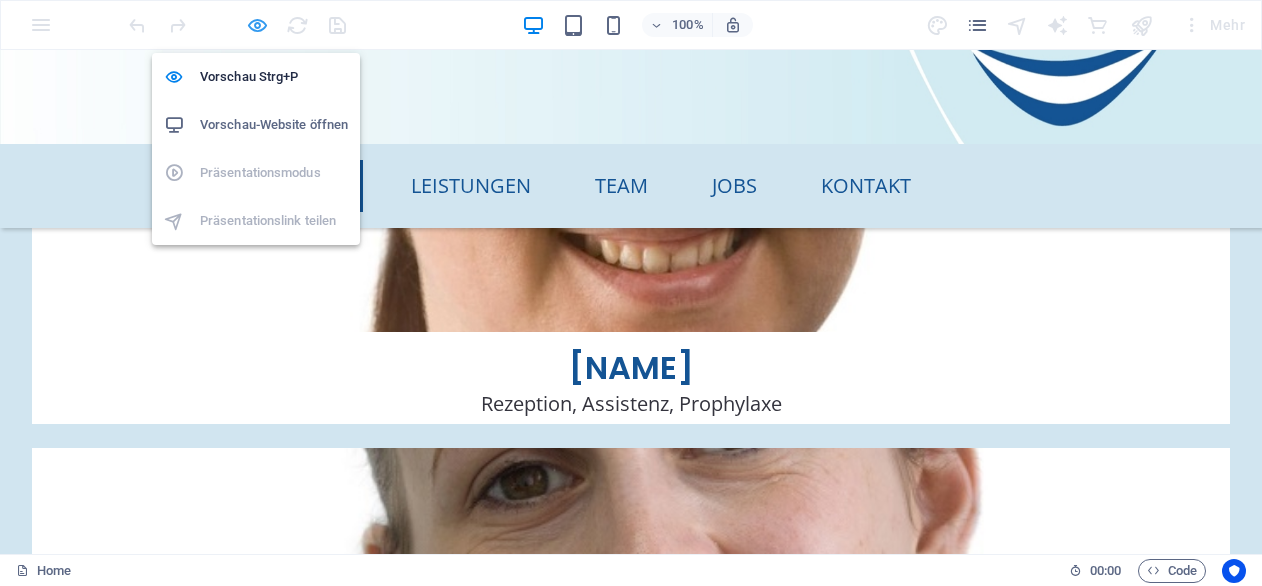 click at bounding box center (257, 25) 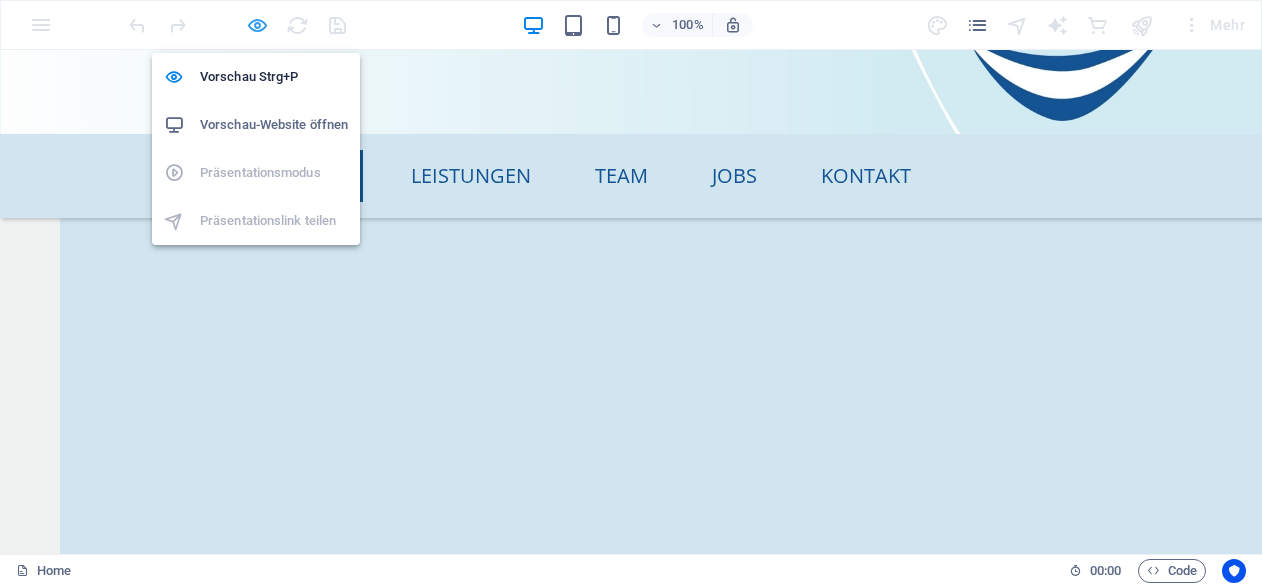scroll, scrollTop: 8284, scrollLeft: 0, axis: vertical 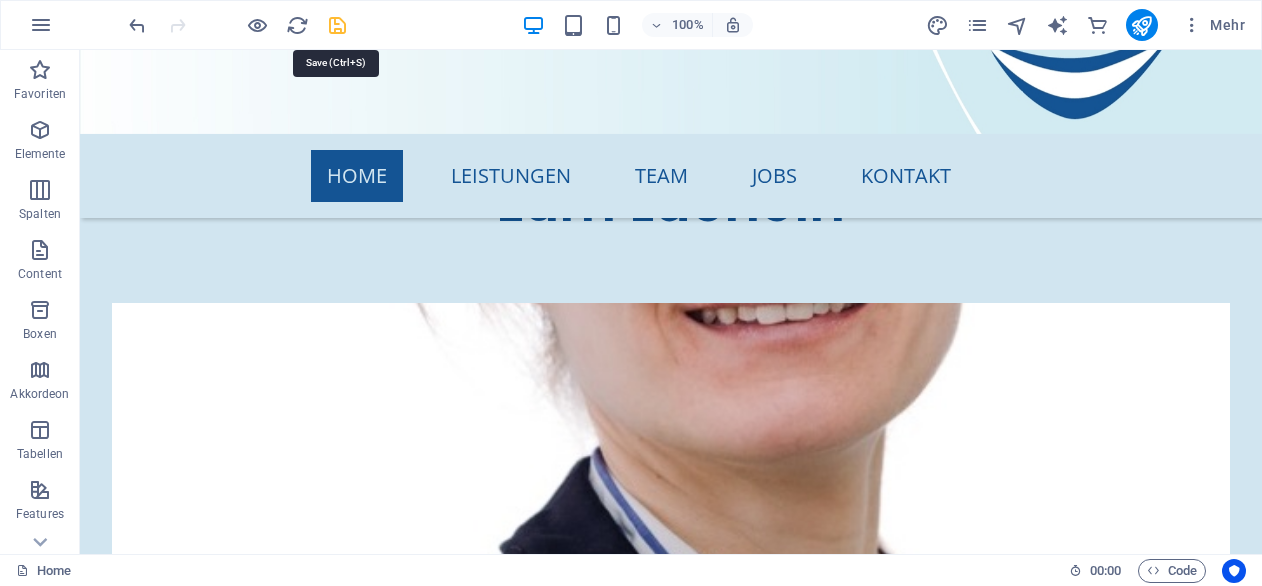 click at bounding box center (337, 25) 